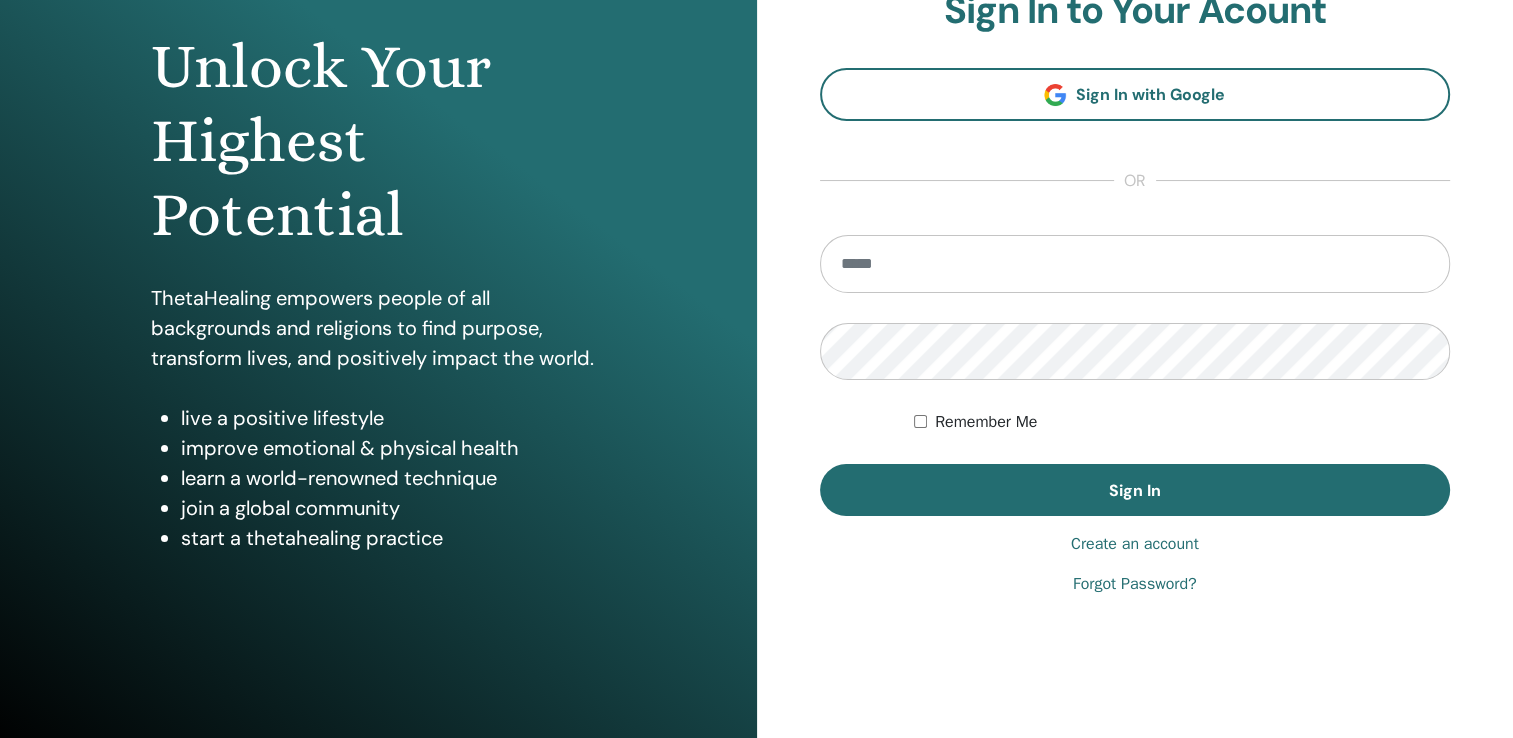 scroll, scrollTop: 200, scrollLeft: 0, axis: vertical 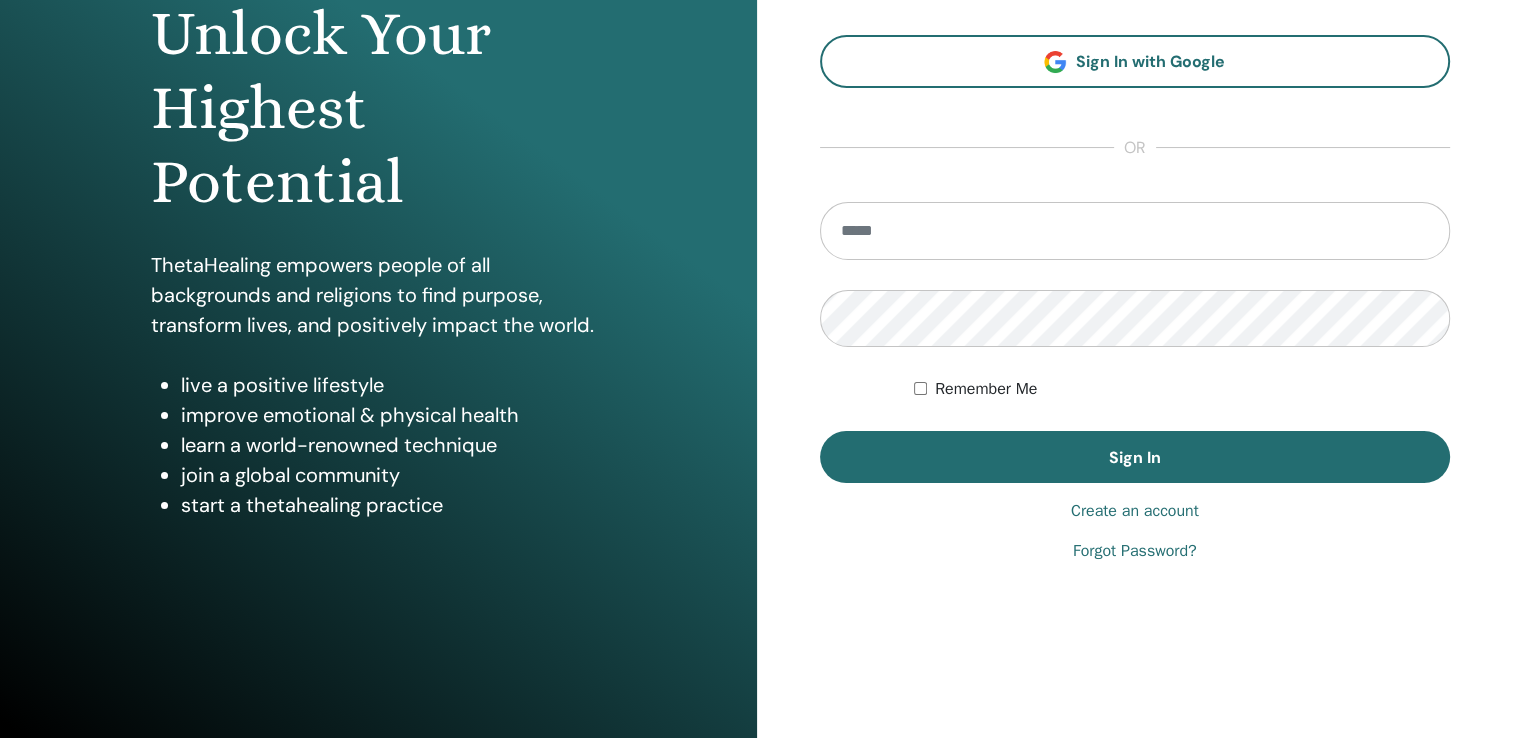 click on "Create an account" at bounding box center (1135, 511) 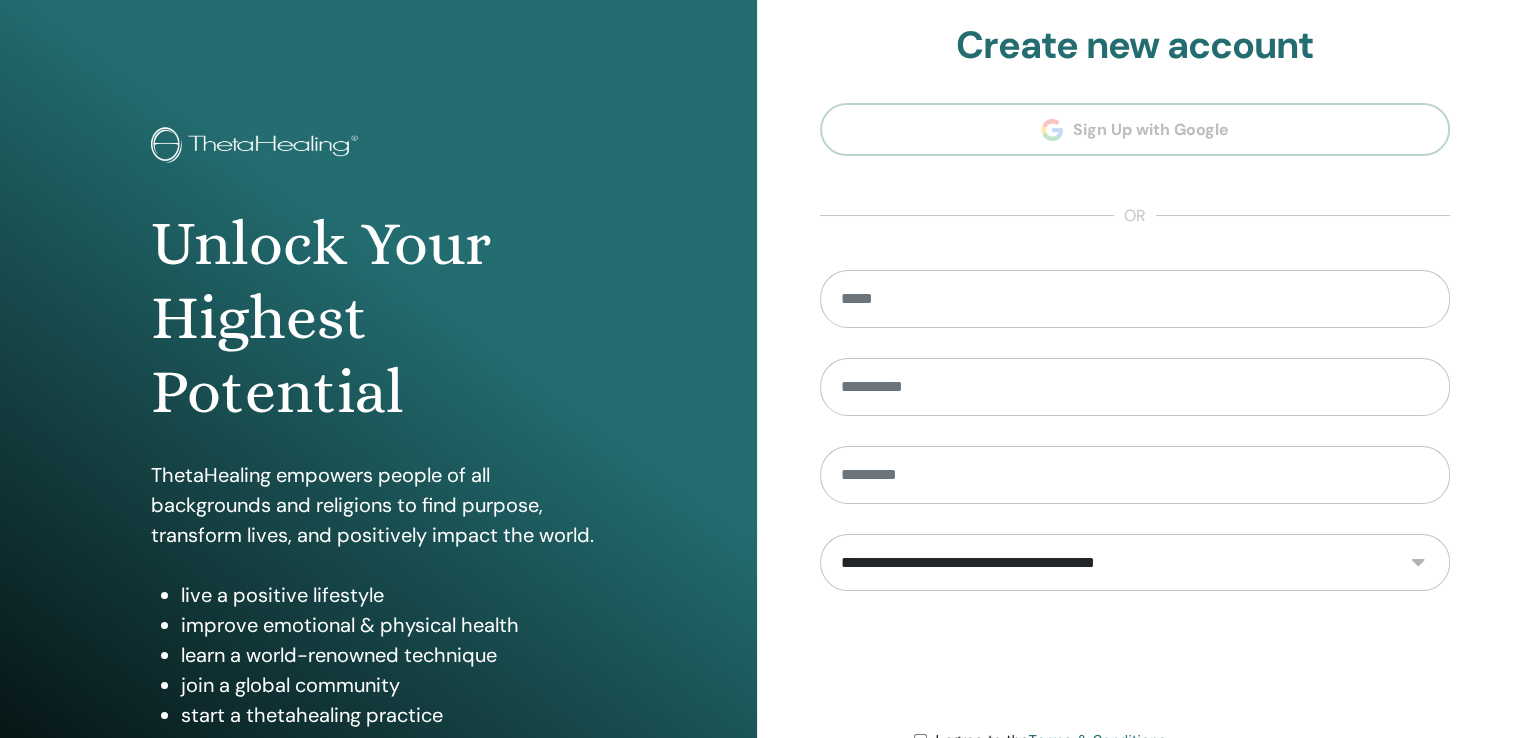 scroll, scrollTop: 0, scrollLeft: 0, axis: both 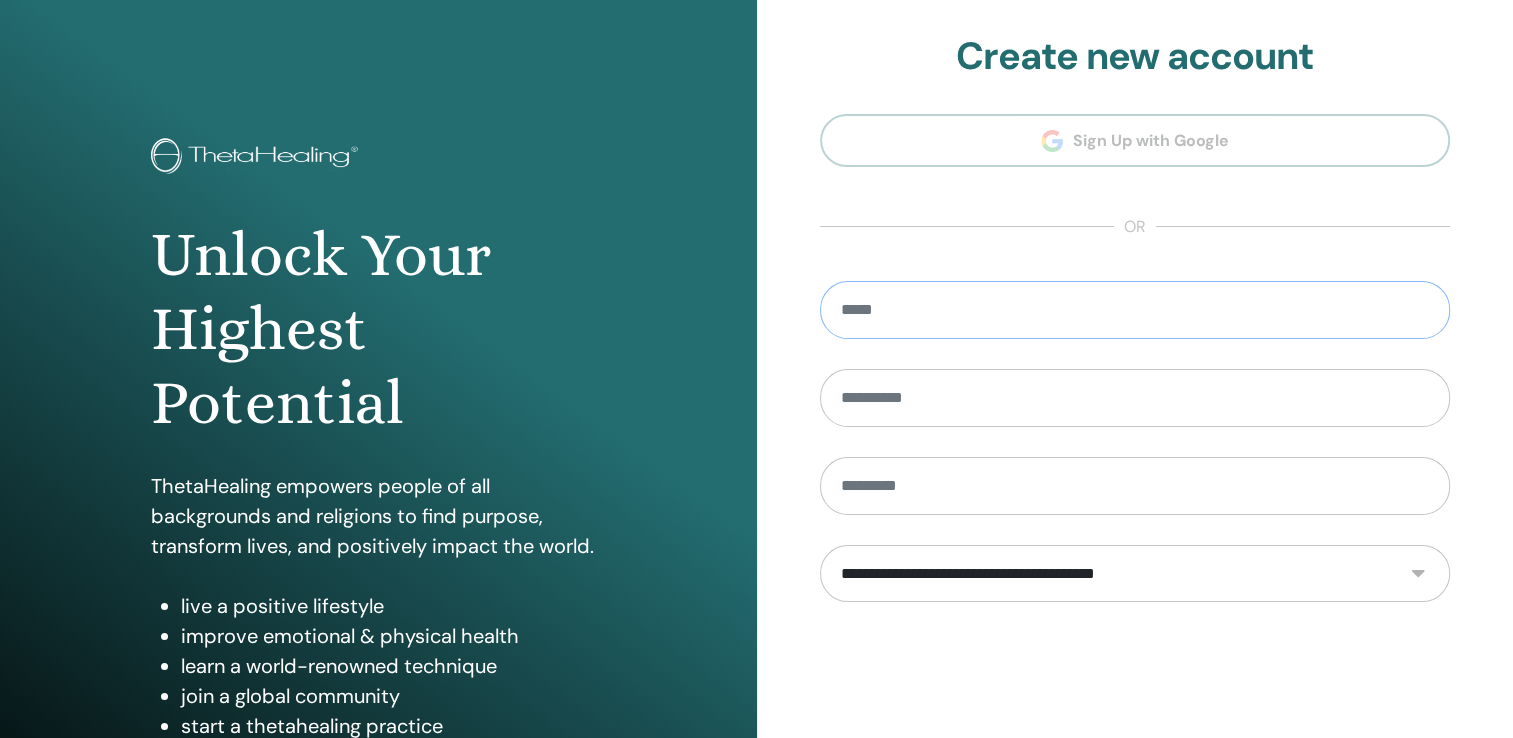 click at bounding box center (1135, 310) 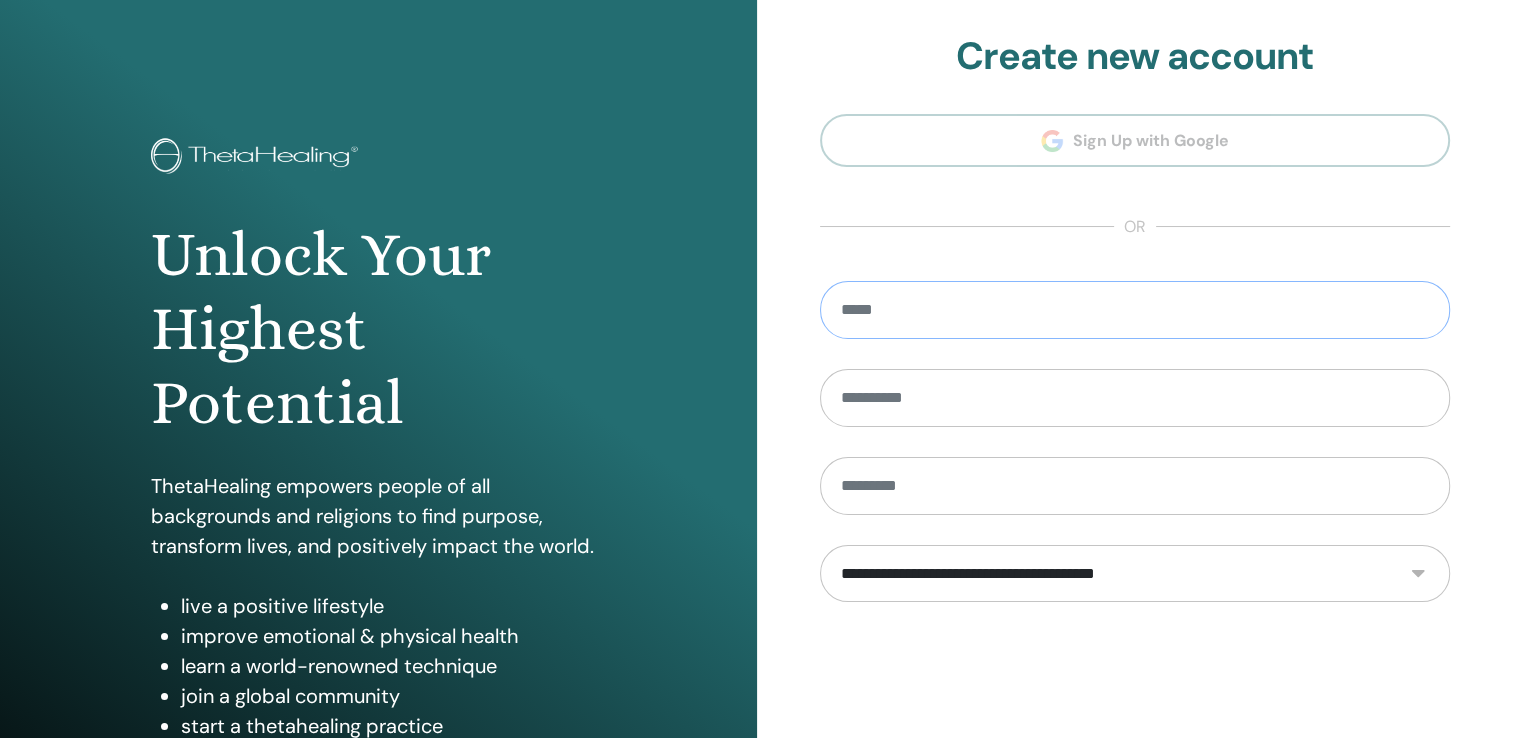 type on "**********" 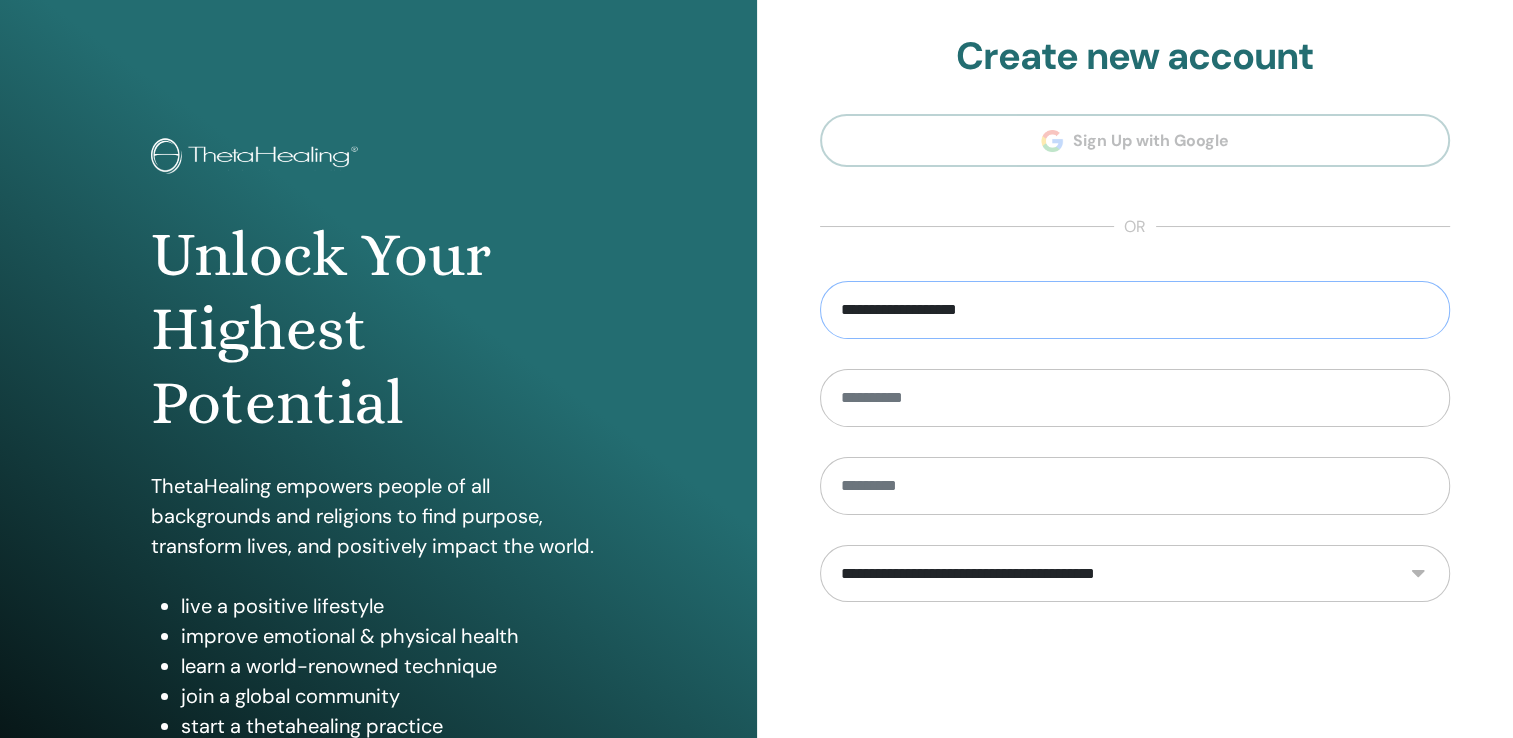 type on "*******" 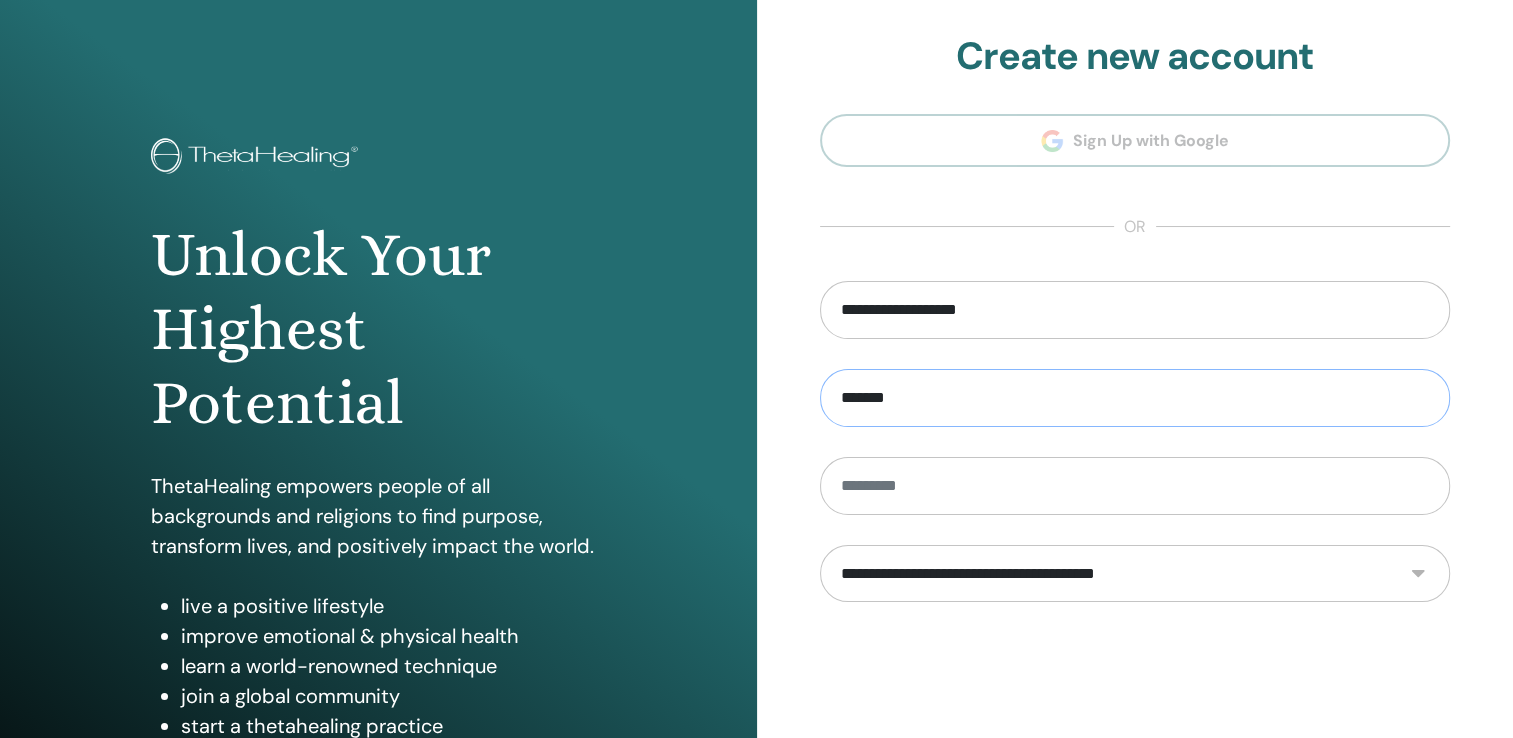 type on "****" 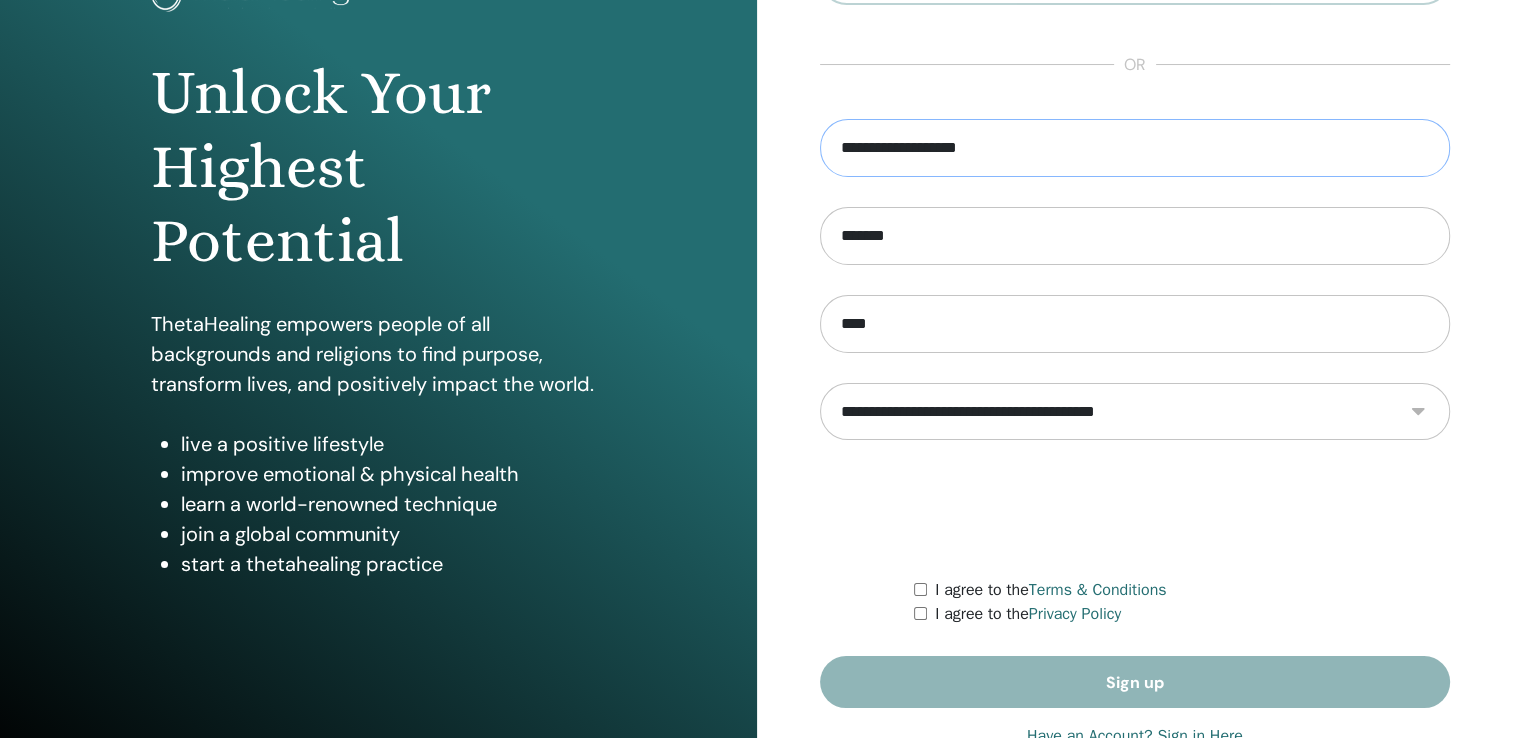 scroll, scrollTop: 200, scrollLeft: 0, axis: vertical 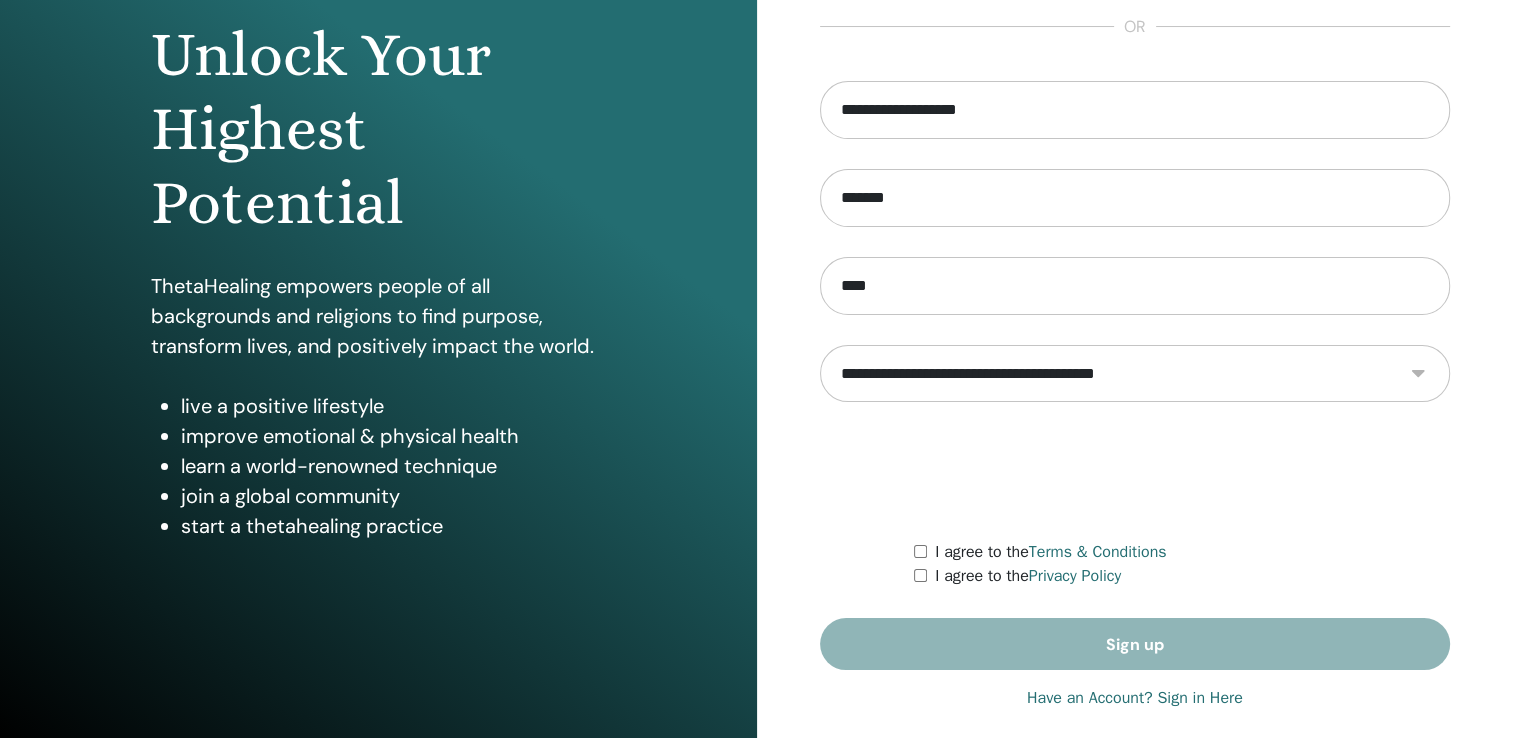 click on "**********" at bounding box center [1135, 376] 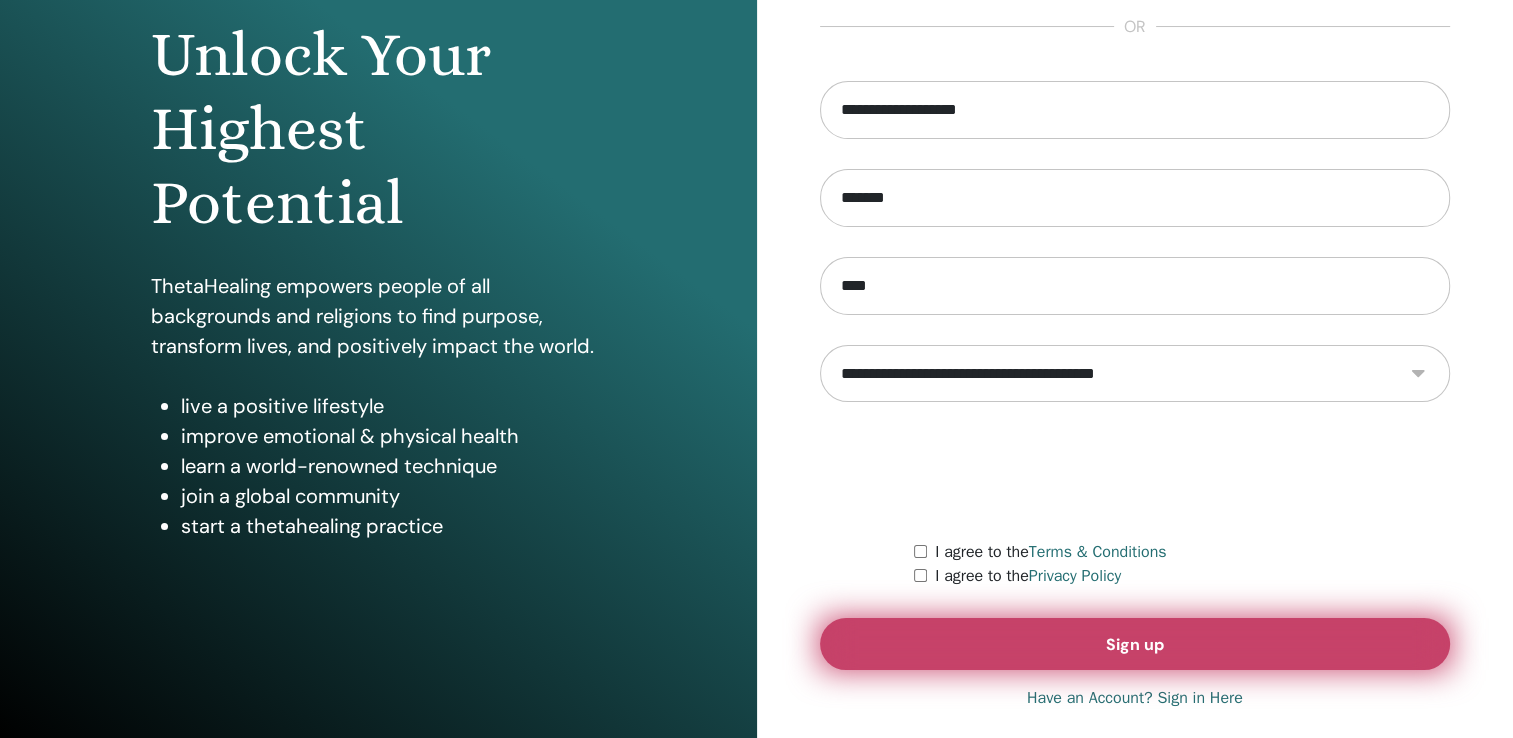 click on "Sign up" at bounding box center (1135, 644) 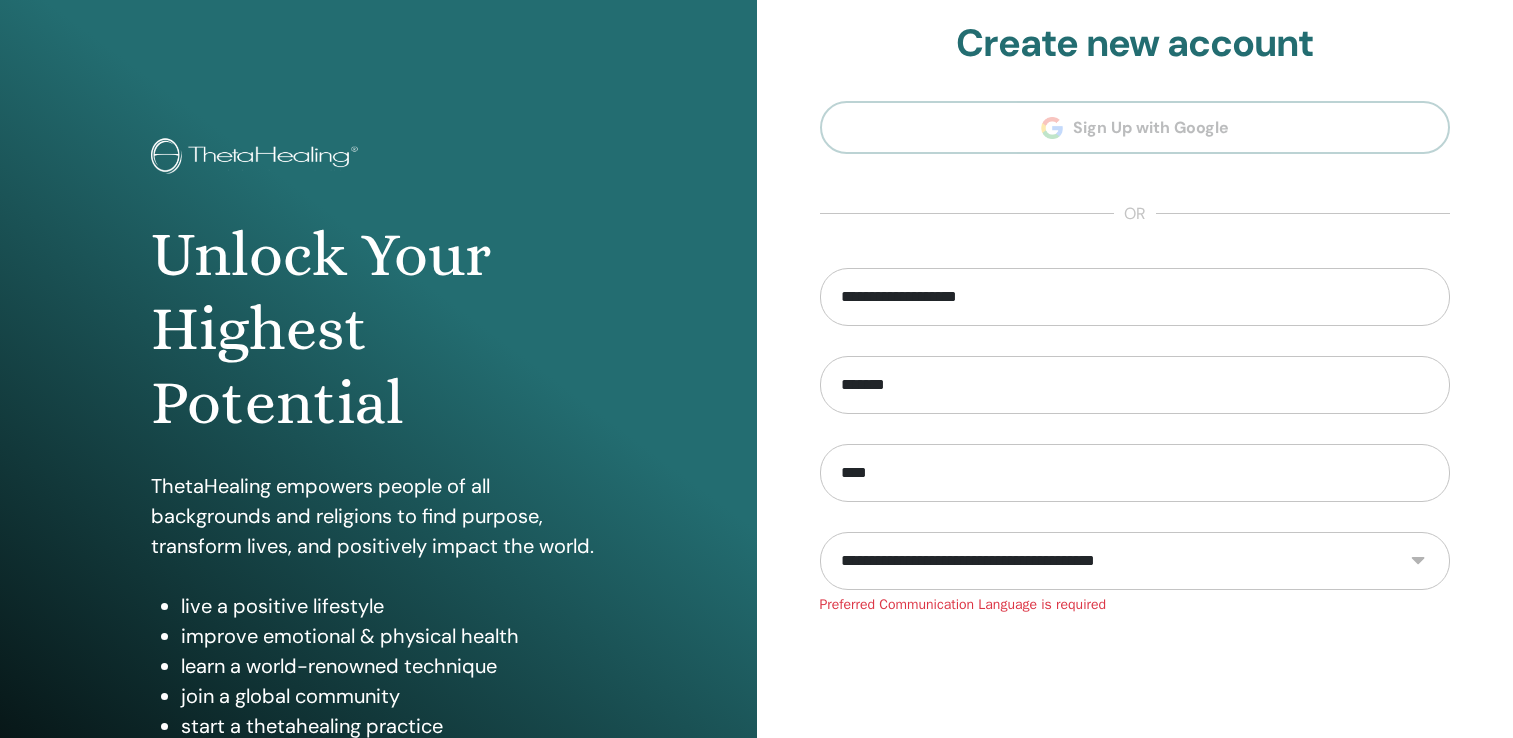 scroll, scrollTop: 0, scrollLeft: 0, axis: both 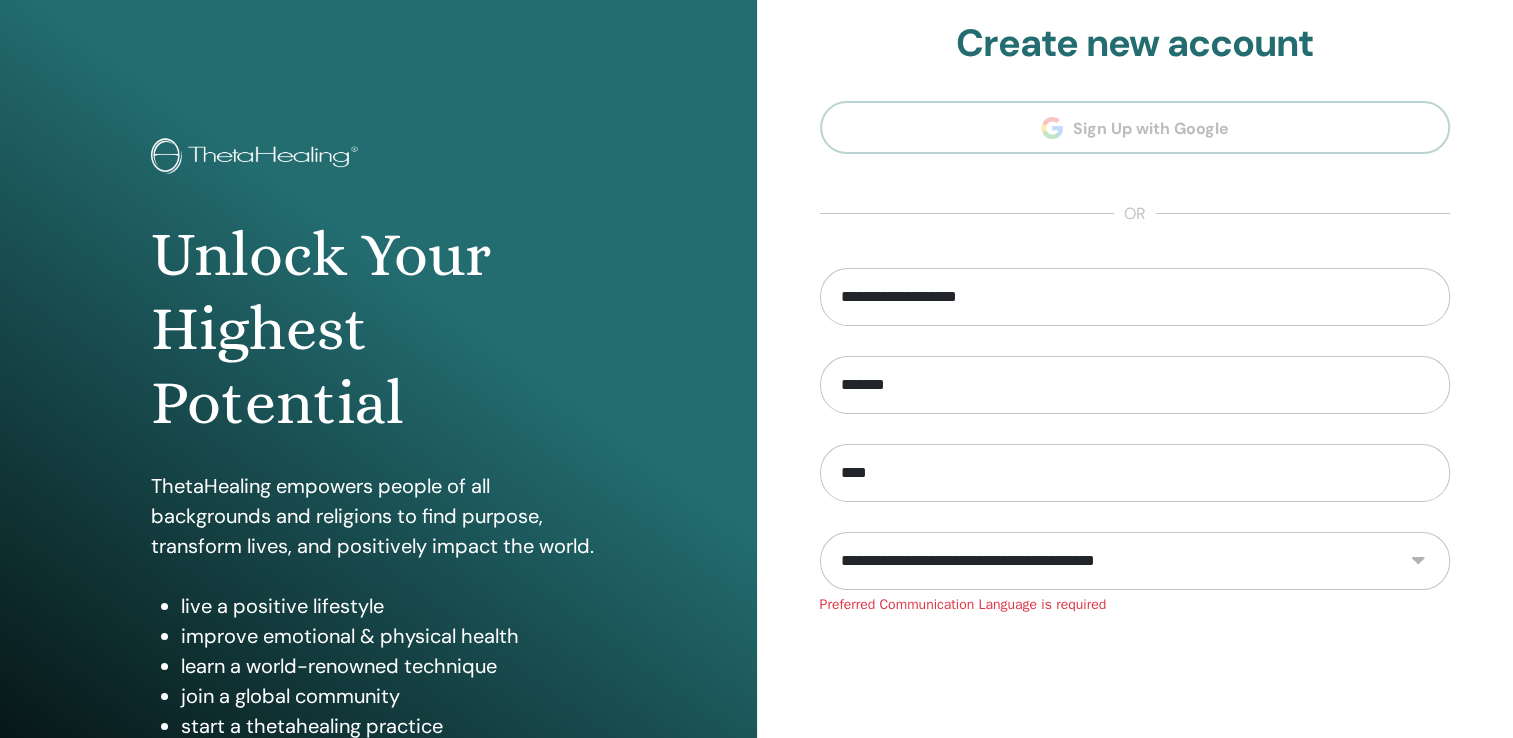 click on "**********" at bounding box center [1135, 561] 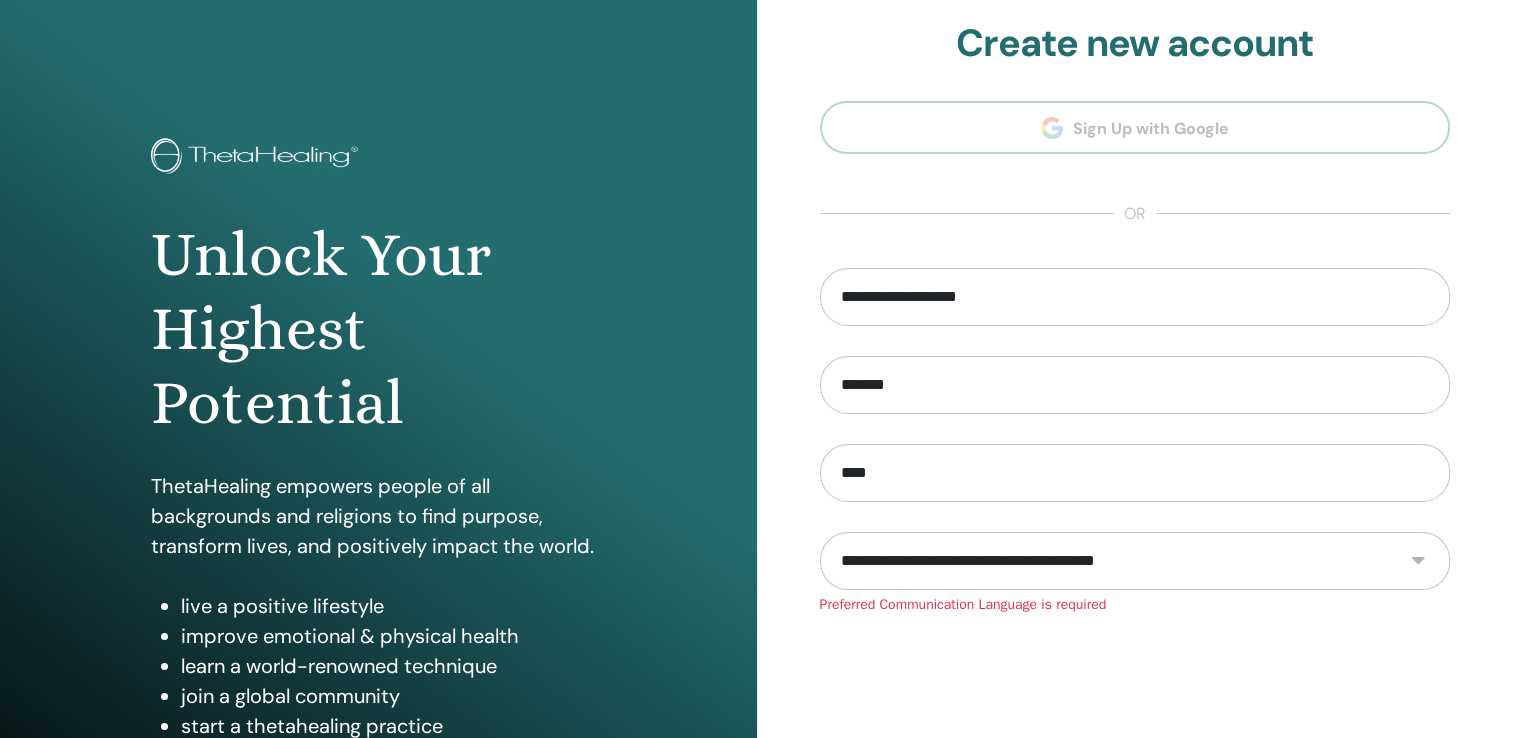 select on "***" 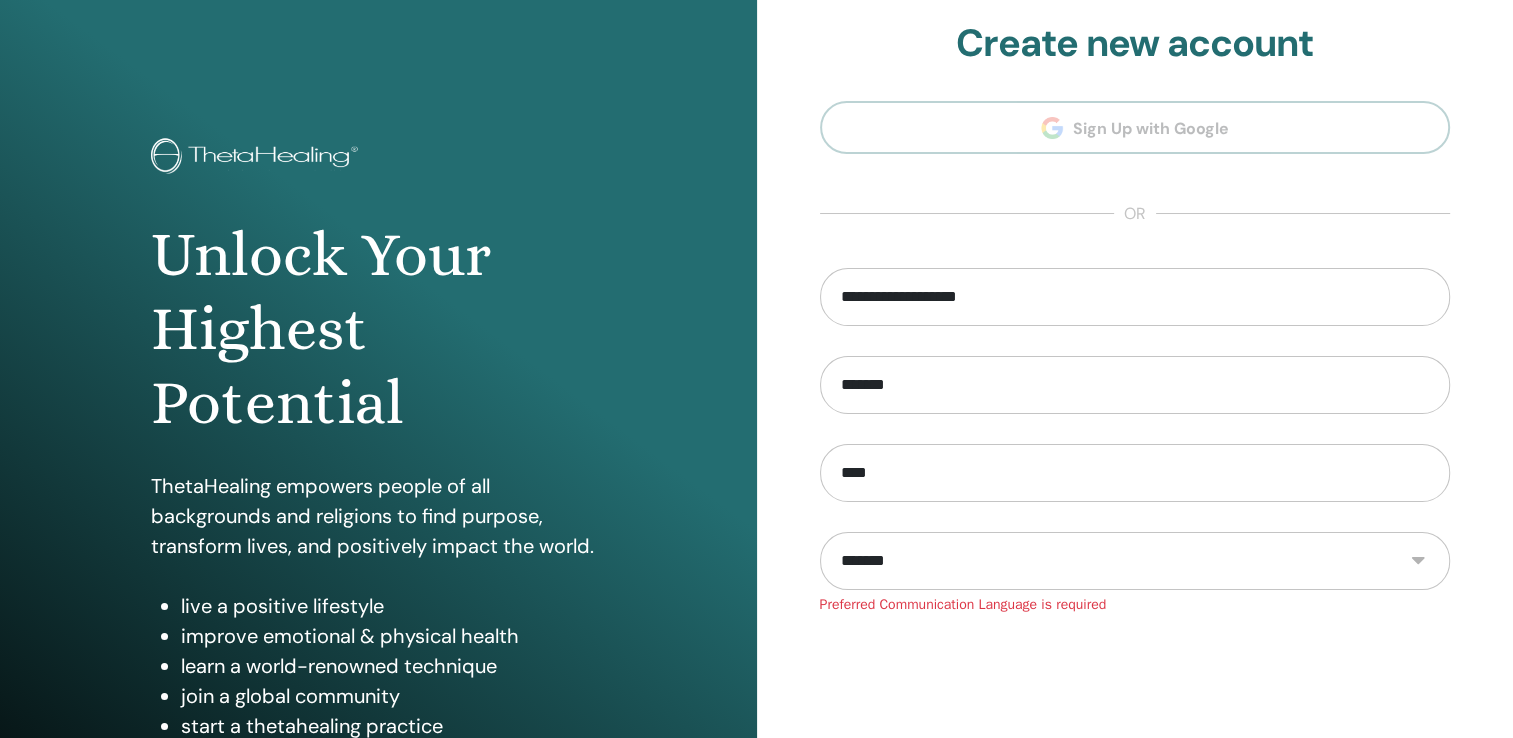 click on "**********" at bounding box center [1135, 561] 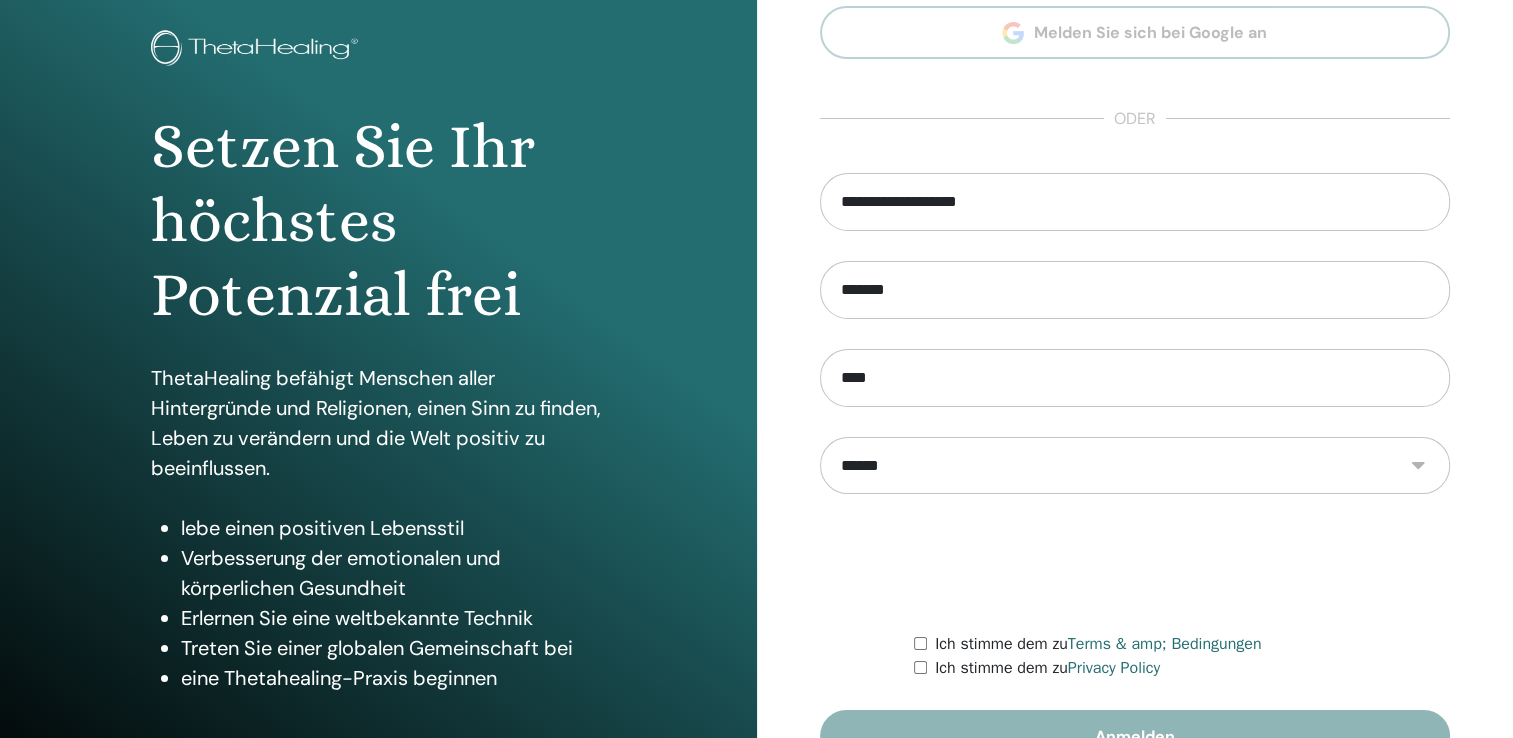 scroll, scrollTop: 200, scrollLeft: 0, axis: vertical 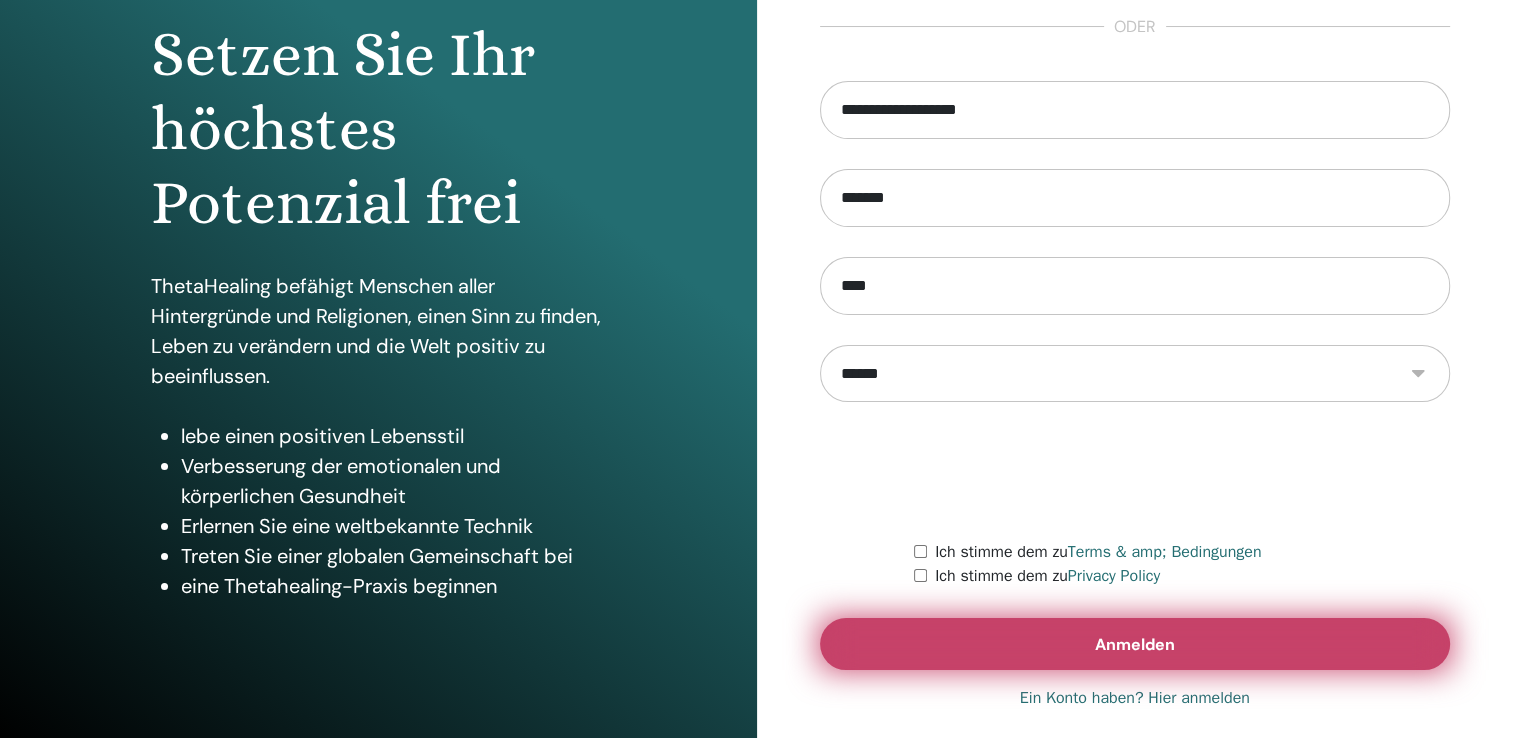 click on "Anmelden" at bounding box center (1135, 644) 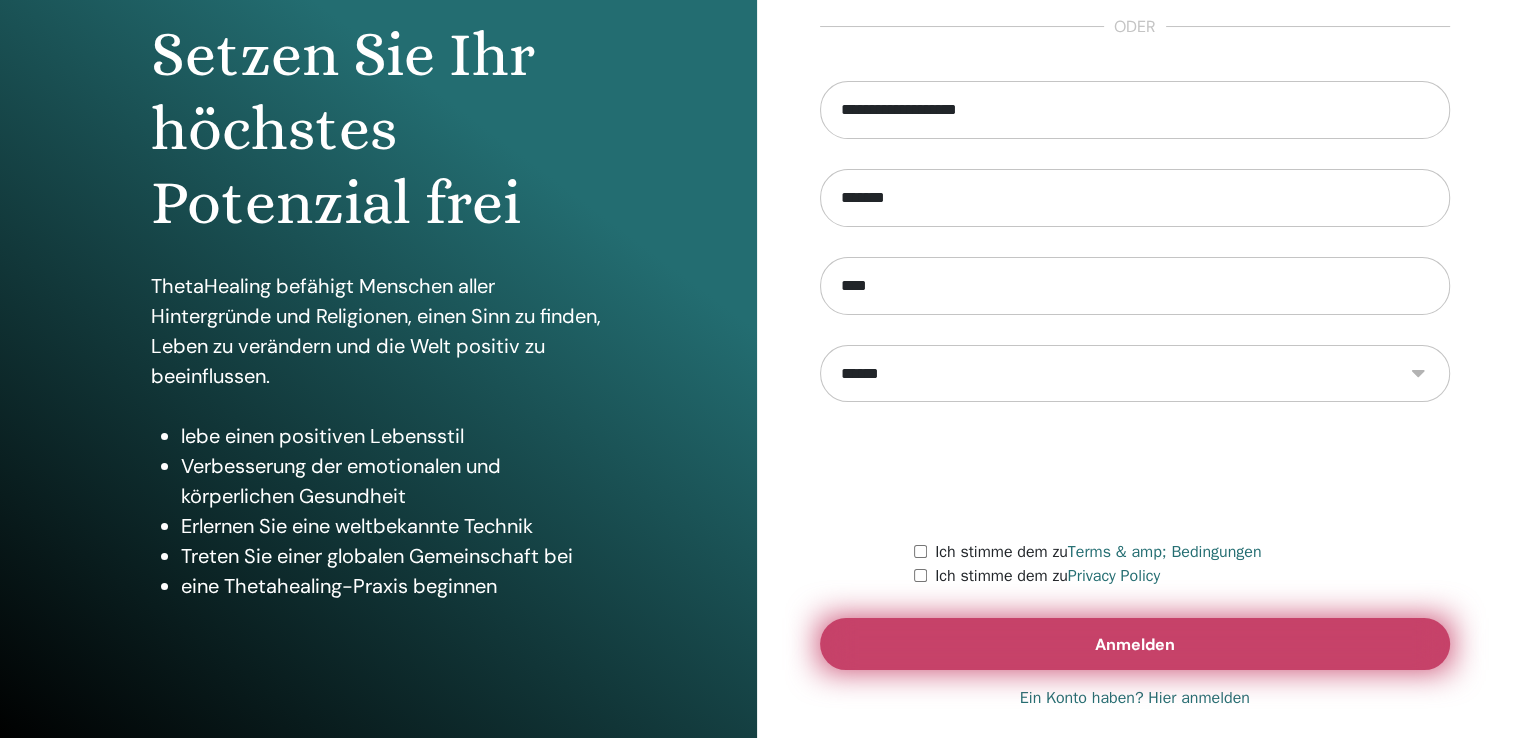 click on "Anmelden" at bounding box center (1135, 644) 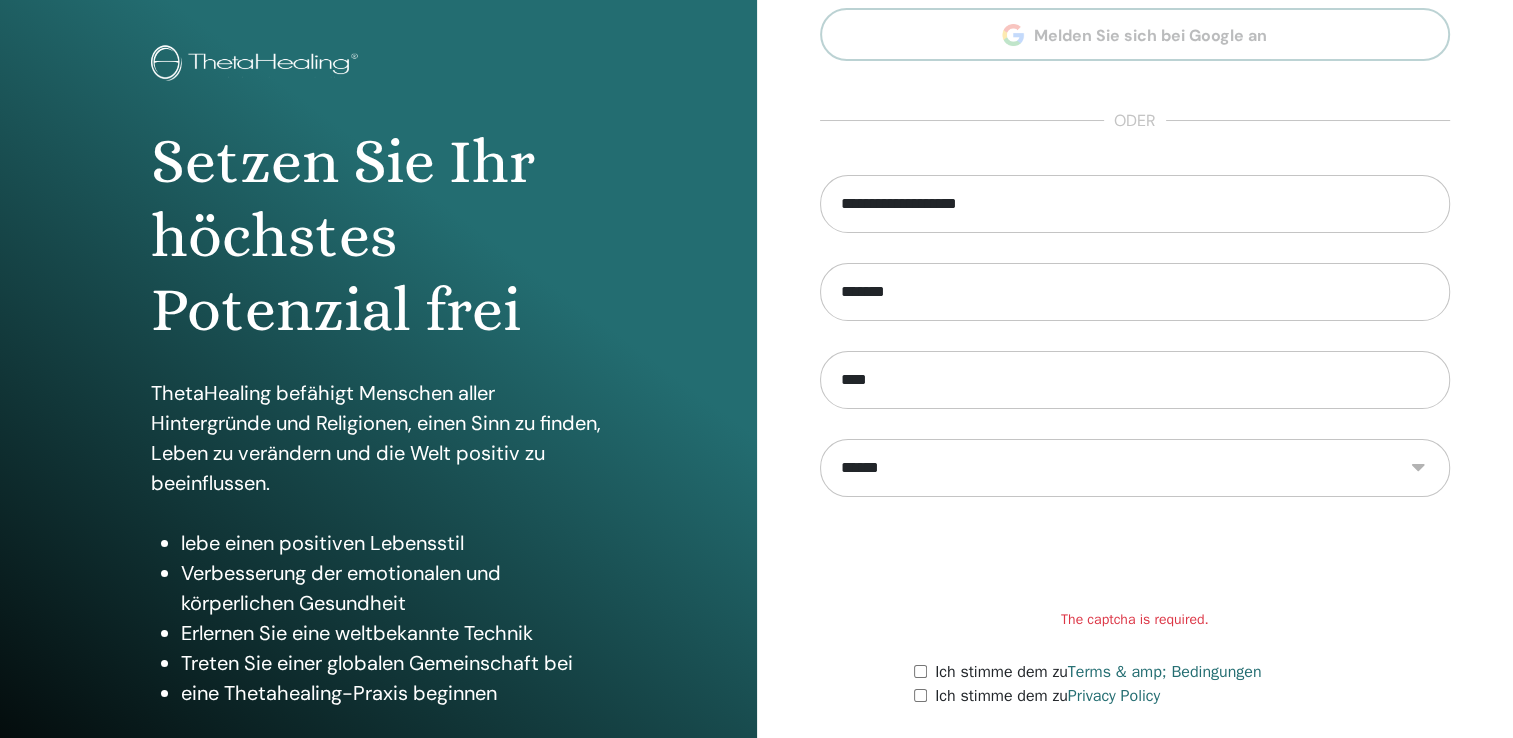 scroll, scrollTop: 221, scrollLeft: 0, axis: vertical 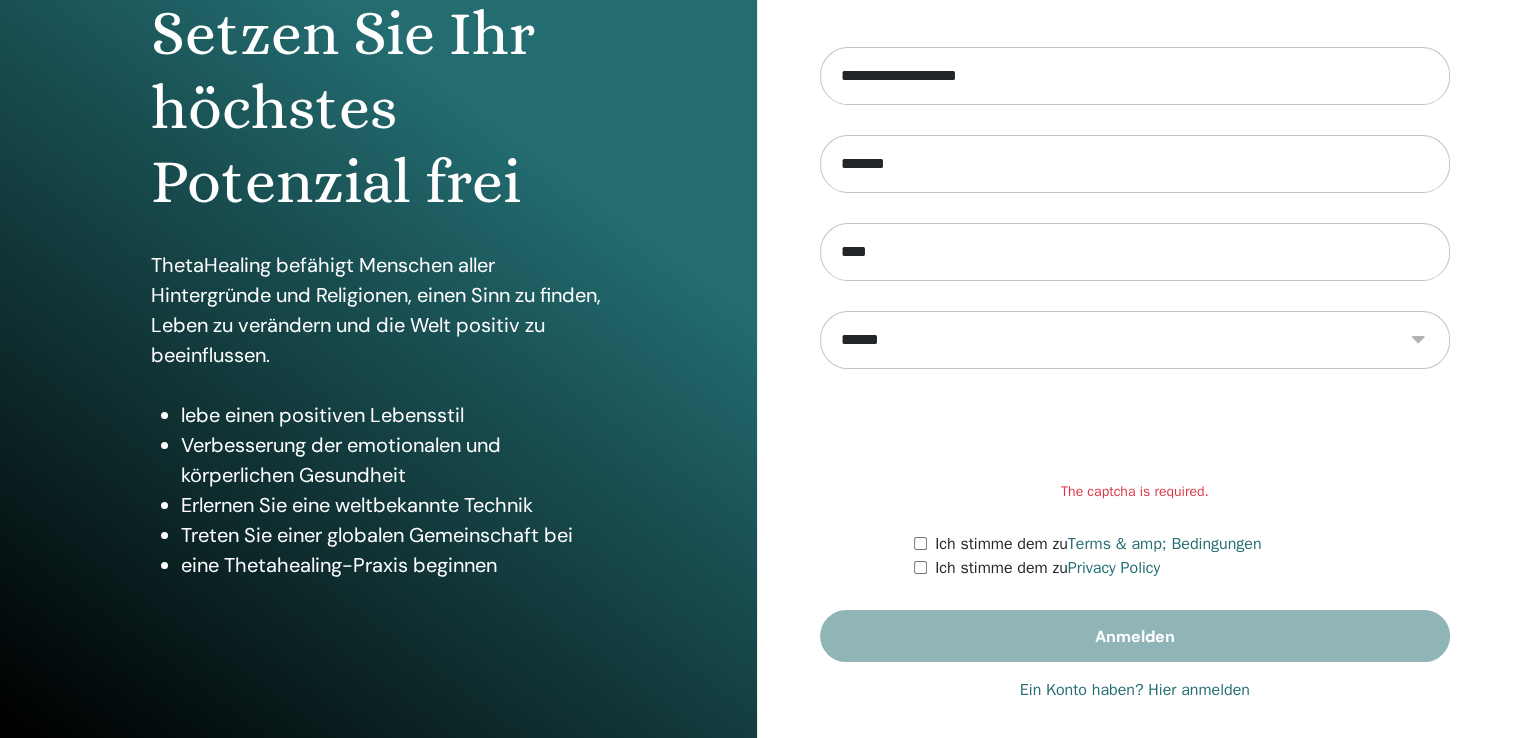 click on "Ich stimme dem zu  Privacy Policy" at bounding box center (1182, 568) 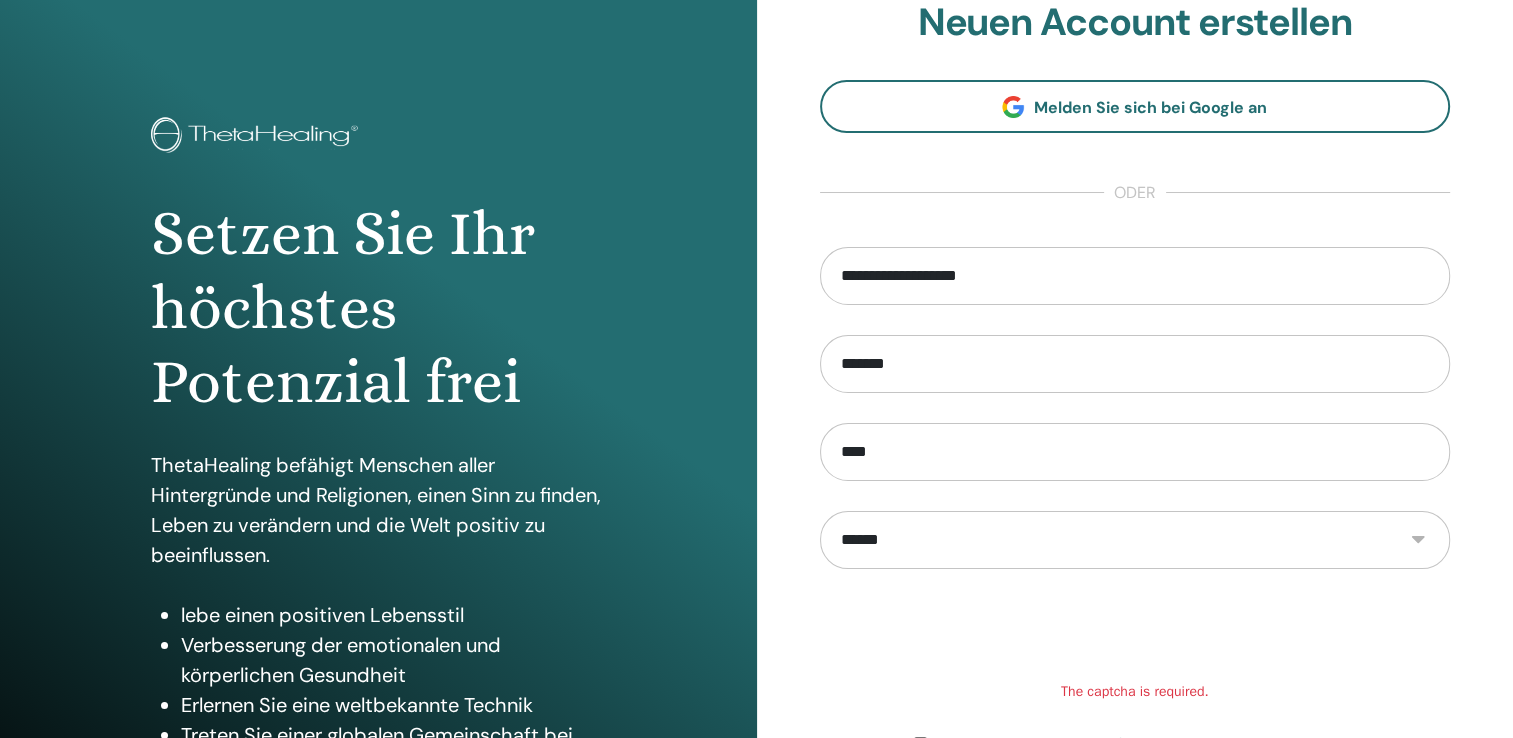 scroll, scrollTop: 221, scrollLeft: 0, axis: vertical 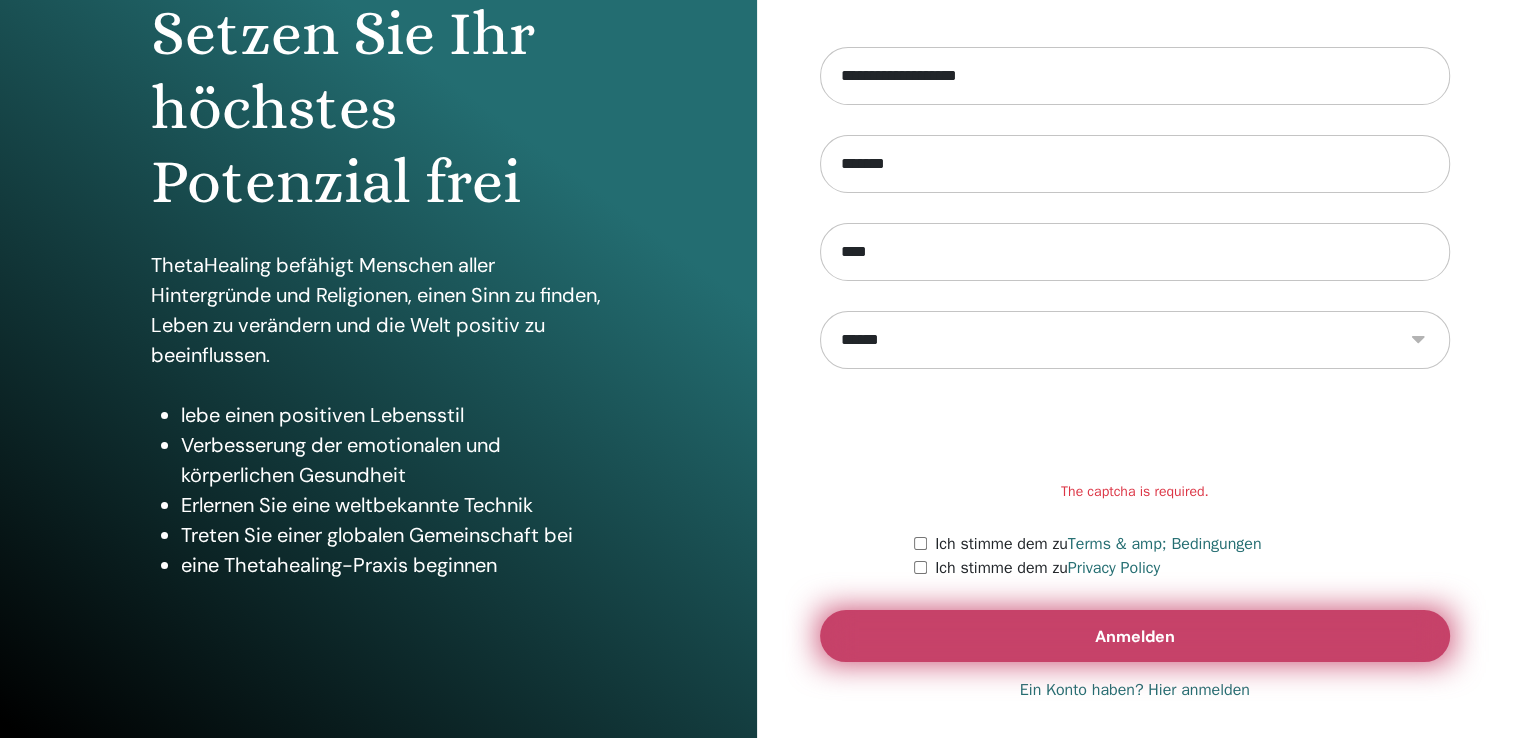click on "Anmelden" at bounding box center [1135, 636] 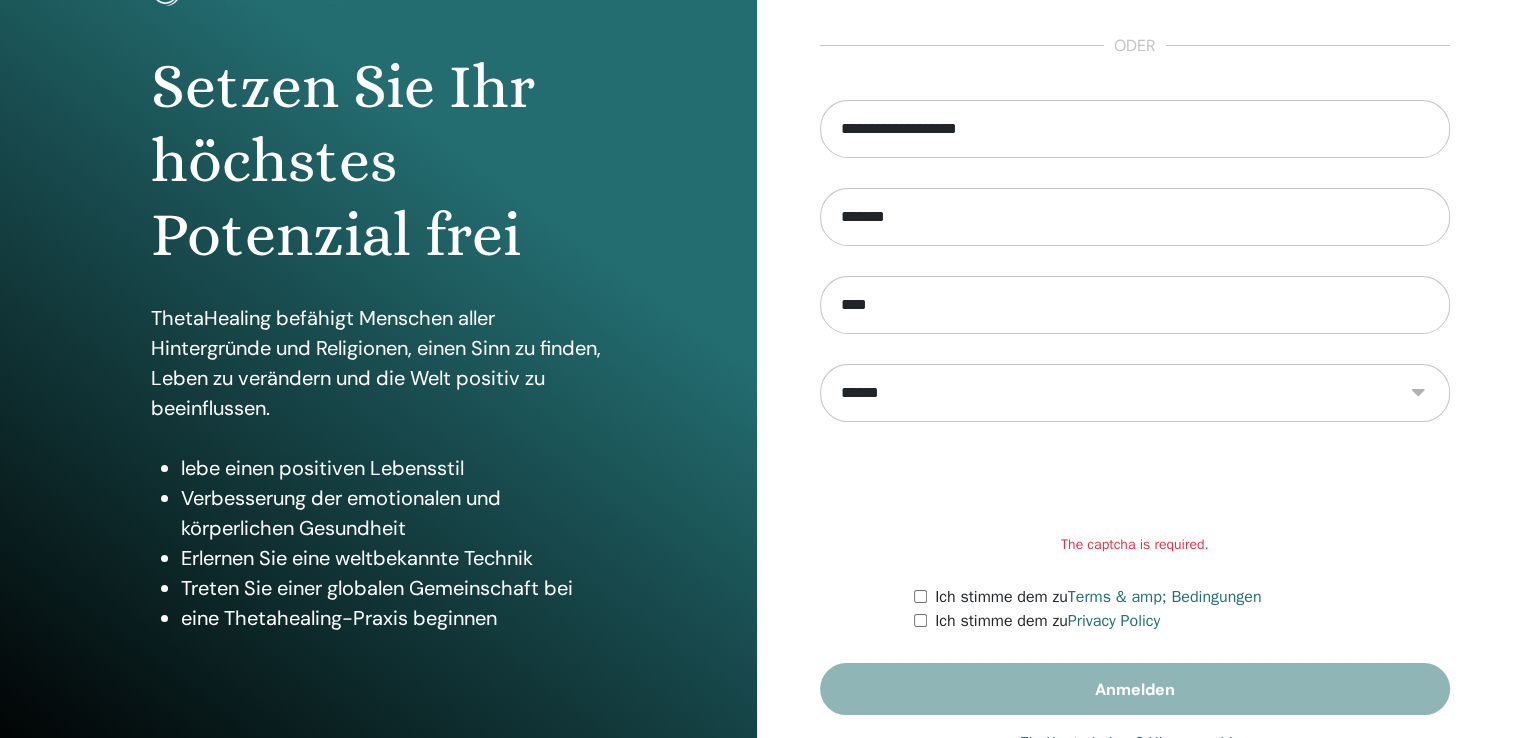 scroll, scrollTop: 221, scrollLeft: 0, axis: vertical 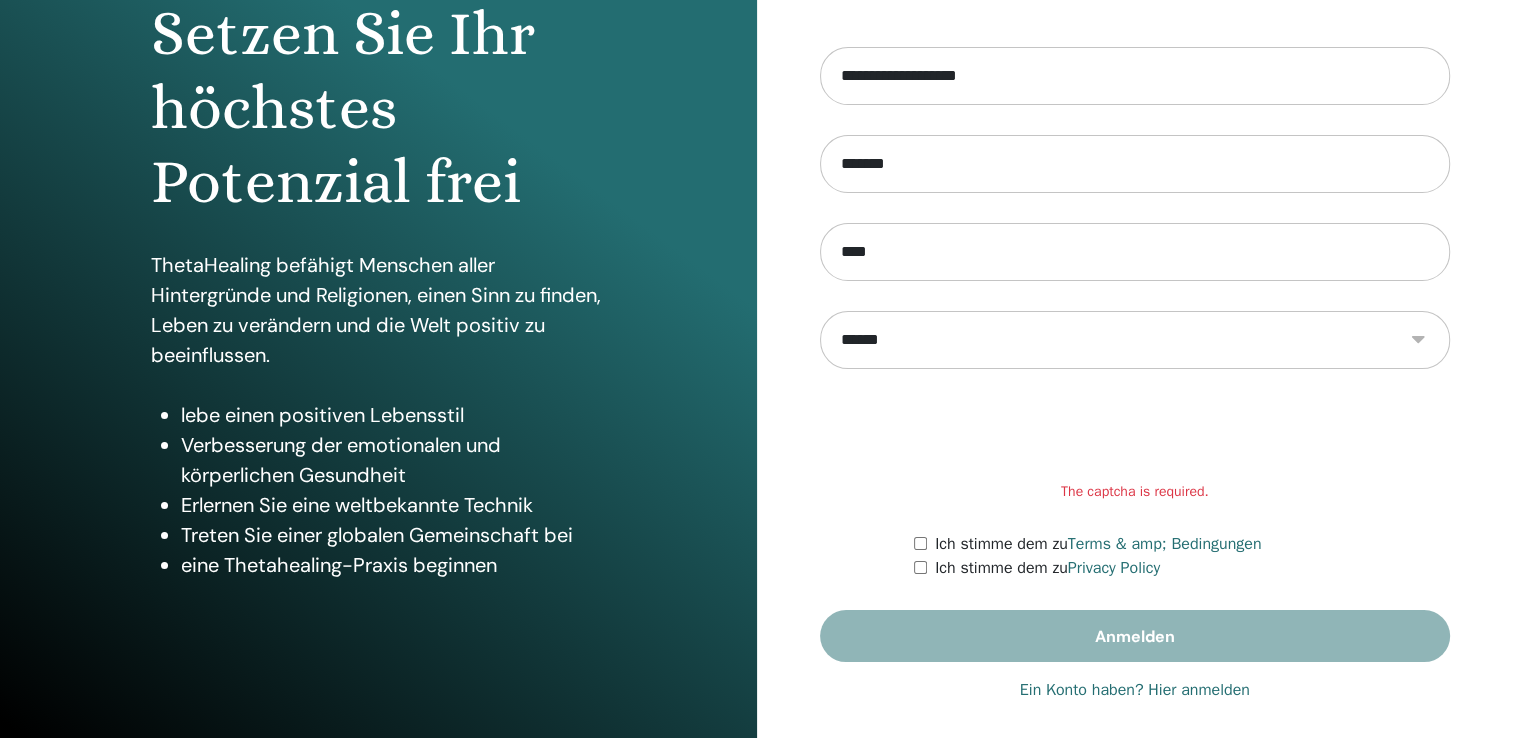 click on "Ein Konto haben? Hier anmelden" at bounding box center [1135, 690] 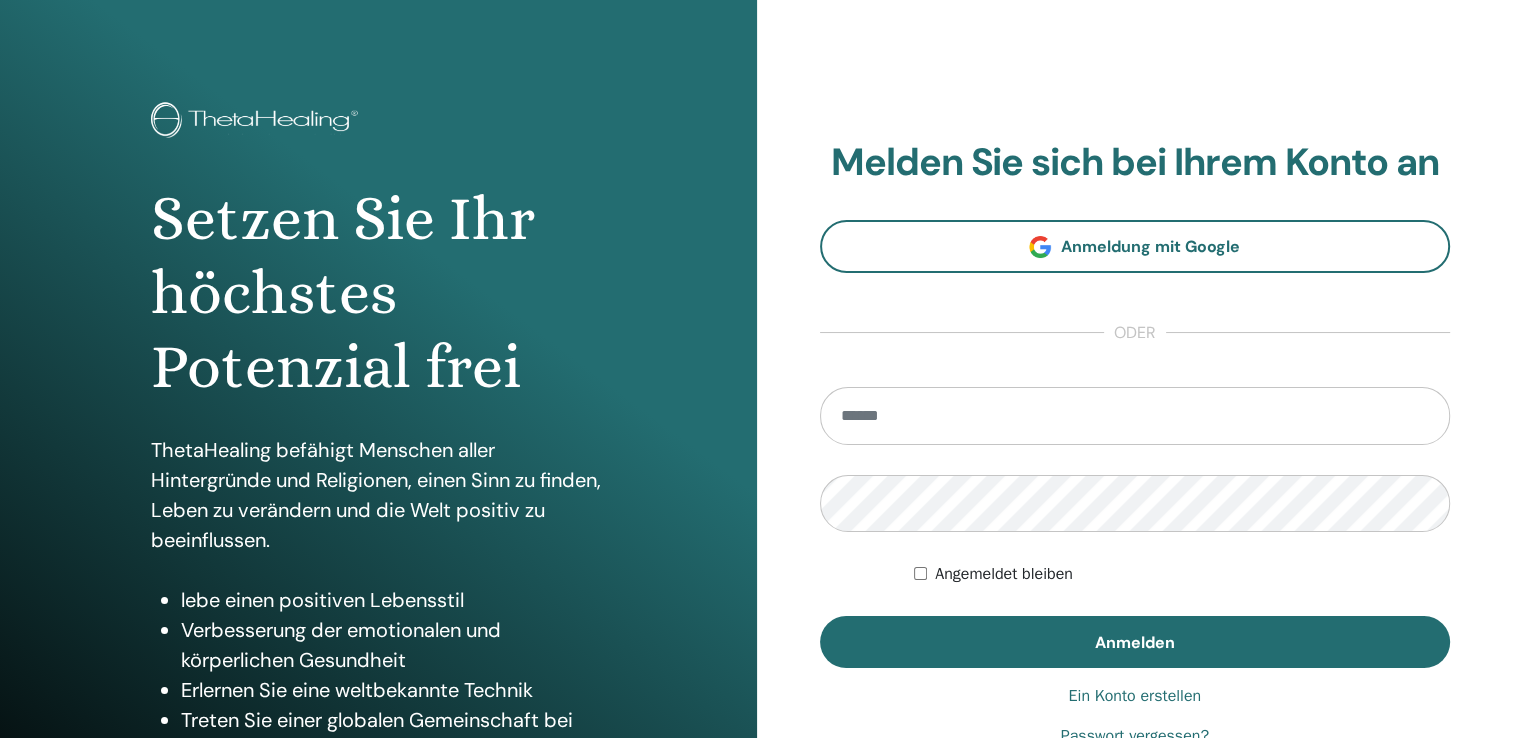 scroll, scrollTop: 0, scrollLeft: 0, axis: both 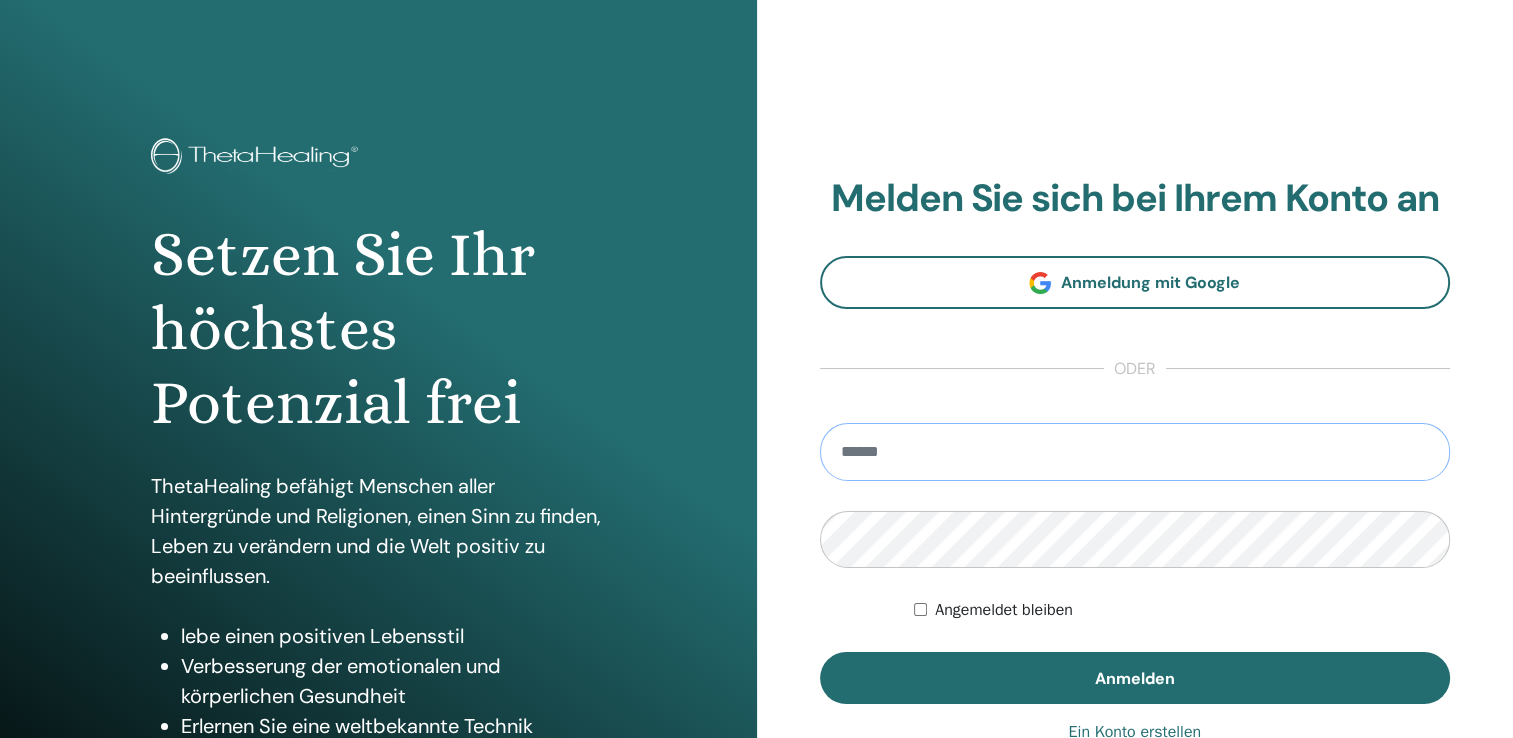 click at bounding box center [1135, 452] 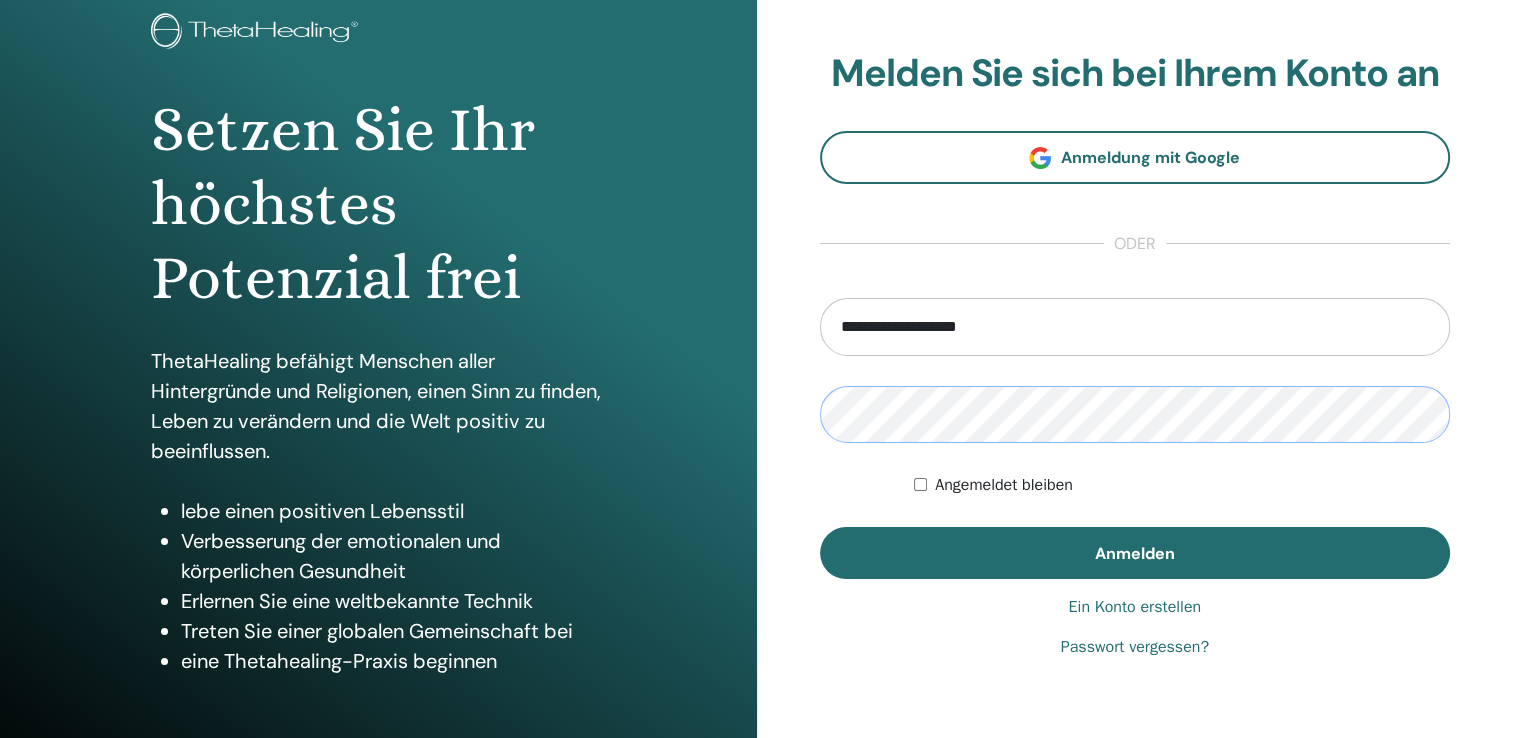 scroll, scrollTop: 200, scrollLeft: 0, axis: vertical 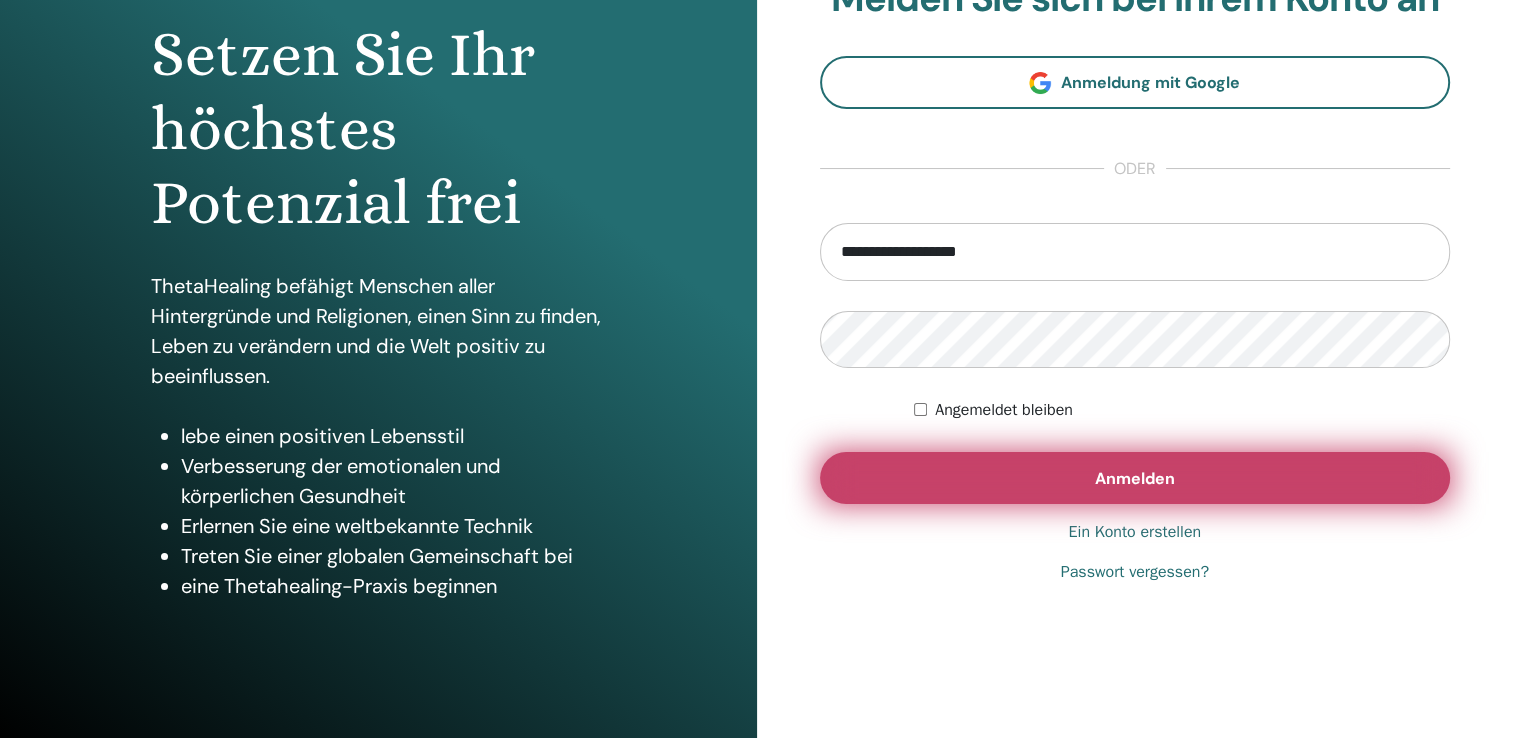 click on "Anmelden" at bounding box center (1135, 478) 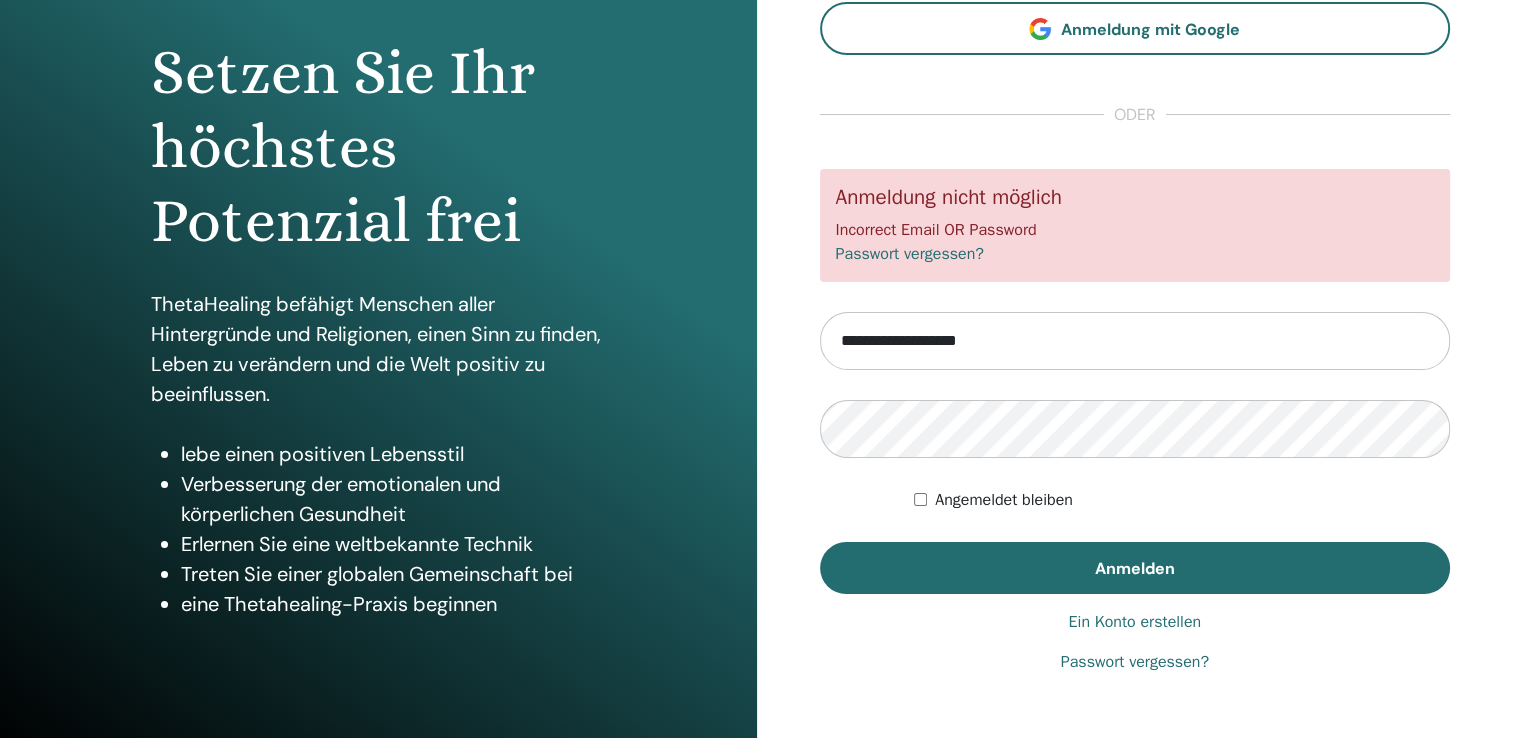 scroll, scrollTop: 221, scrollLeft: 0, axis: vertical 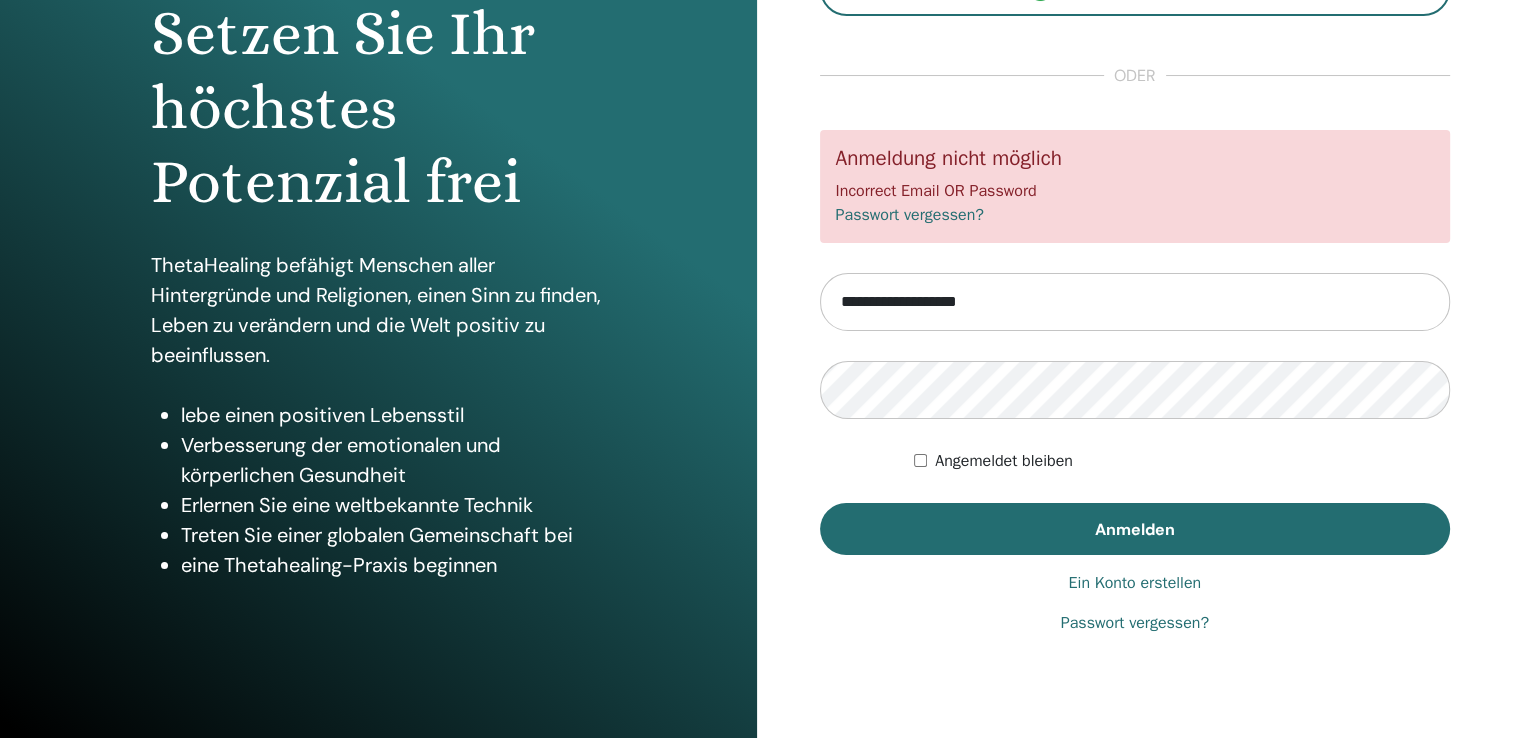 click on "Ein Konto erstellen" at bounding box center (1134, 583) 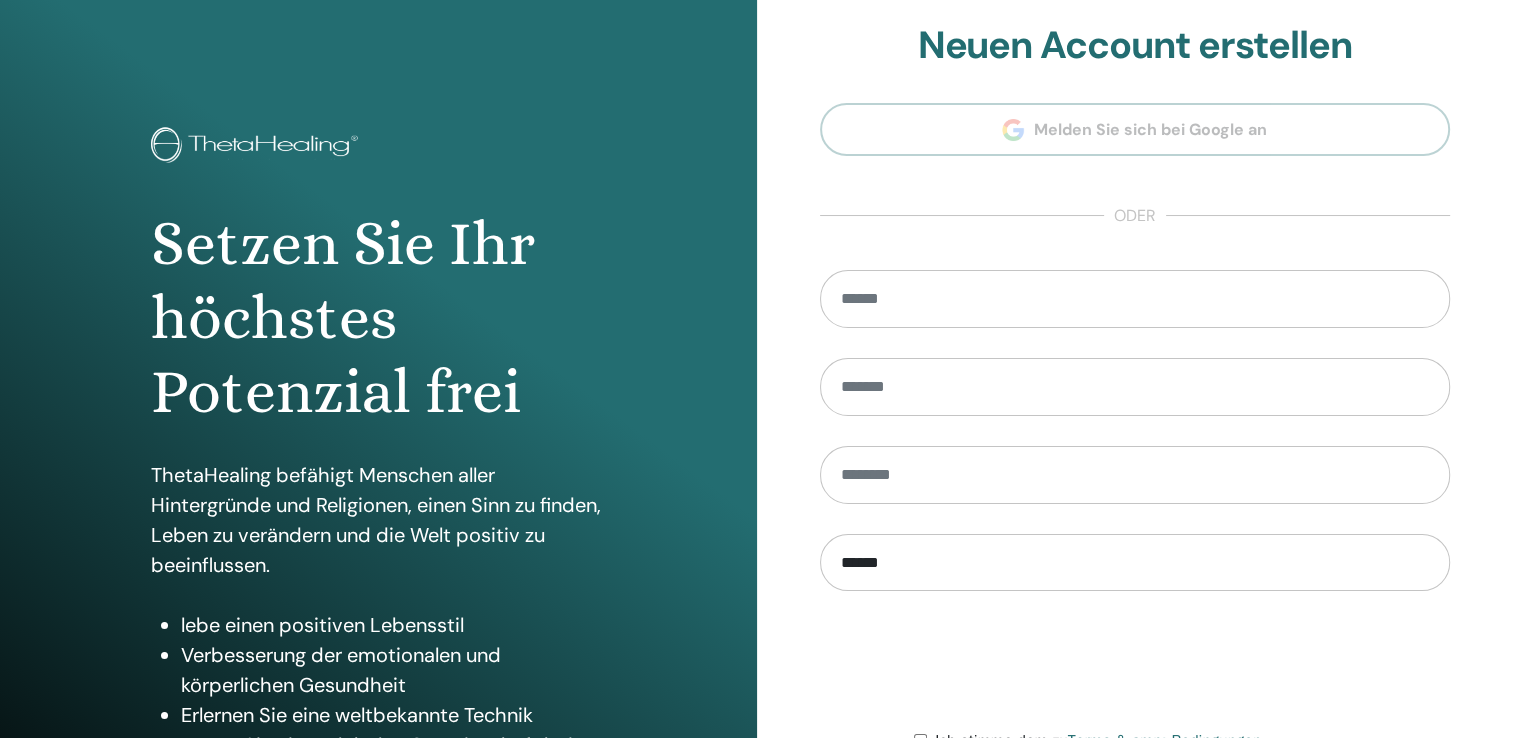 scroll, scrollTop: 0, scrollLeft: 0, axis: both 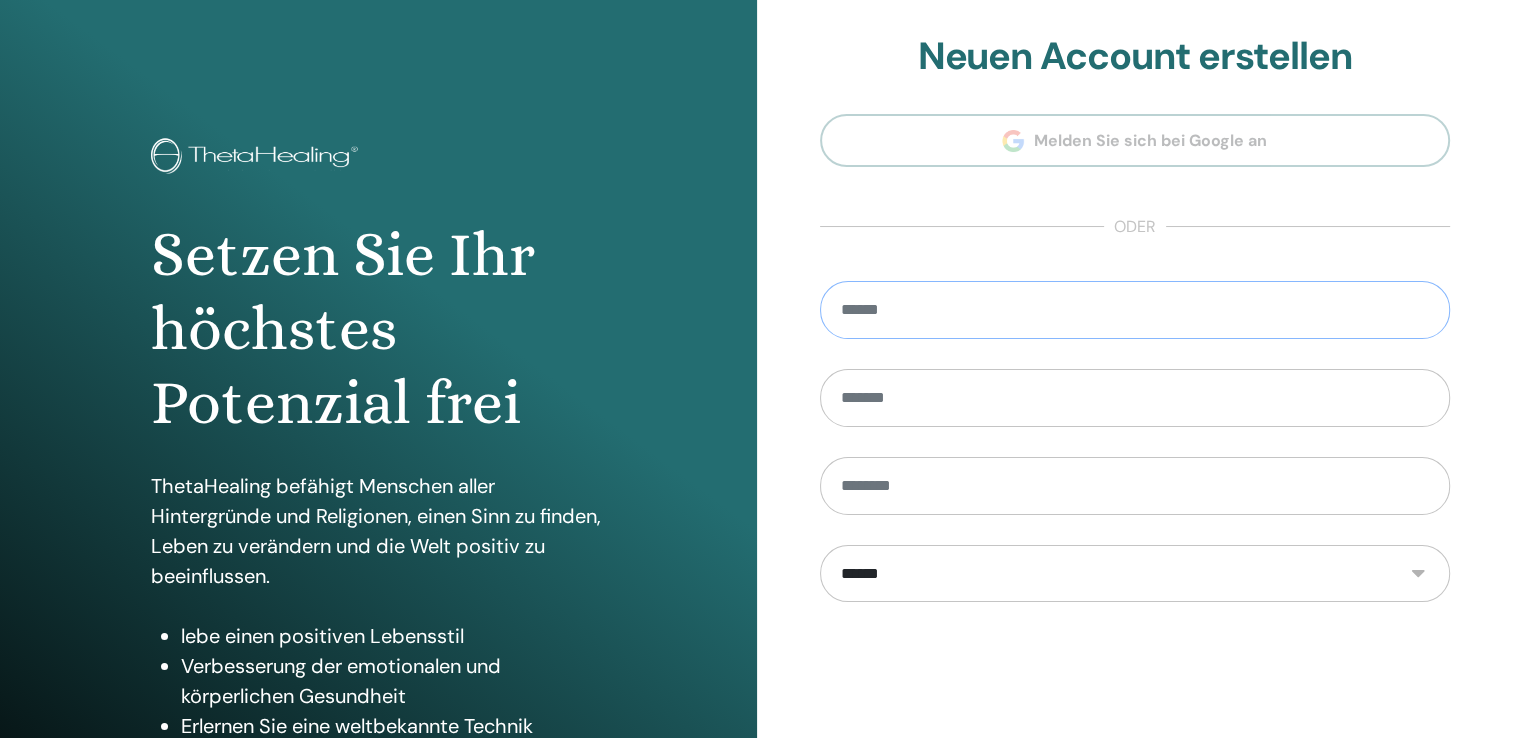 click at bounding box center [1135, 310] 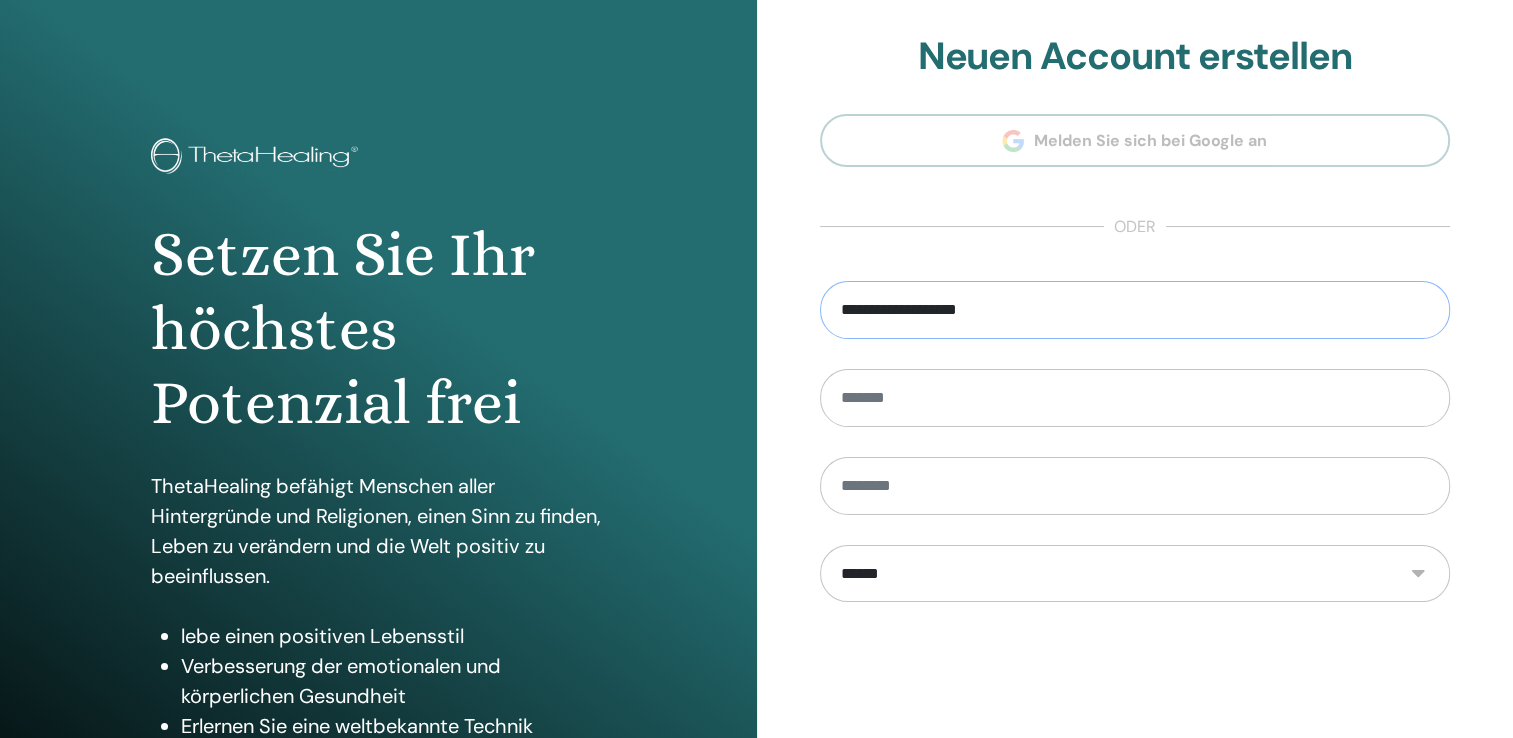 type on "*******" 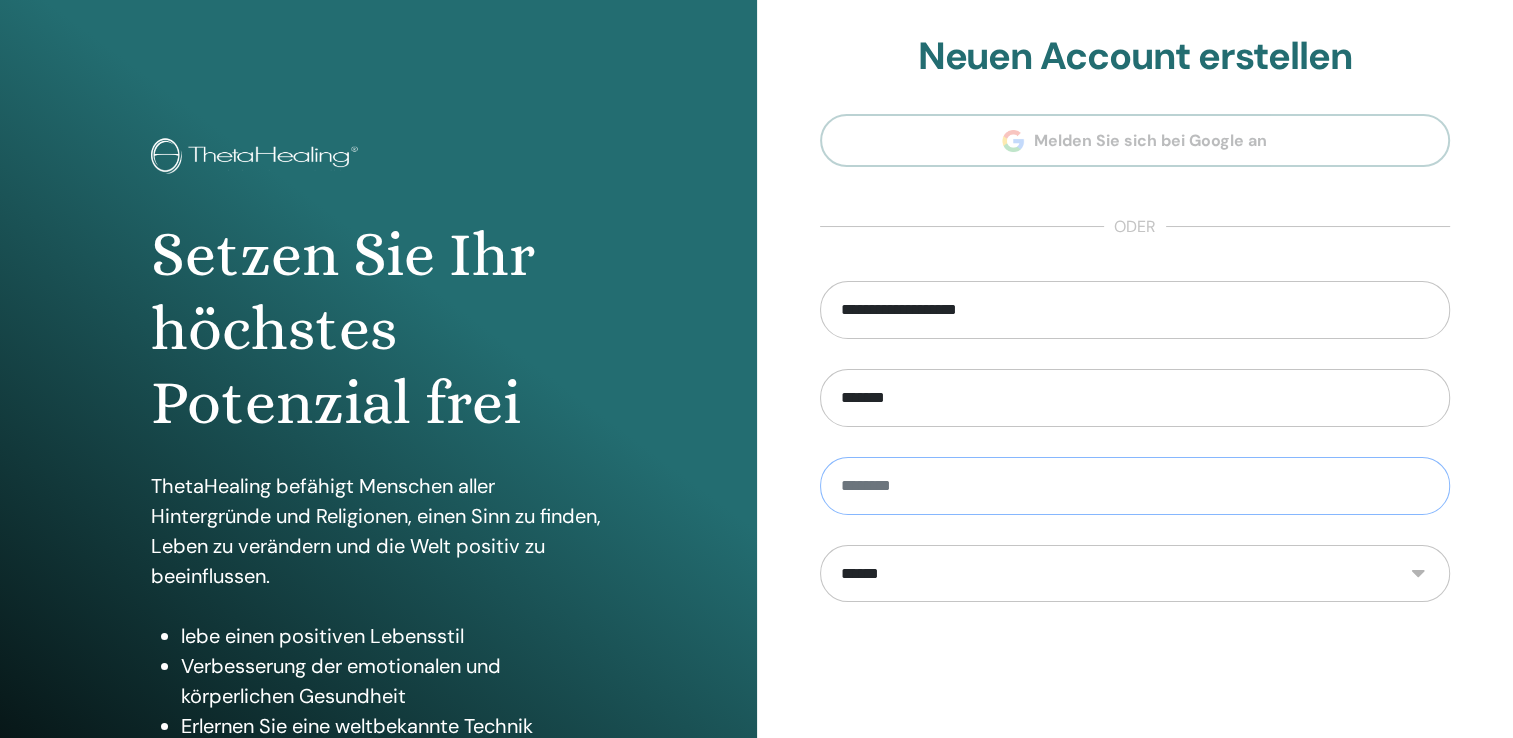 type on "****" 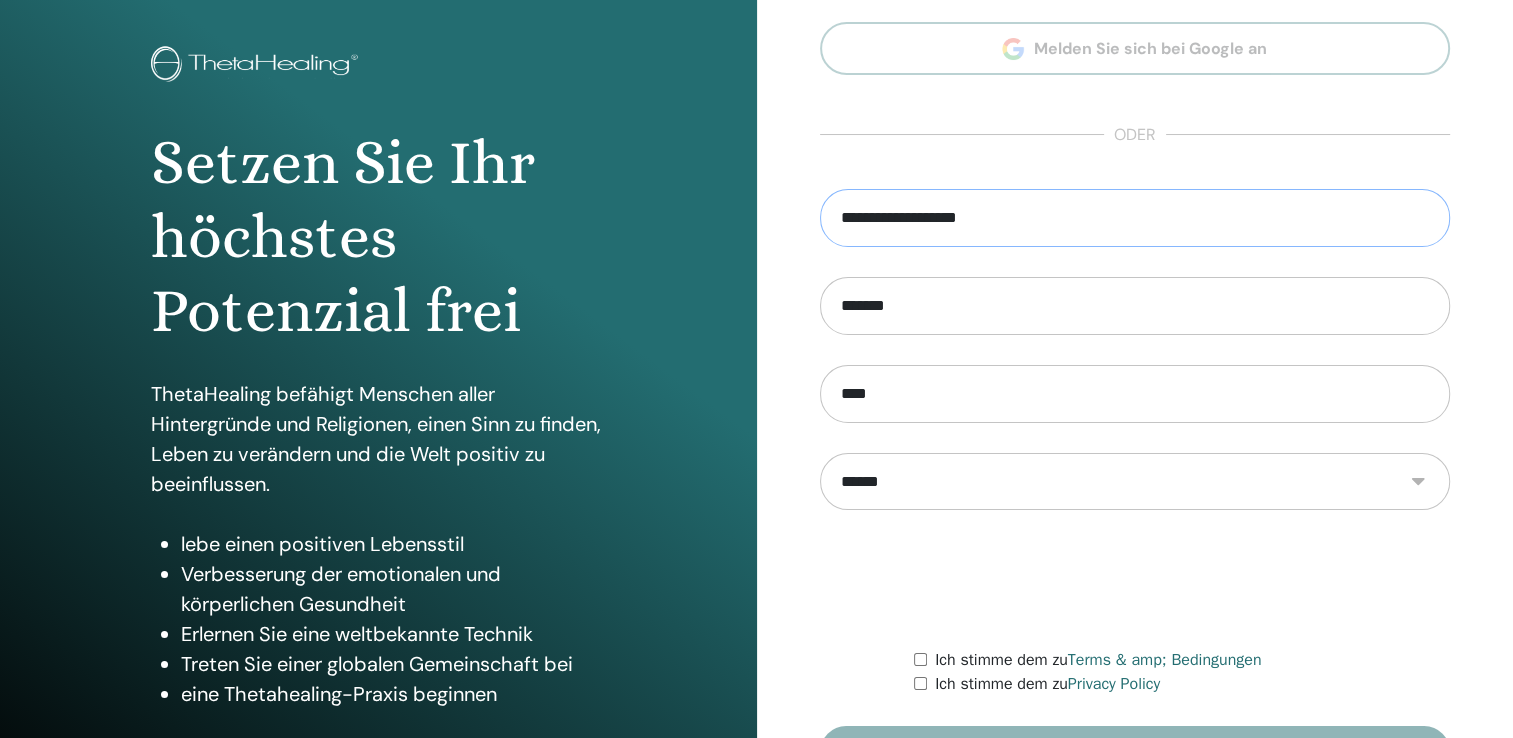 scroll, scrollTop: 200, scrollLeft: 0, axis: vertical 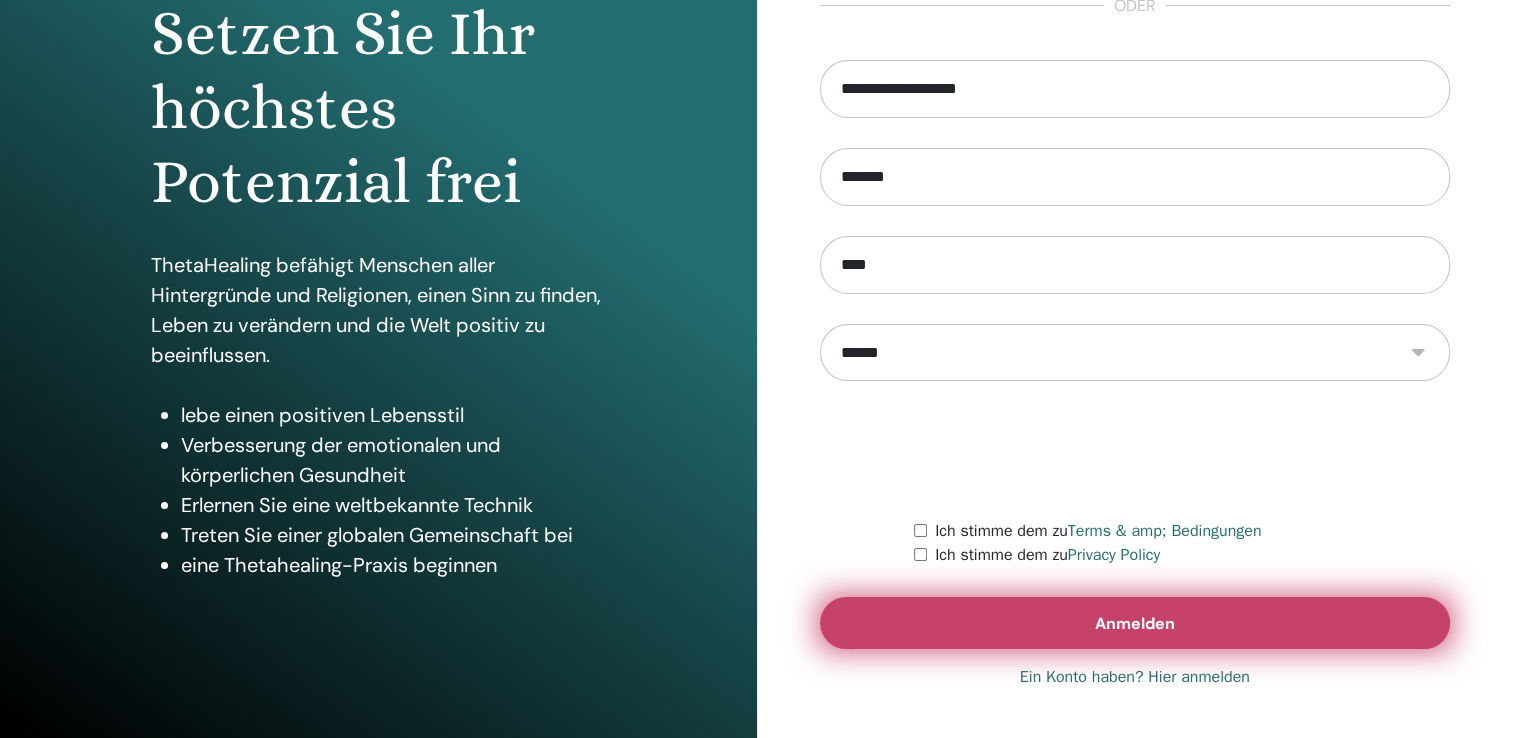 click on "Anmelden" at bounding box center (1135, 623) 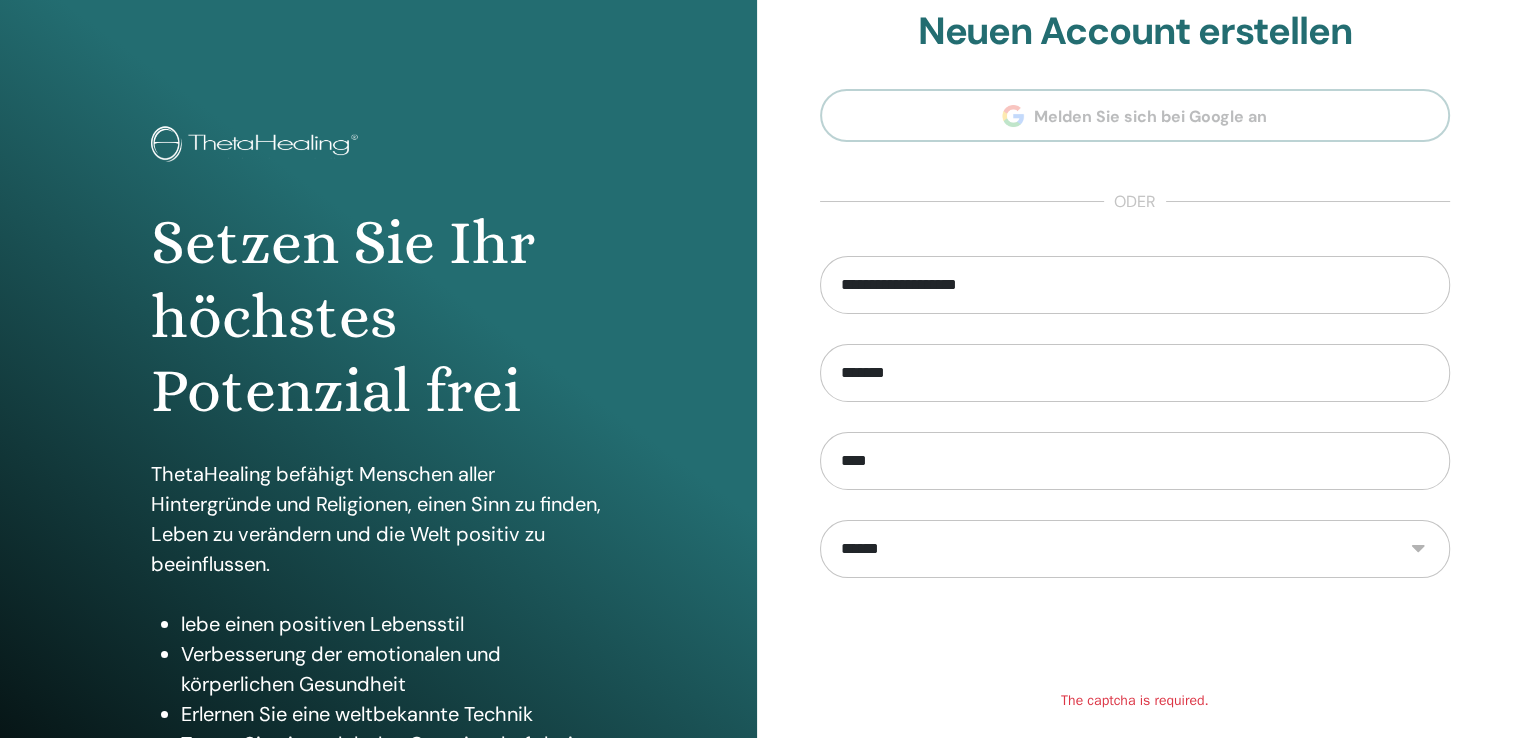 scroll, scrollTop: 0, scrollLeft: 0, axis: both 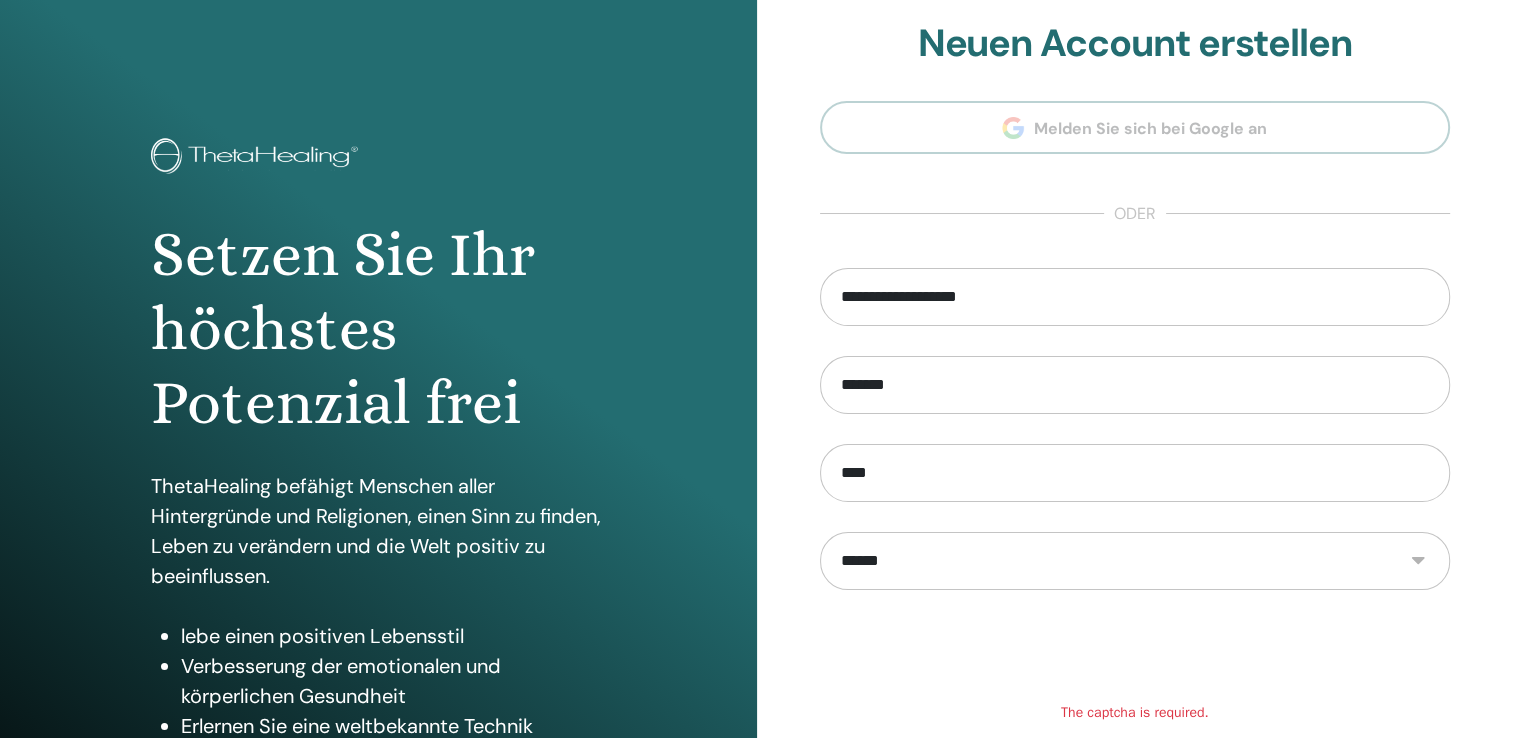 drag, startPoint x: 992, startPoint y: 334, endPoint x: 1068, endPoint y: 296, distance: 84.97058 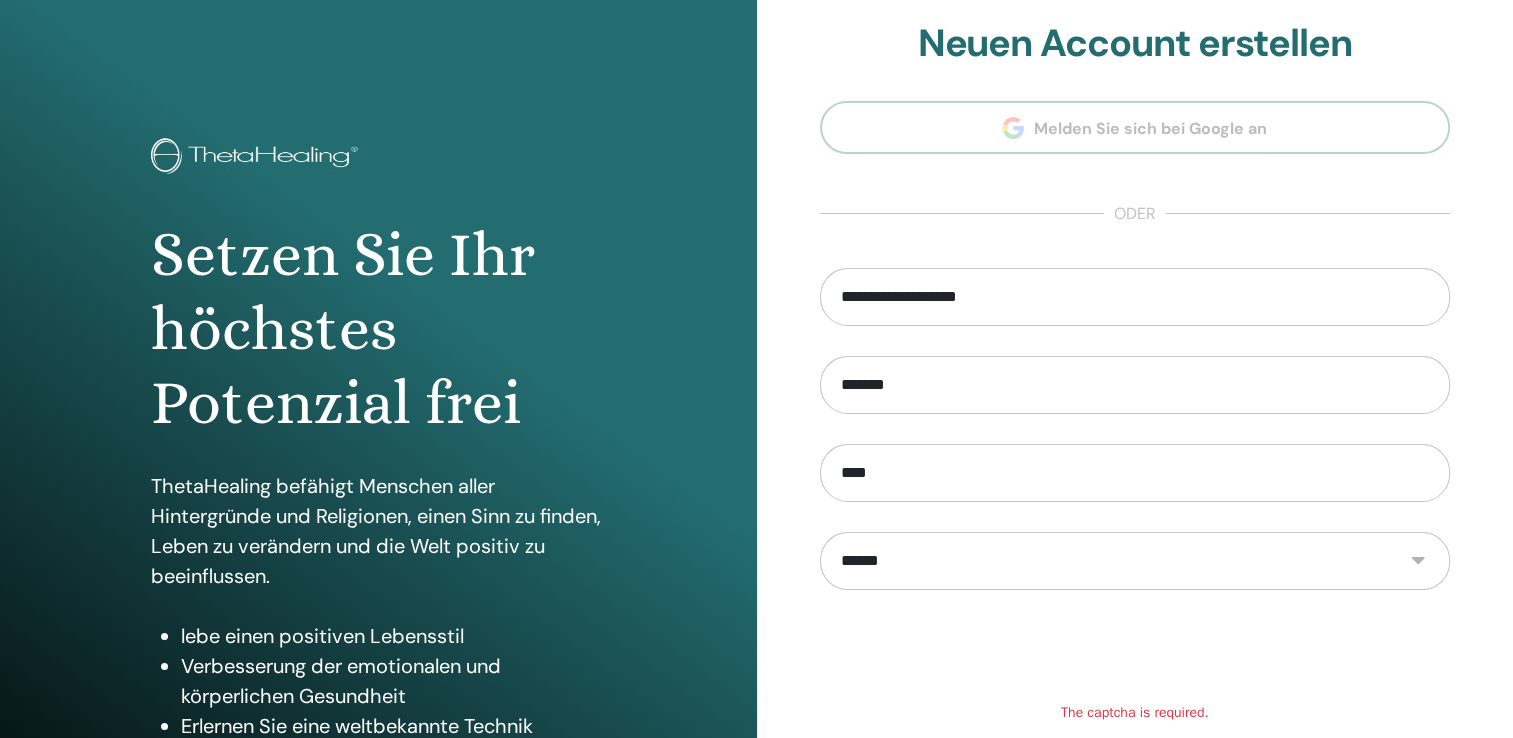 click on "**********" at bounding box center (1135, 575) 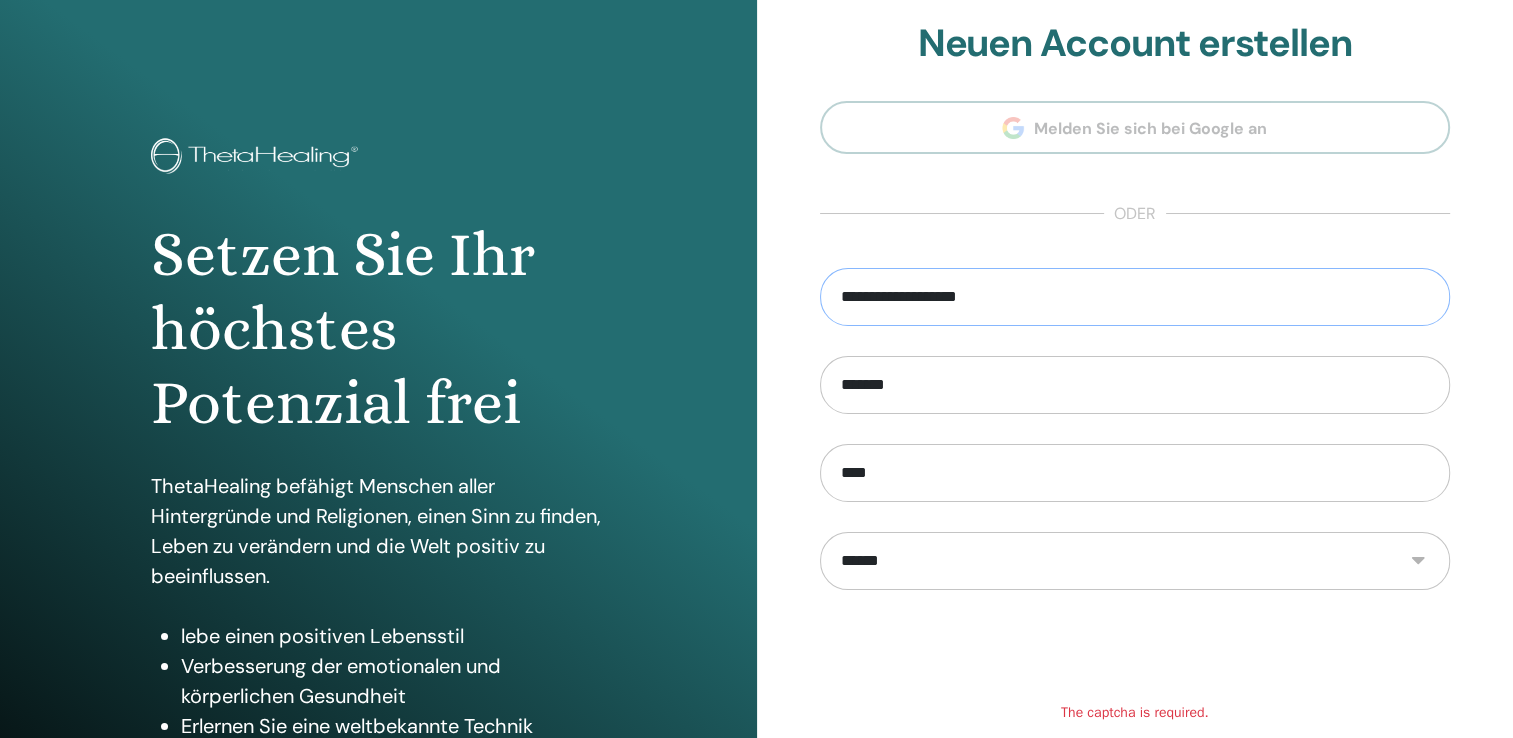 drag, startPoint x: 1068, startPoint y: 296, endPoint x: 543, endPoint y: 270, distance: 525.64343 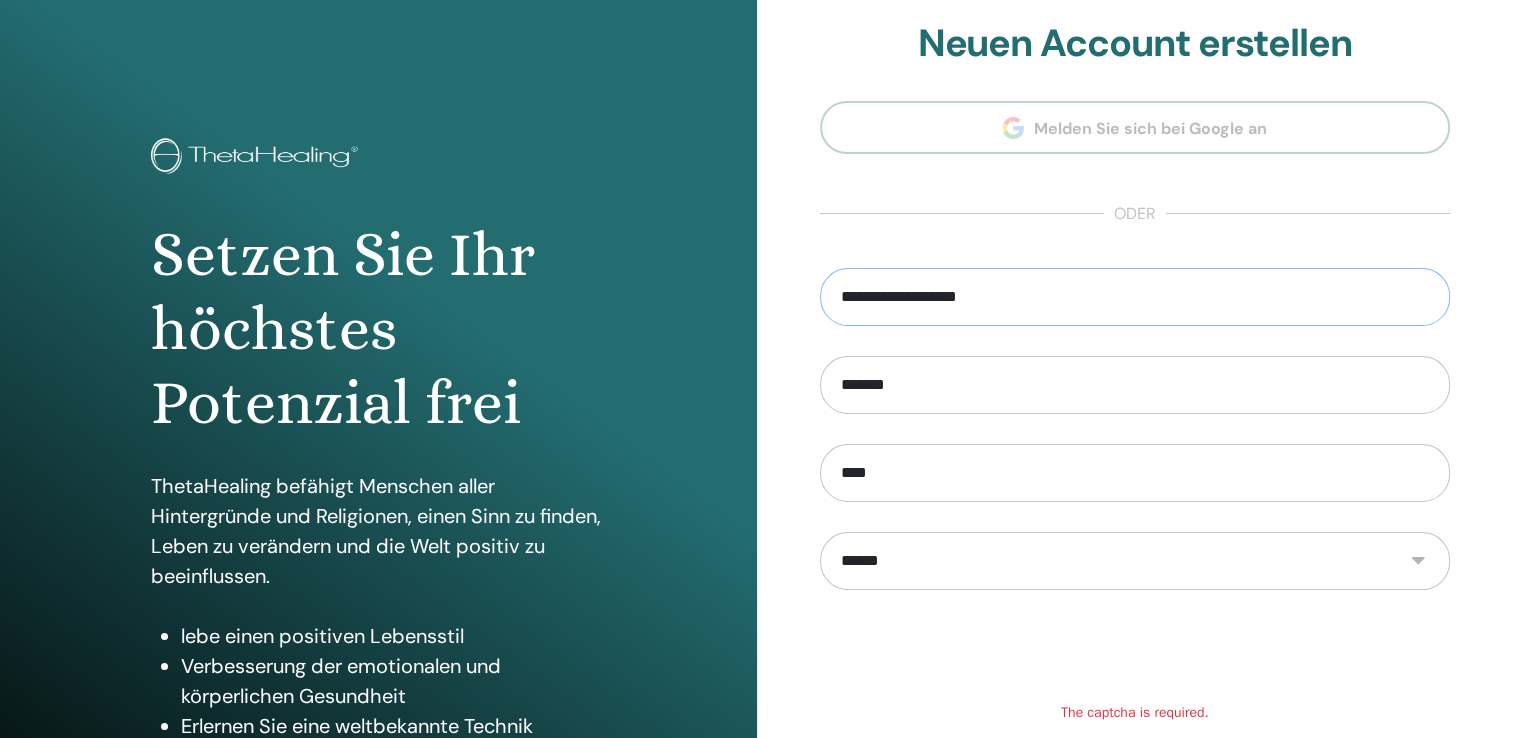 click on "Setzen Sie Ihr höchstes Potenzial frei
ThetaHealing befähigt Menschen aller Hintergründe und Religionen, einen Sinn zu finden, Leben zu verändern und die Welt positiv zu beeinflussen.
lebe einen positiven Lebensstil
Verbesserung der emotionalen und körperlichen Gesundheit
Erlernen Sie eine weltbekannte Technik
Treten Sie einer globalen Gemeinschaft bei
eine Thetahealing-Praxis beginnen
Melden Sie sich bei Ihrem Konto an
Anmeldung mit Google
oder" at bounding box center [756, 480] 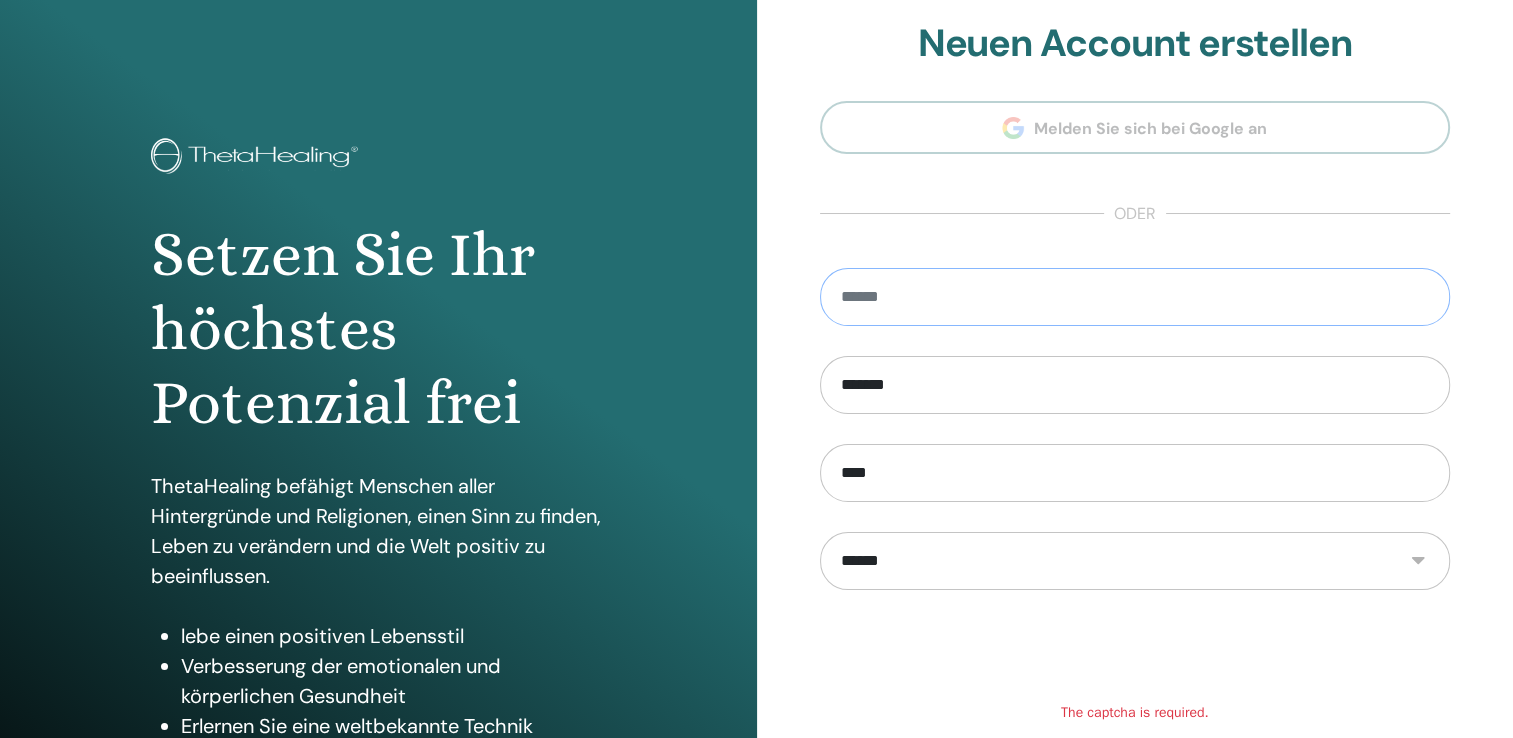 type 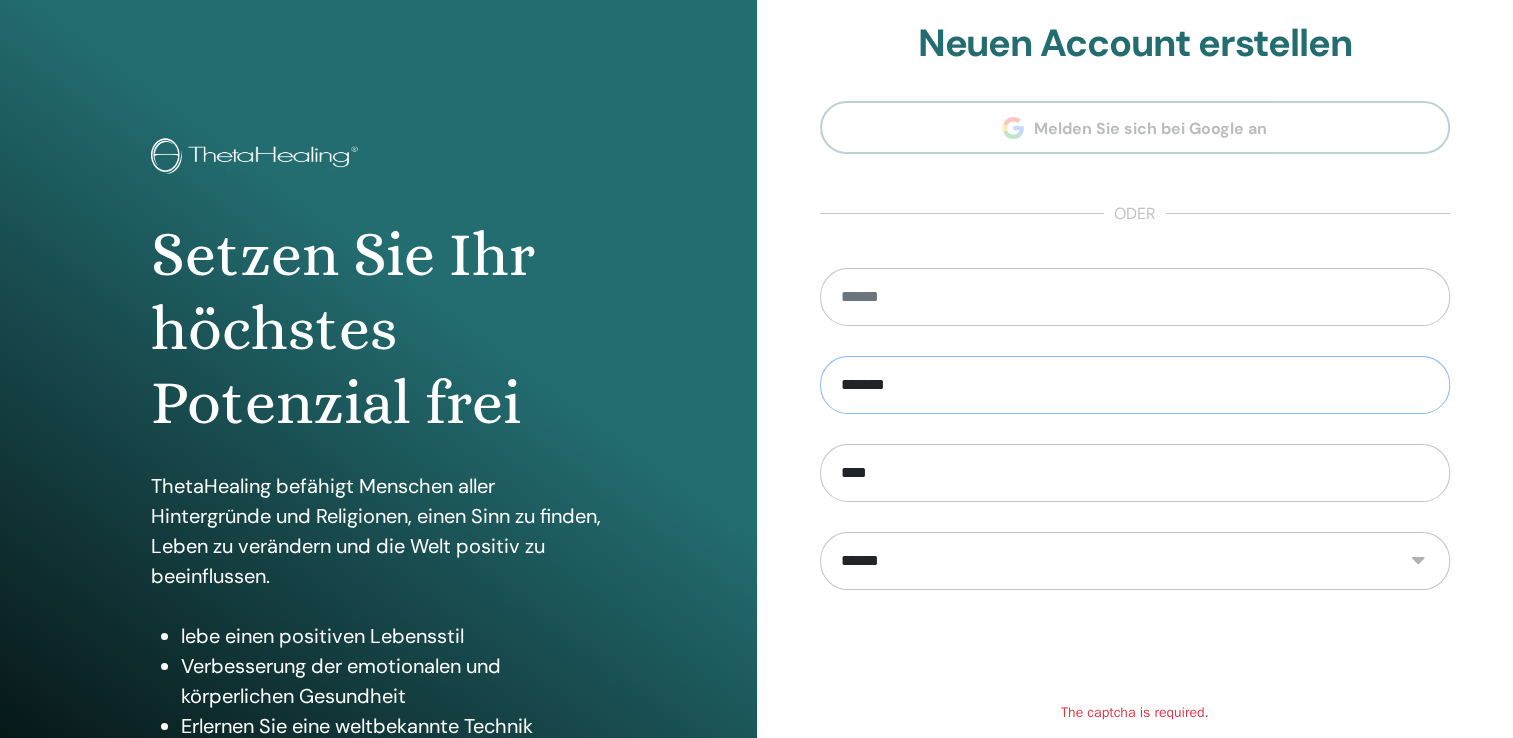 drag, startPoint x: 954, startPoint y: 374, endPoint x: 682, endPoint y: 393, distance: 272.66278 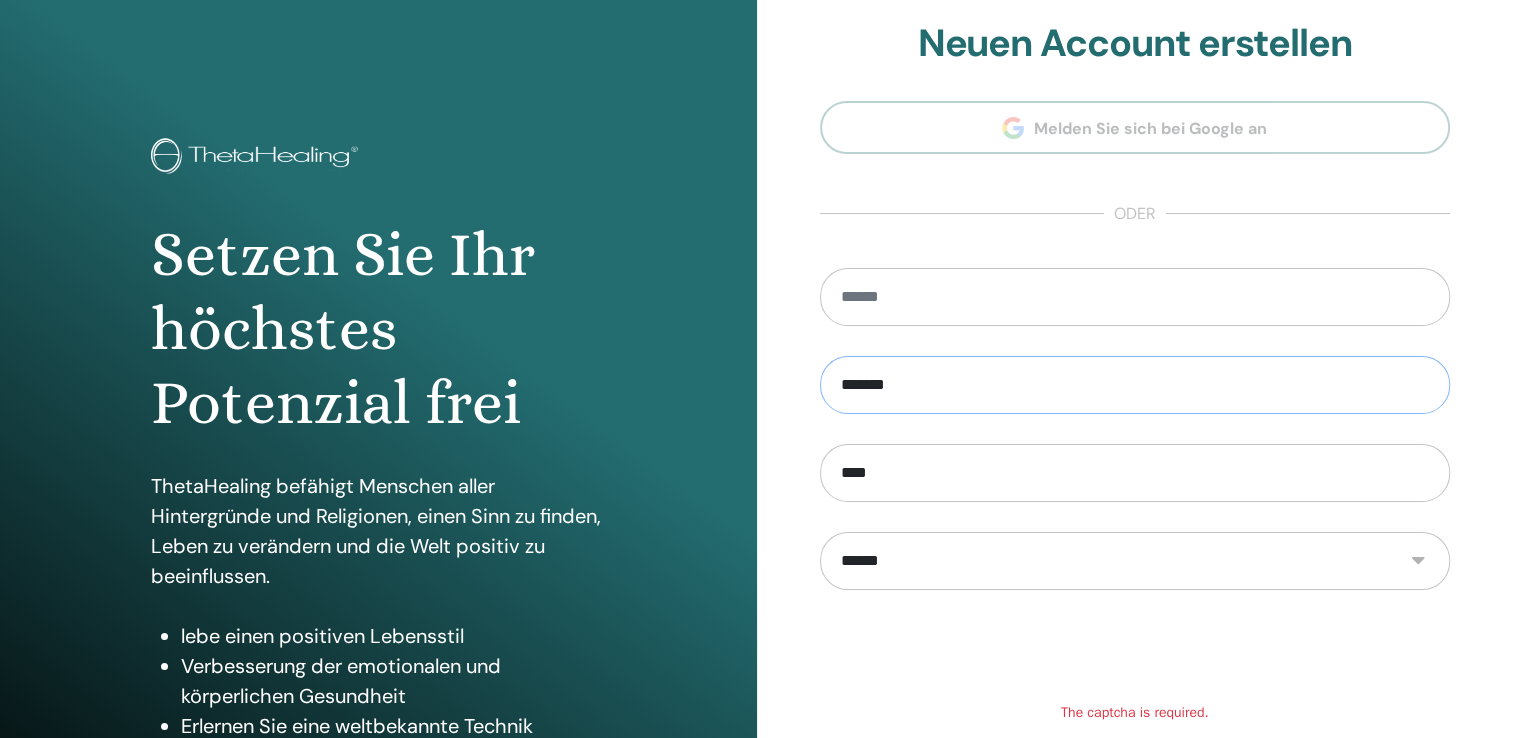 click on "Setzen Sie Ihr höchstes Potenzial frei
ThetaHealing befähigt Menschen aller Hintergründe und Religionen, einen Sinn zu finden, Leben zu verändern und die Welt positiv zu beeinflussen.
lebe einen positiven Lebensstil
Verbesserung der emotionalen und körperlichen Gesundheit
Erlernen Sie eine weltbekannte Technik
Treten Sie einer globalen Gemeinschaft bei
eine Thetahealing-Praxis beginnen
Melden Sie sich bei Ihrem Konto an
Anmeldung mit Google
oder" at bounding box center (756, 480) 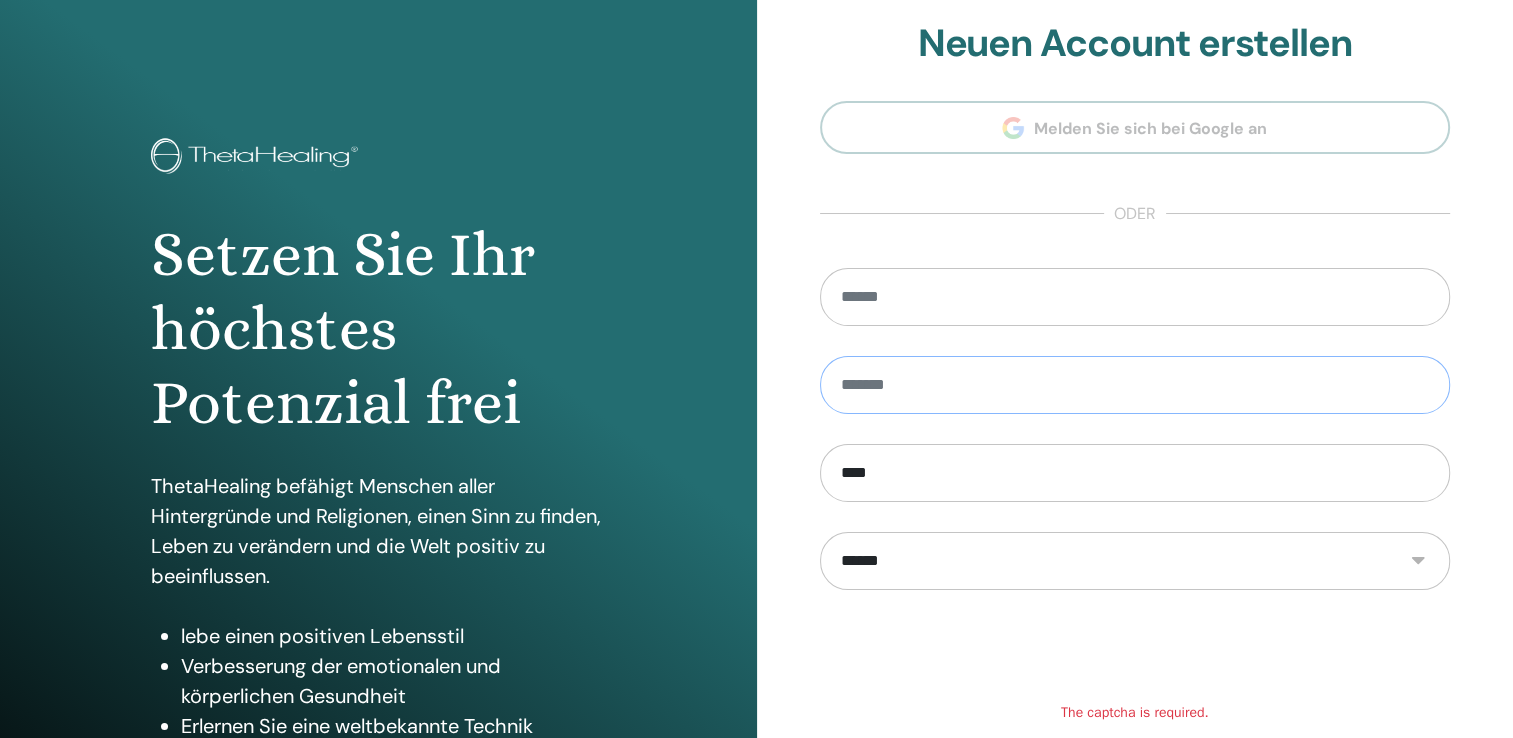type 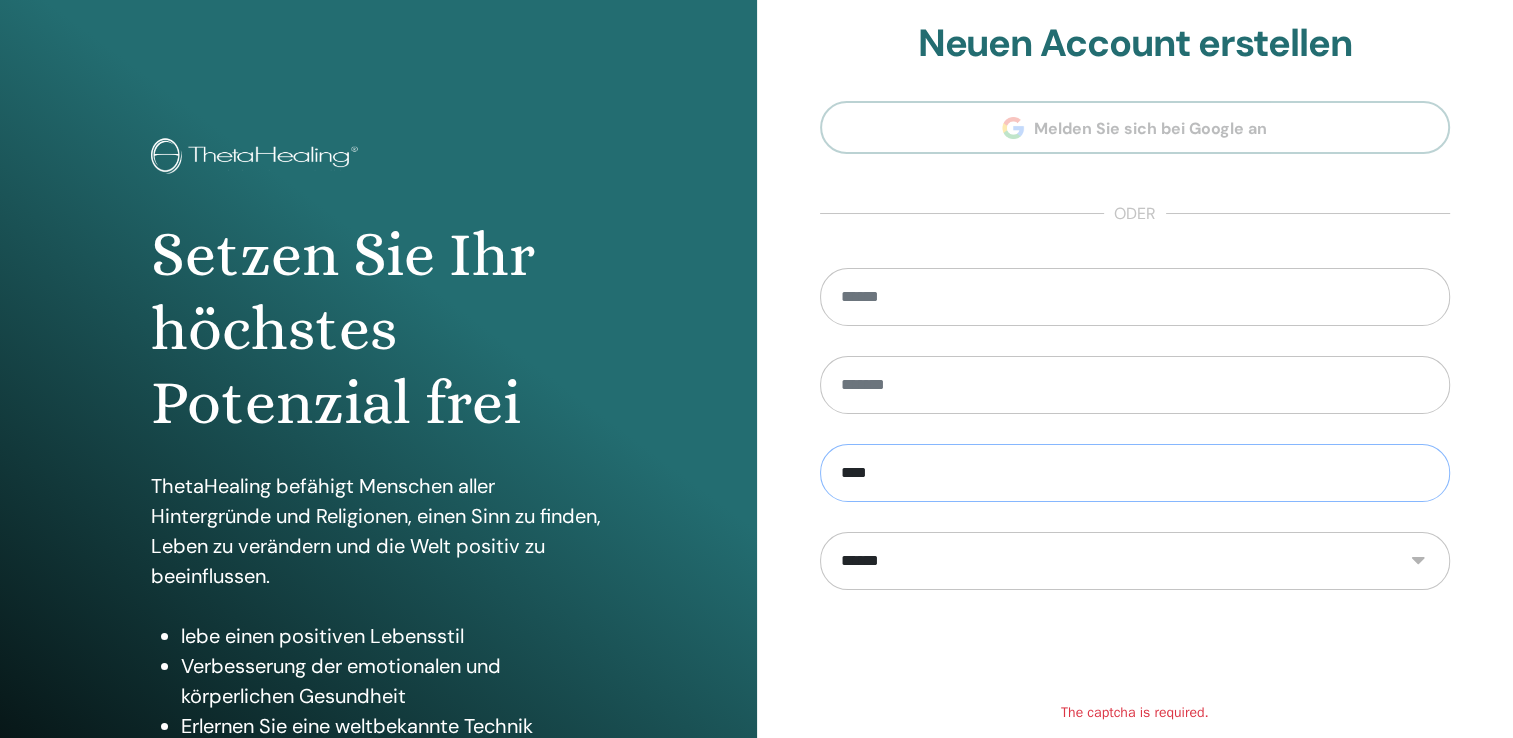 drag, startPoint x: 924, startPoint y: 458, endPoint x: 707, endPoint y: 498, distance: 220.65584 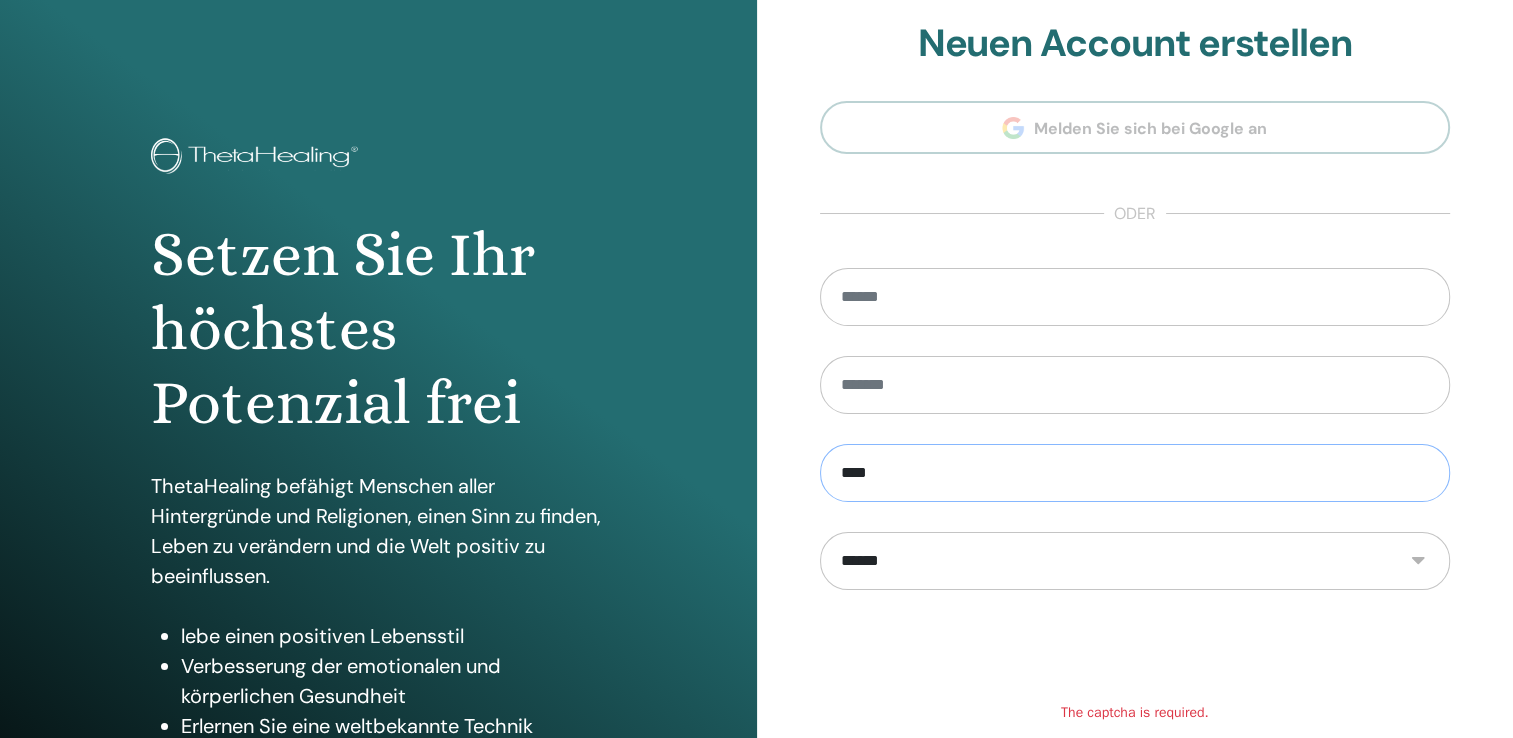 click on "Setzen Sie Ihr höchstes Potenzial frei
ThetaHealing befähigt Menschen aller Hintergründe und Religionen, einen Sinn zu finden, Leben zu verändern und die Welt positiv zu beeinflussen.
lebe einen positiven Lebensstil
Verbesserung der emotionalen und körperlichen Gesundheit
Erlernen Sie eine weltbekannte Technik
Treten Sie einer globalen Gemeinschaft bei
eine Thetahealing-Praxis beginnen
Melden Sie sich bei Ihrem Konto an
Anmeldung mit Google
oder" at bounding box center [756, 480] 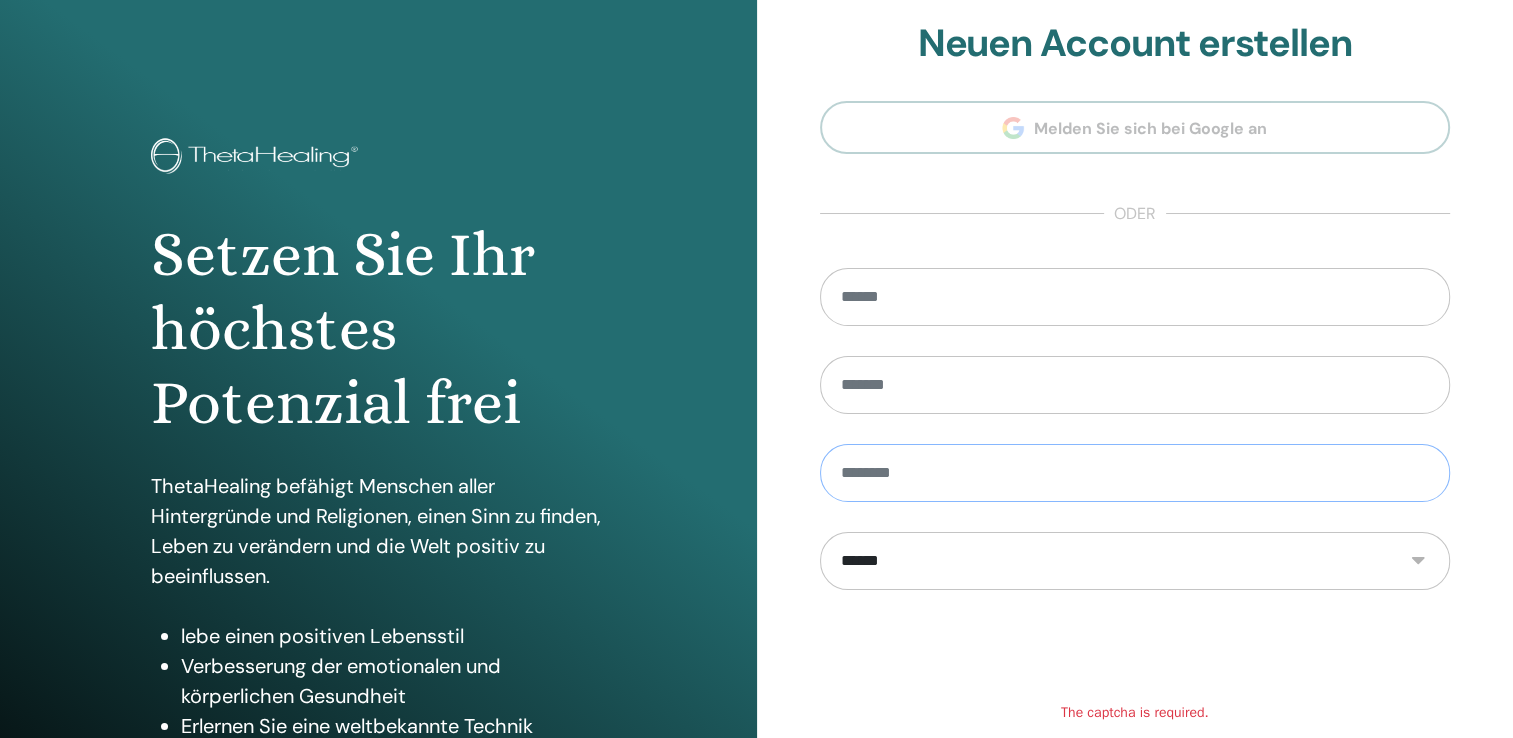 type 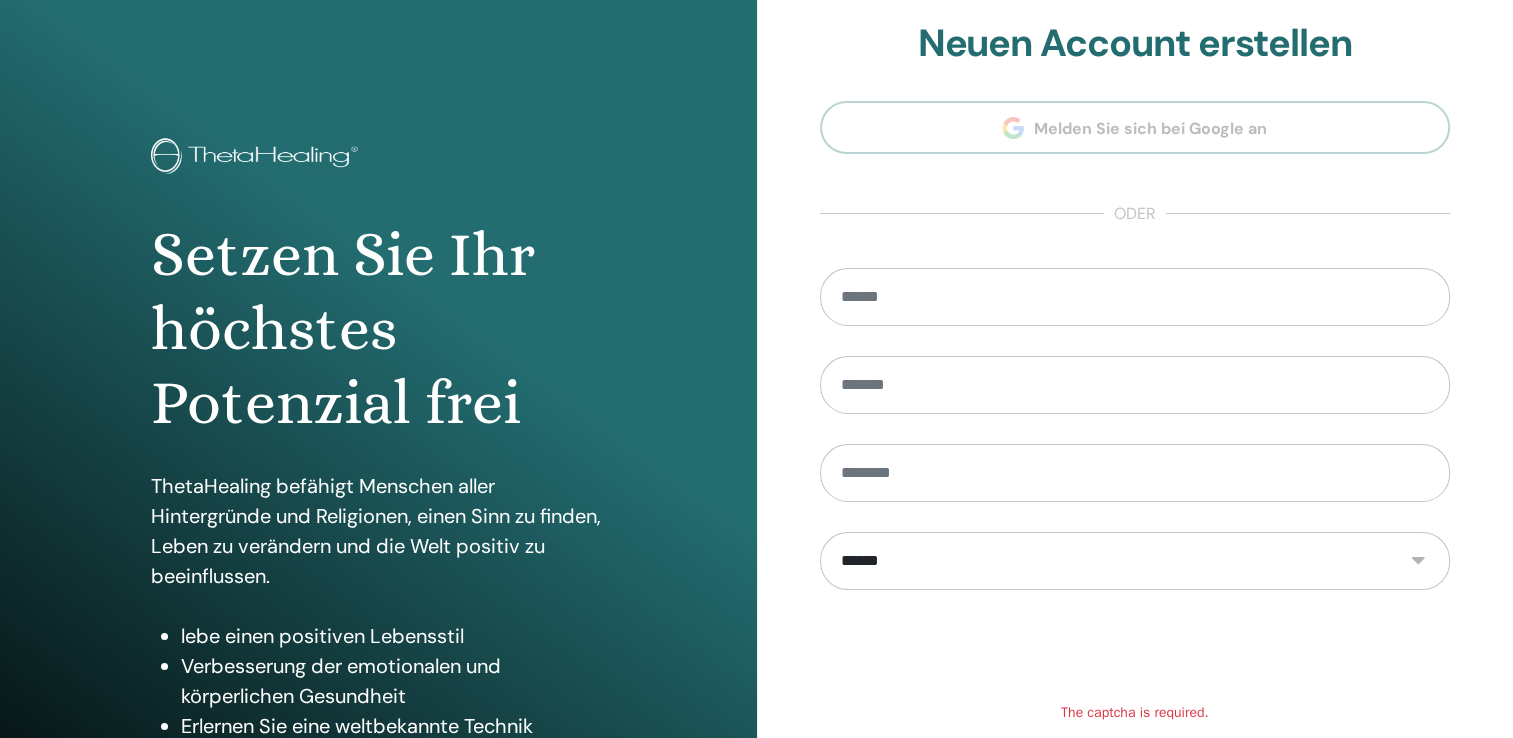 drag, startPoint x: 938, startPoint y: 552, endPoint x: 677, endPoint y: 581, distance: 262.60617 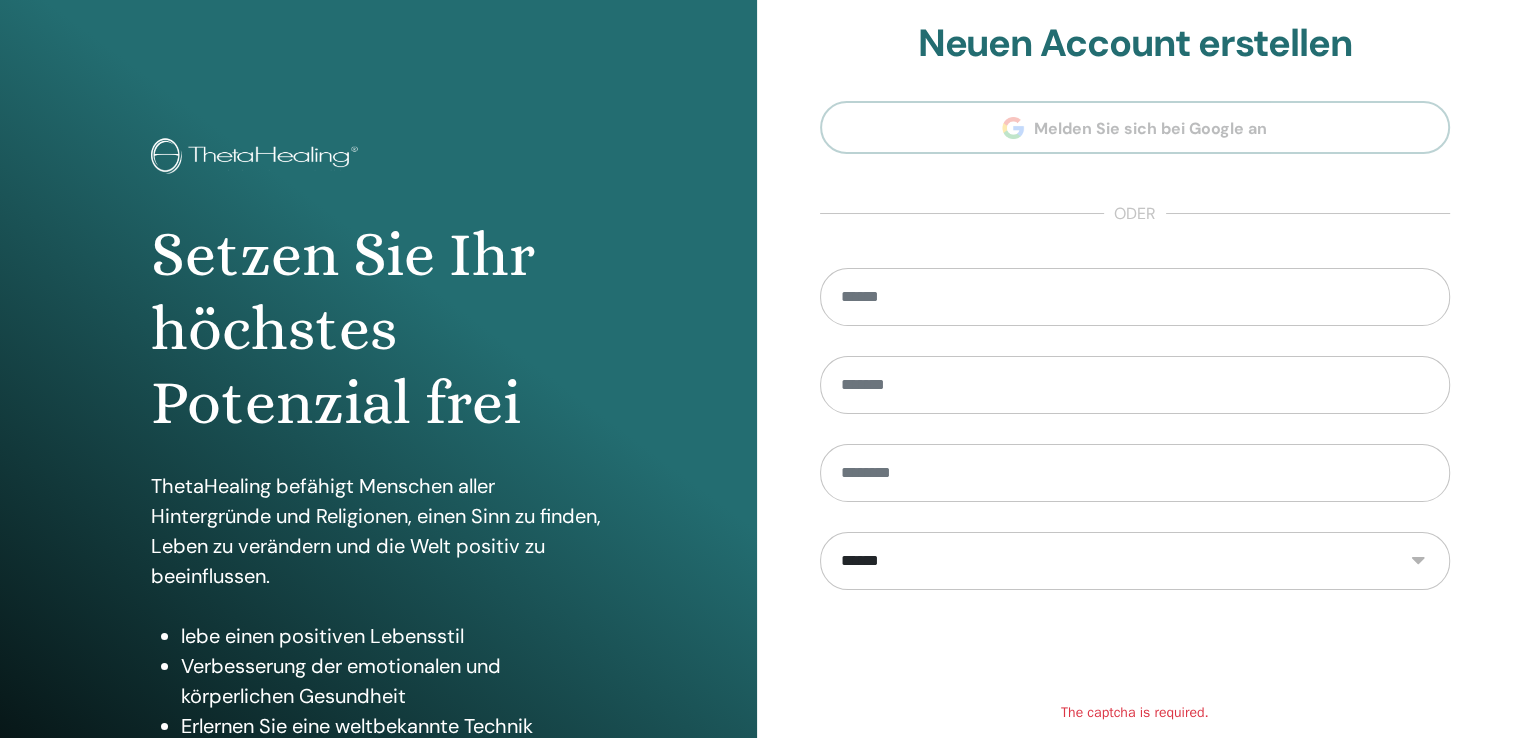 click on "Setzen Sie Ihr höchstes Potenzial frei
ThetaHealing befähigt Menschen aller Hintergründe und Religionen, einen Sinn zu finden, Leben zu verändern und die Welt positiv zu beeinflussen.
lebe einen positiven Lebensstil
Verbesserung der emotionalen und körperlichen Gesundheit
Erlernen Sie eine weltbekannte Technik
Treten Sie einer globalen Gemeinschaft bei
eine Thetahealing-Praxis beginnen
Melden Sie sich bei Ihrem Konto an
Anmeldung mit Google
oder" at bounding box center (756, 480) 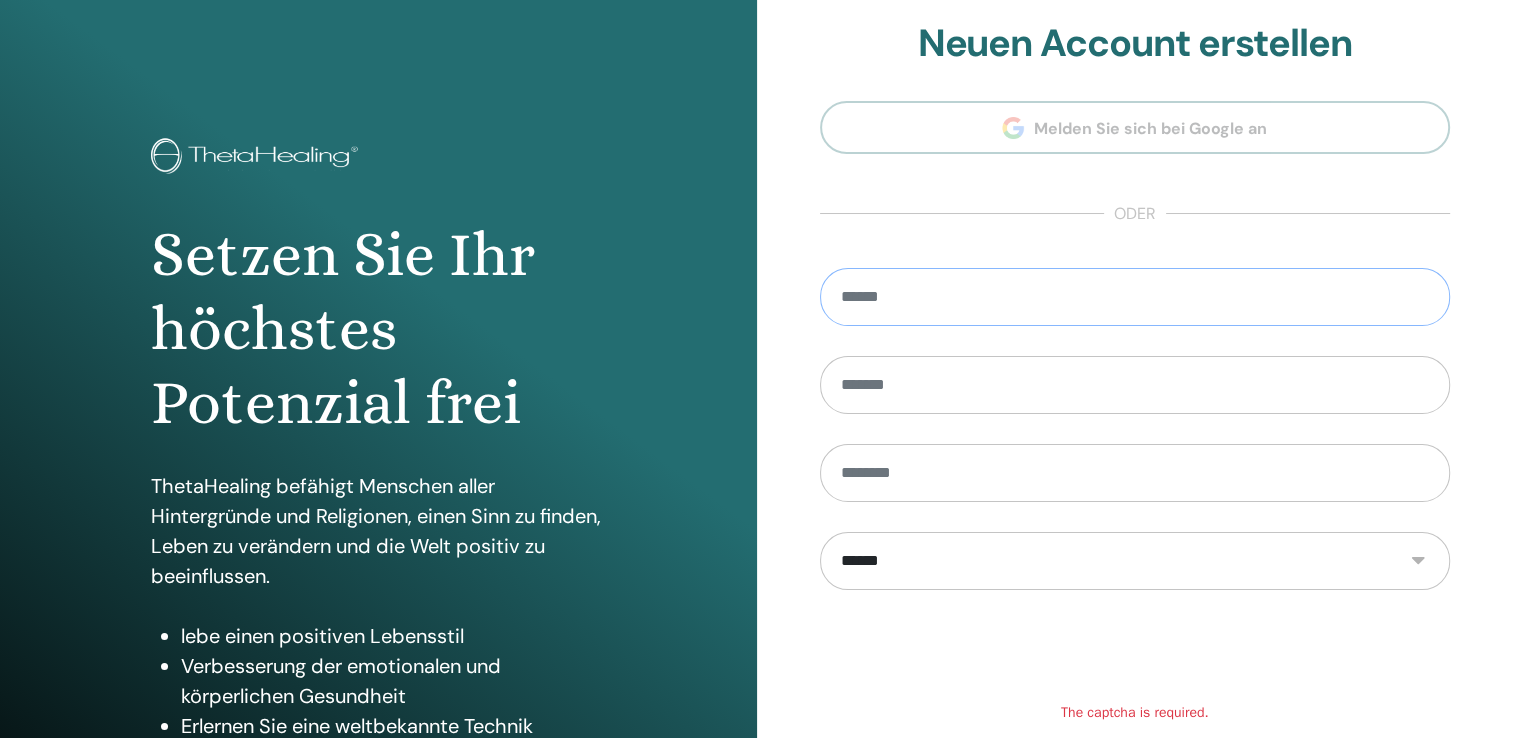 click at bounding box center [1135, 297] 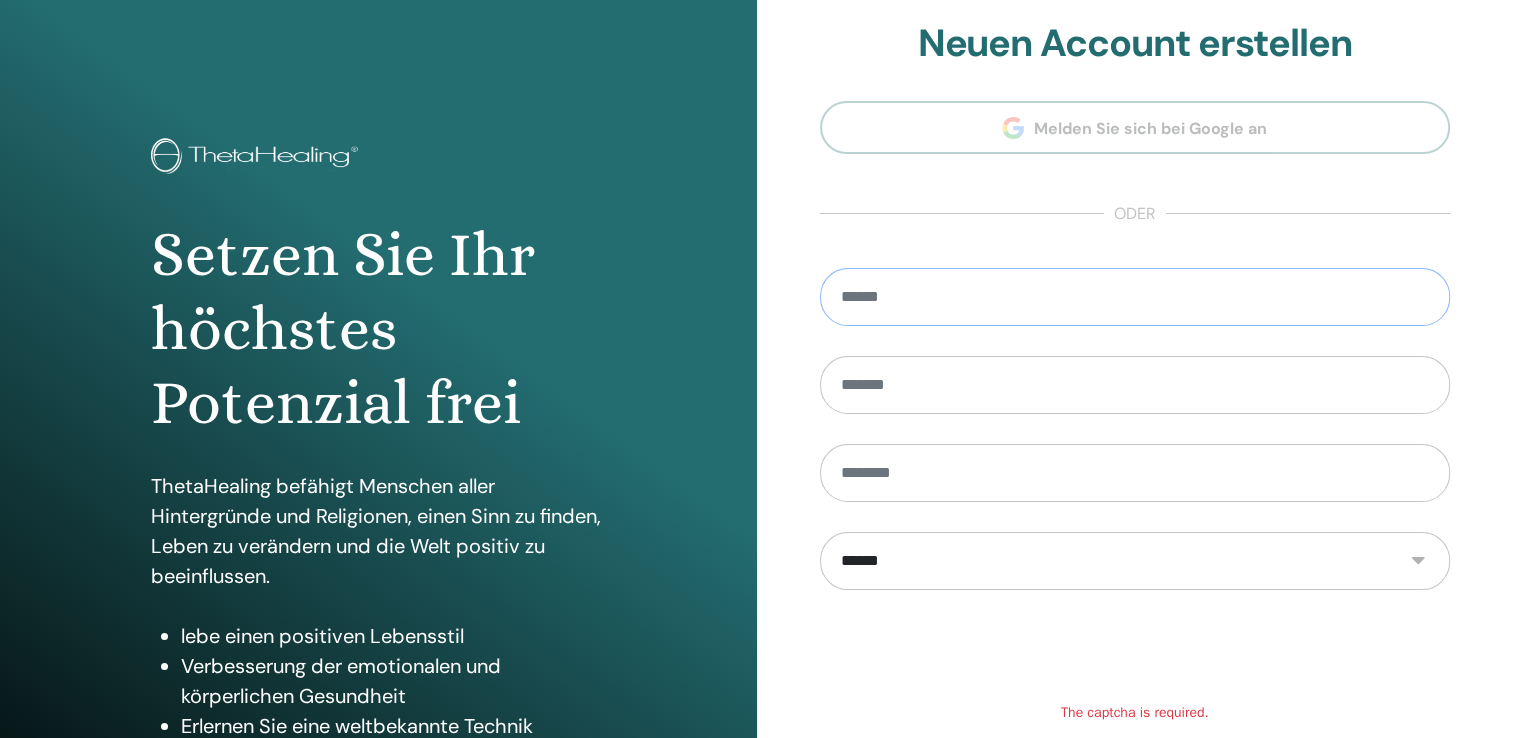 type on "**********" 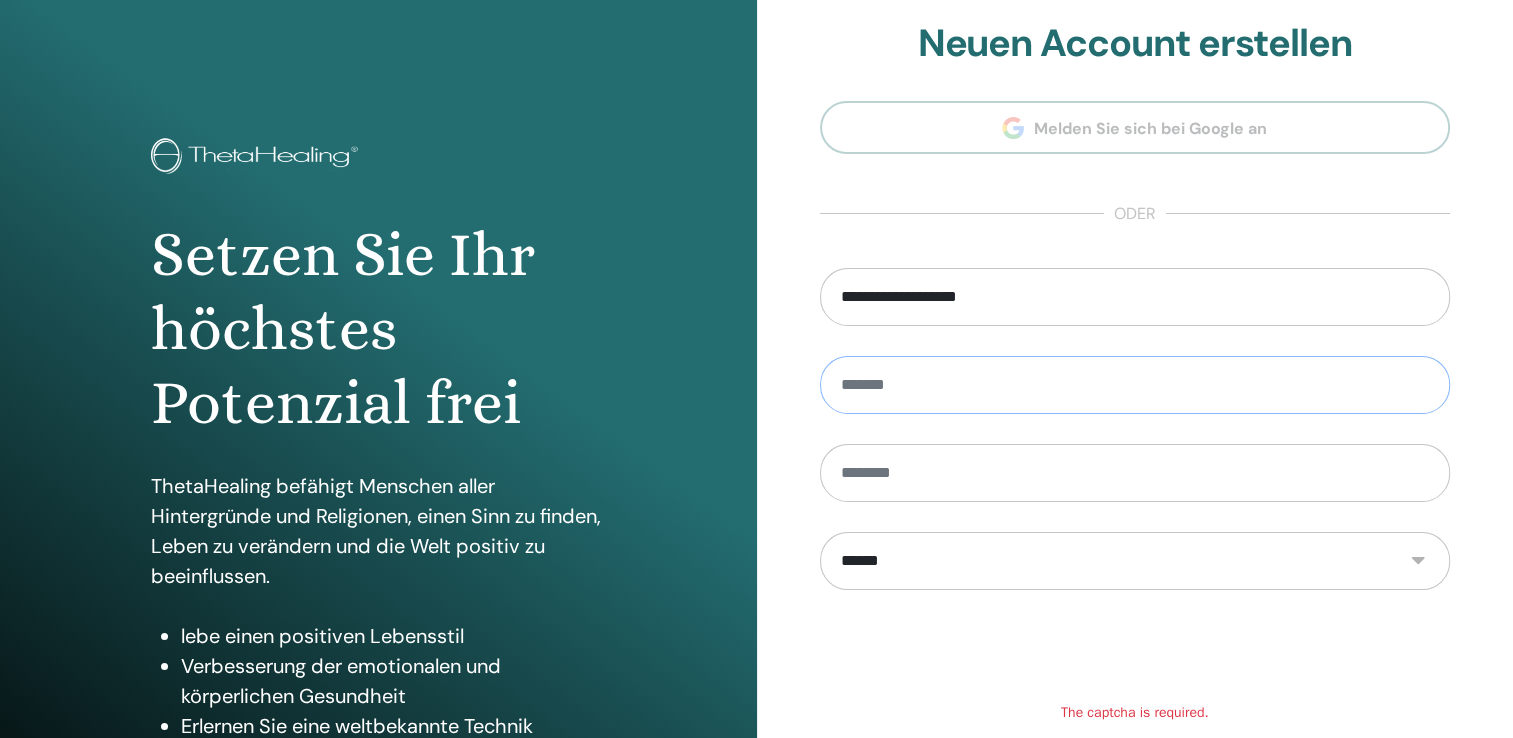 drag, startPoint x: 920, startPoint y: 390, endPoint x: 933, endPoint y: 380, distance: 16.40122 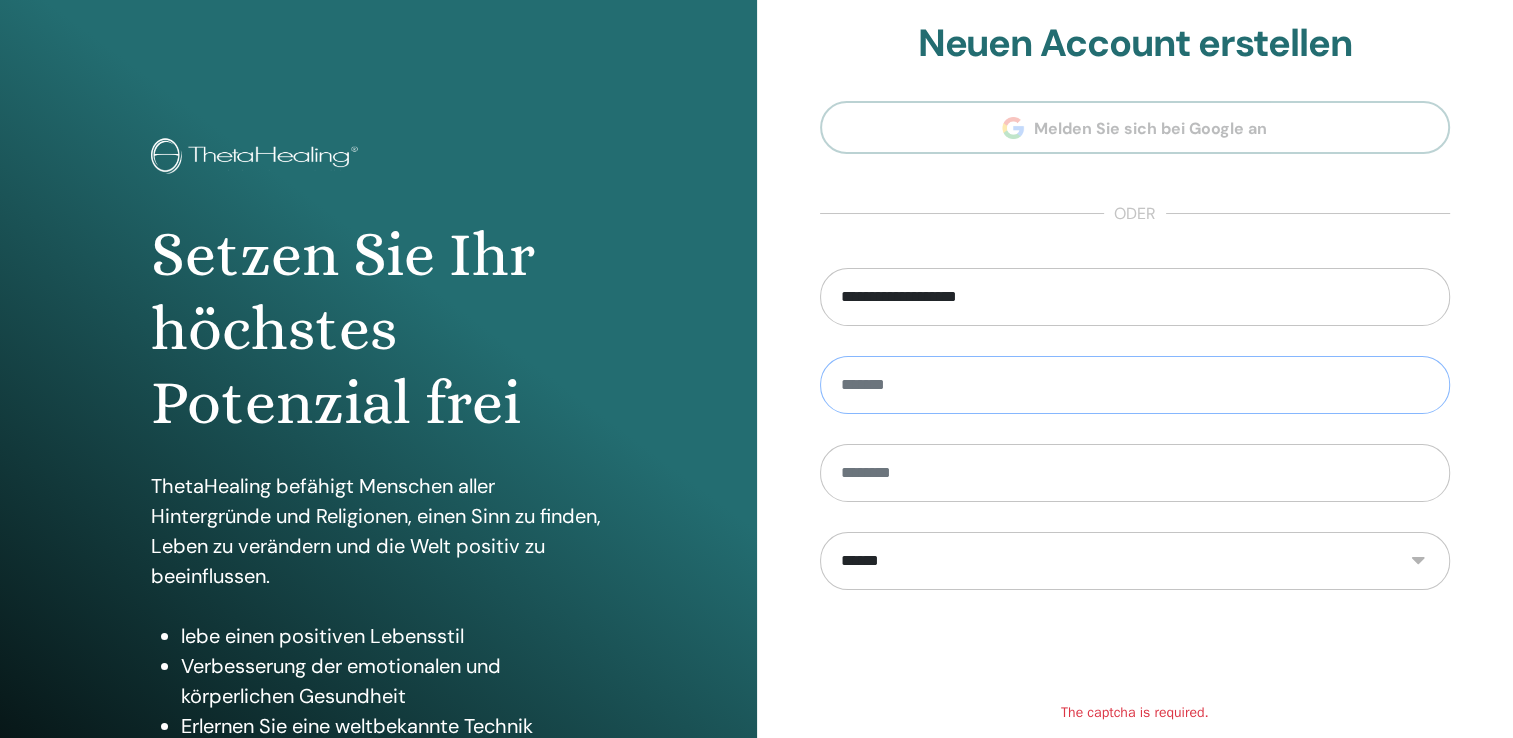 click at bounding box center (1135, 385) 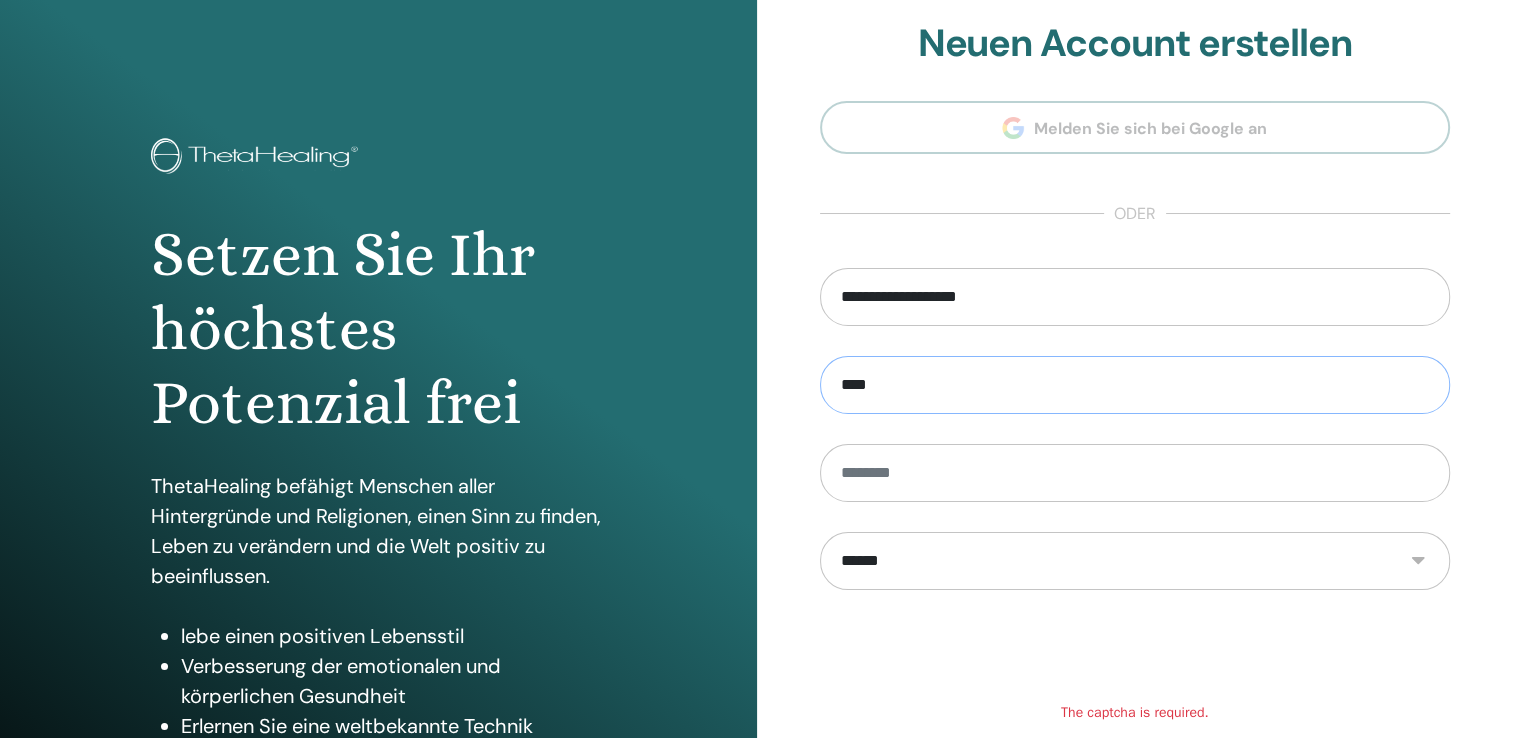 type on "*******" 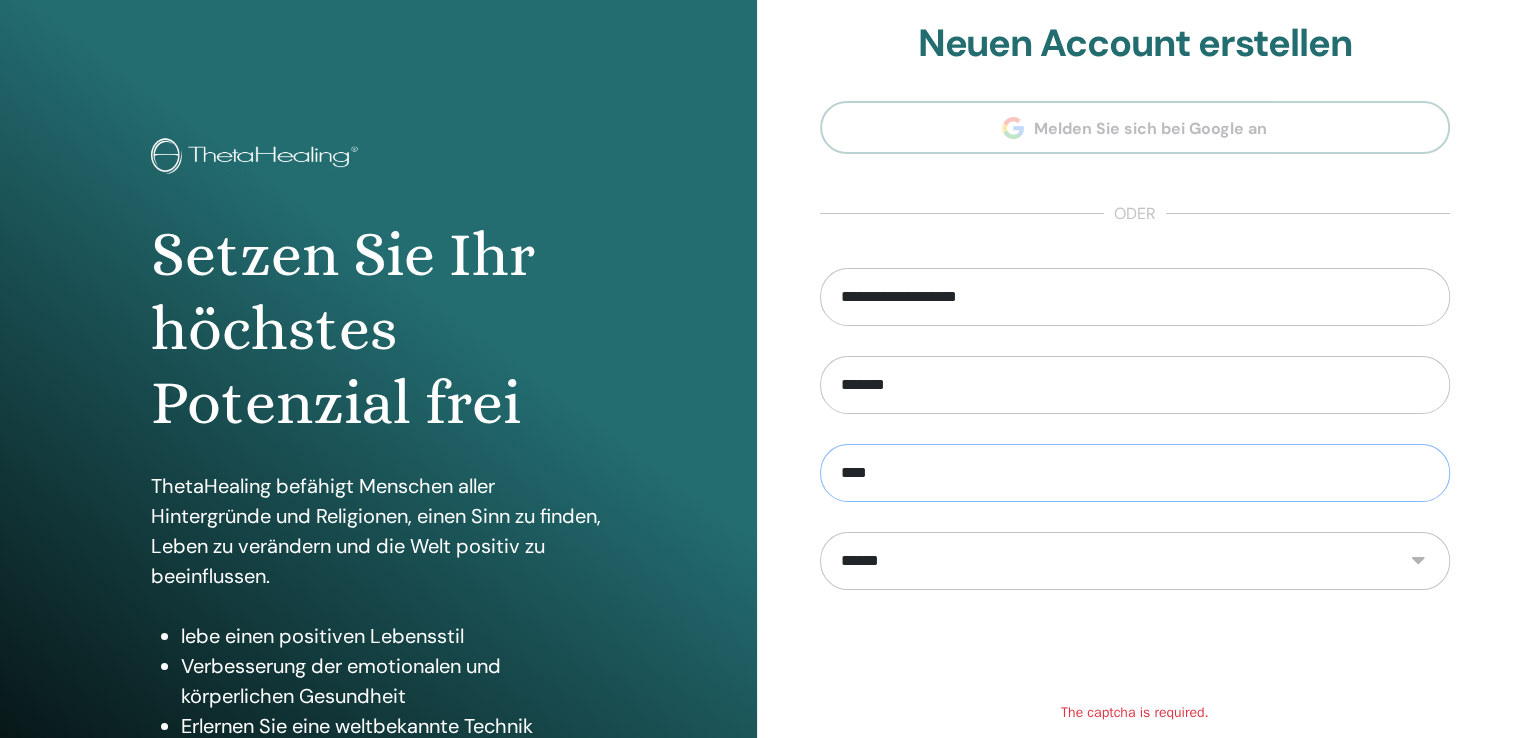 type on "****" 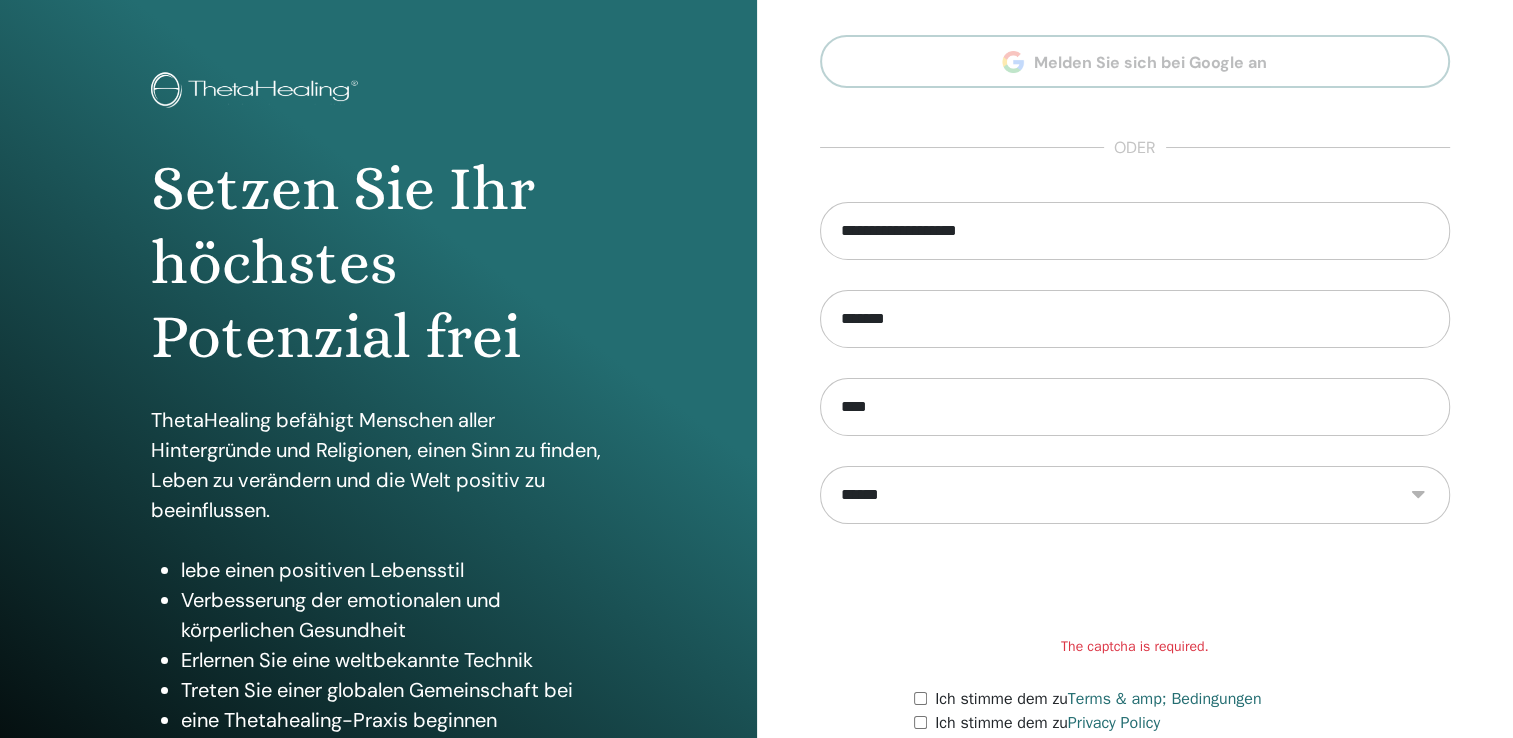 scroll, scrollTop: 200, scrollLeft: 0, axis: vertical 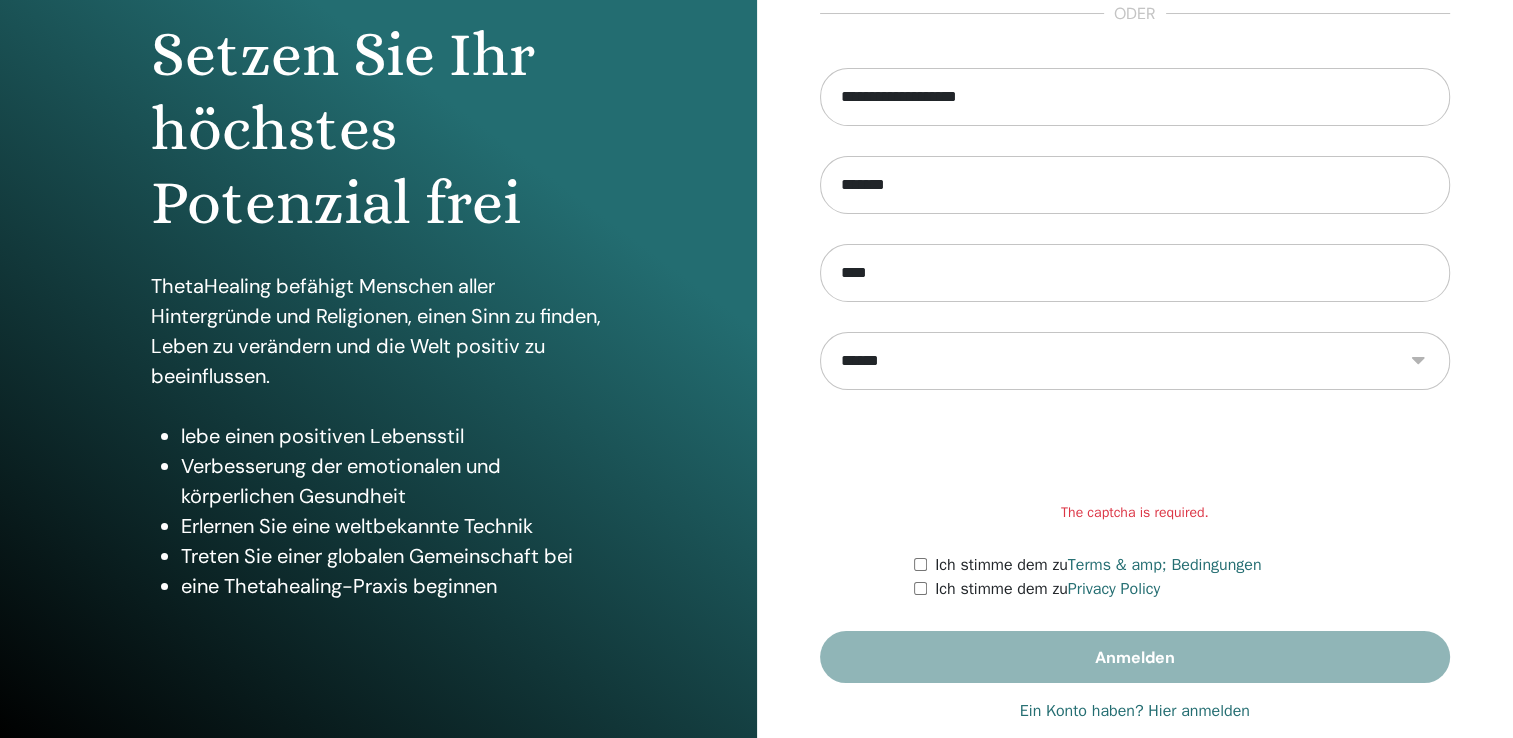 click on "Ich stimme dem zu  Terms & amp; Bedingungen" at bounding box center (1182, 565) 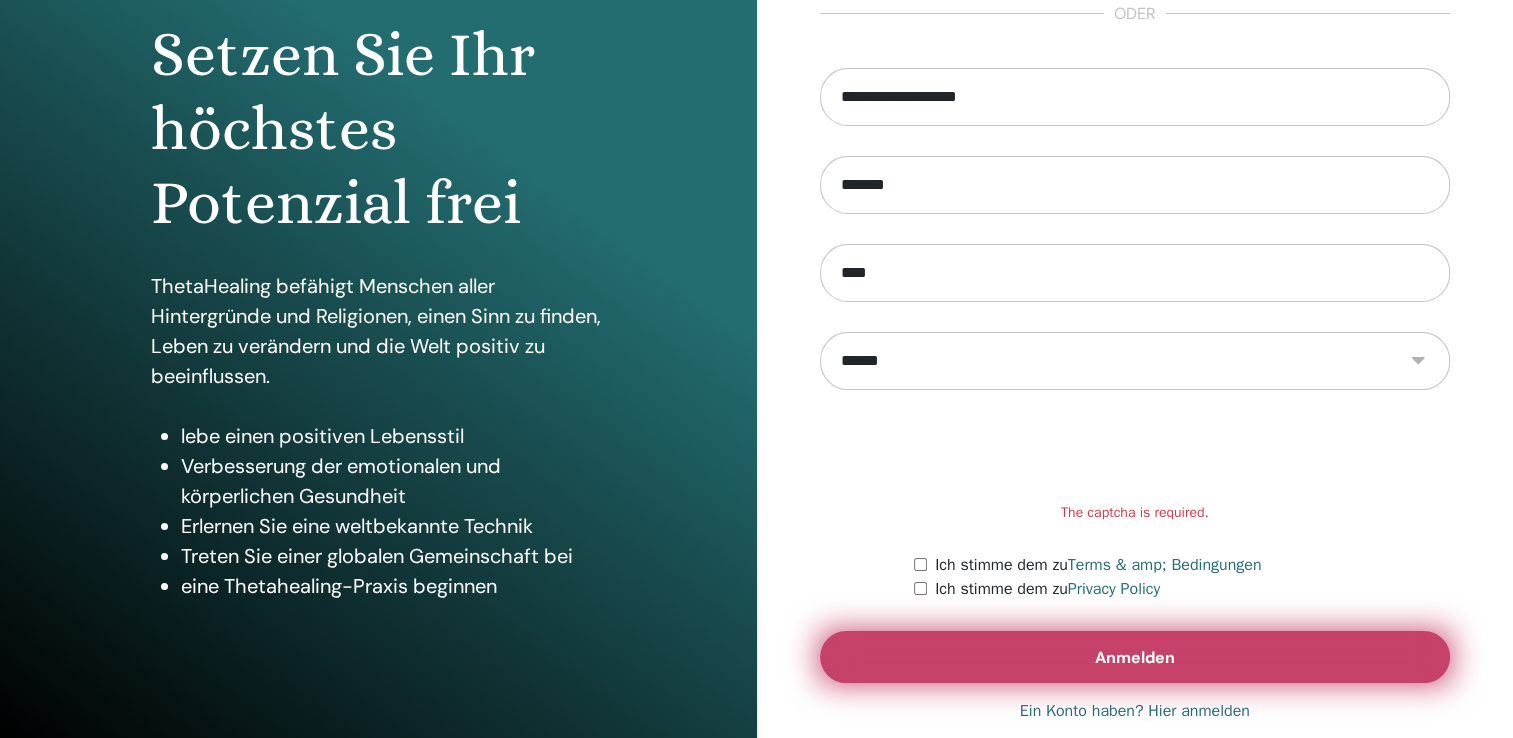 scroll, scrollTop: 221, scrollLeft: 0, axis: vertical 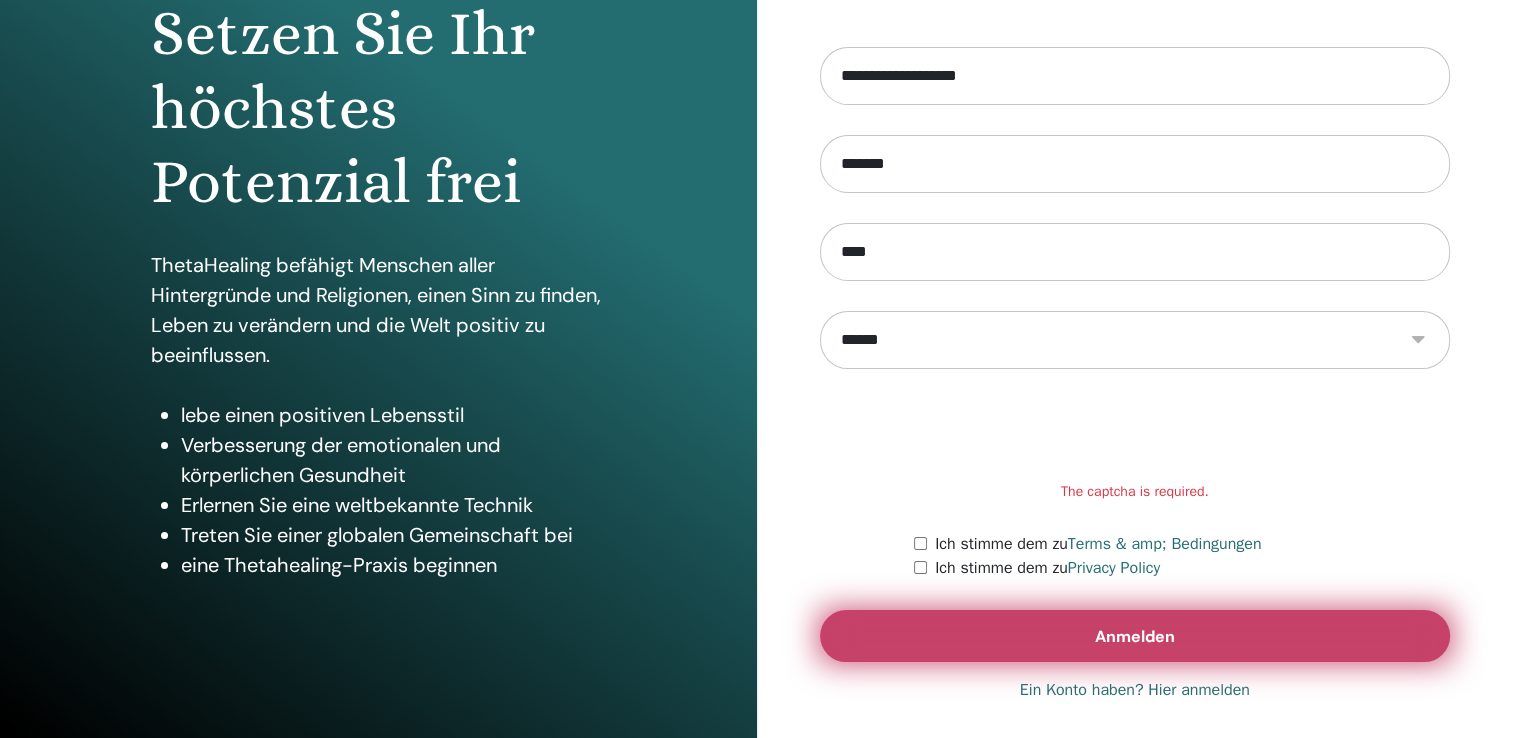 click on "Anmelden" at bounding box center [1135, 636] 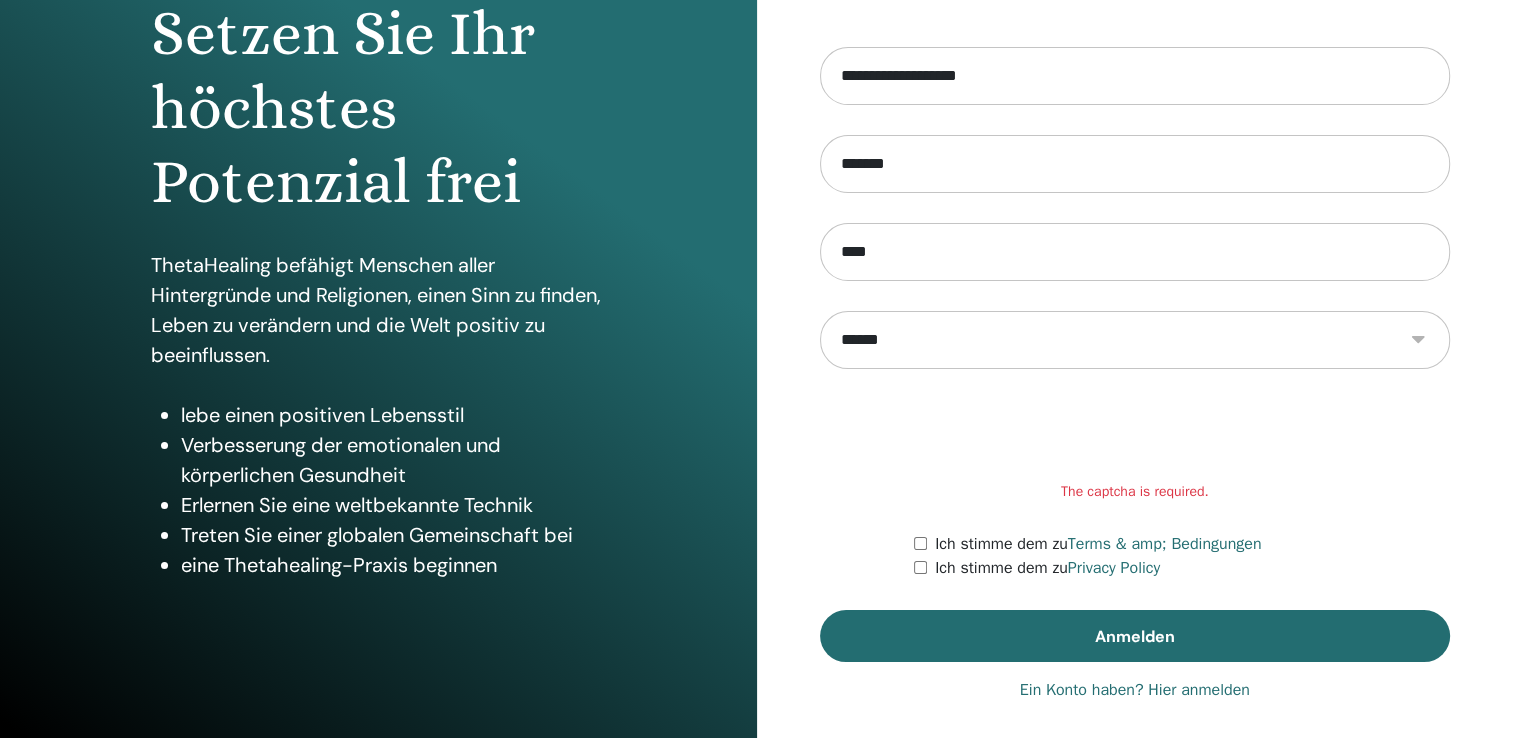 click on "**********" at bounding box center [1135, 258] 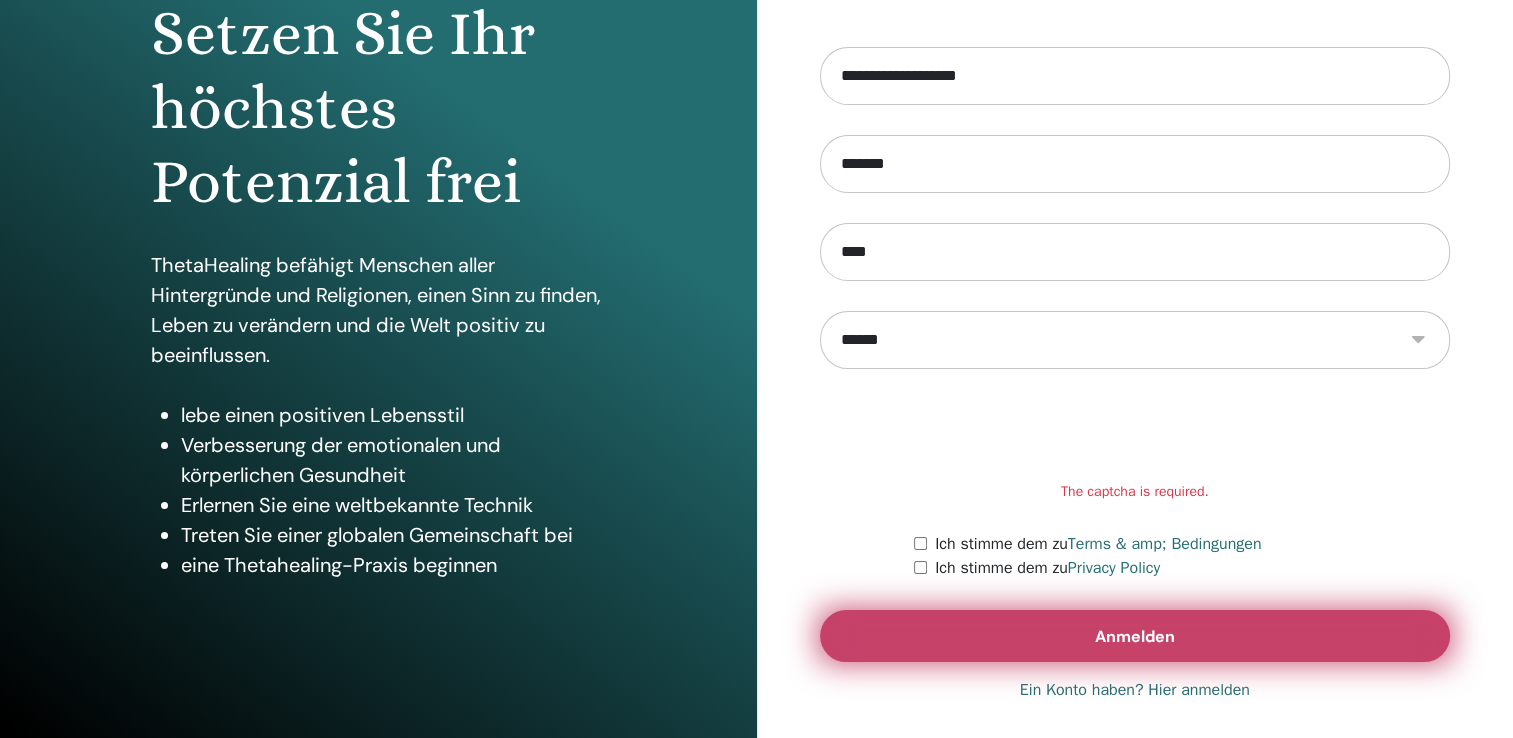 click on "Anmelden" at bounding box center (1135, 636) 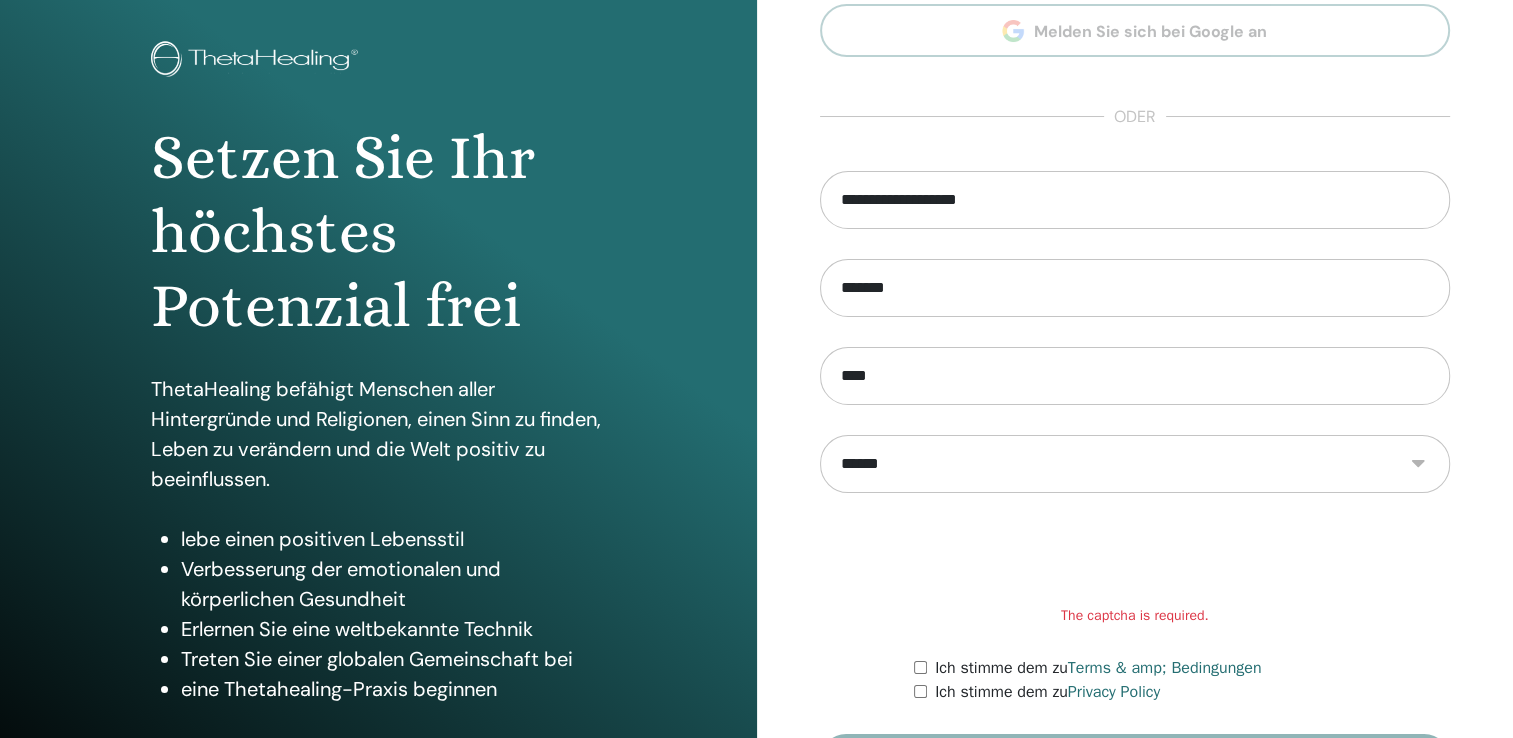 scroll, scrollTop: 0, scrollLeft: 0, axis: both 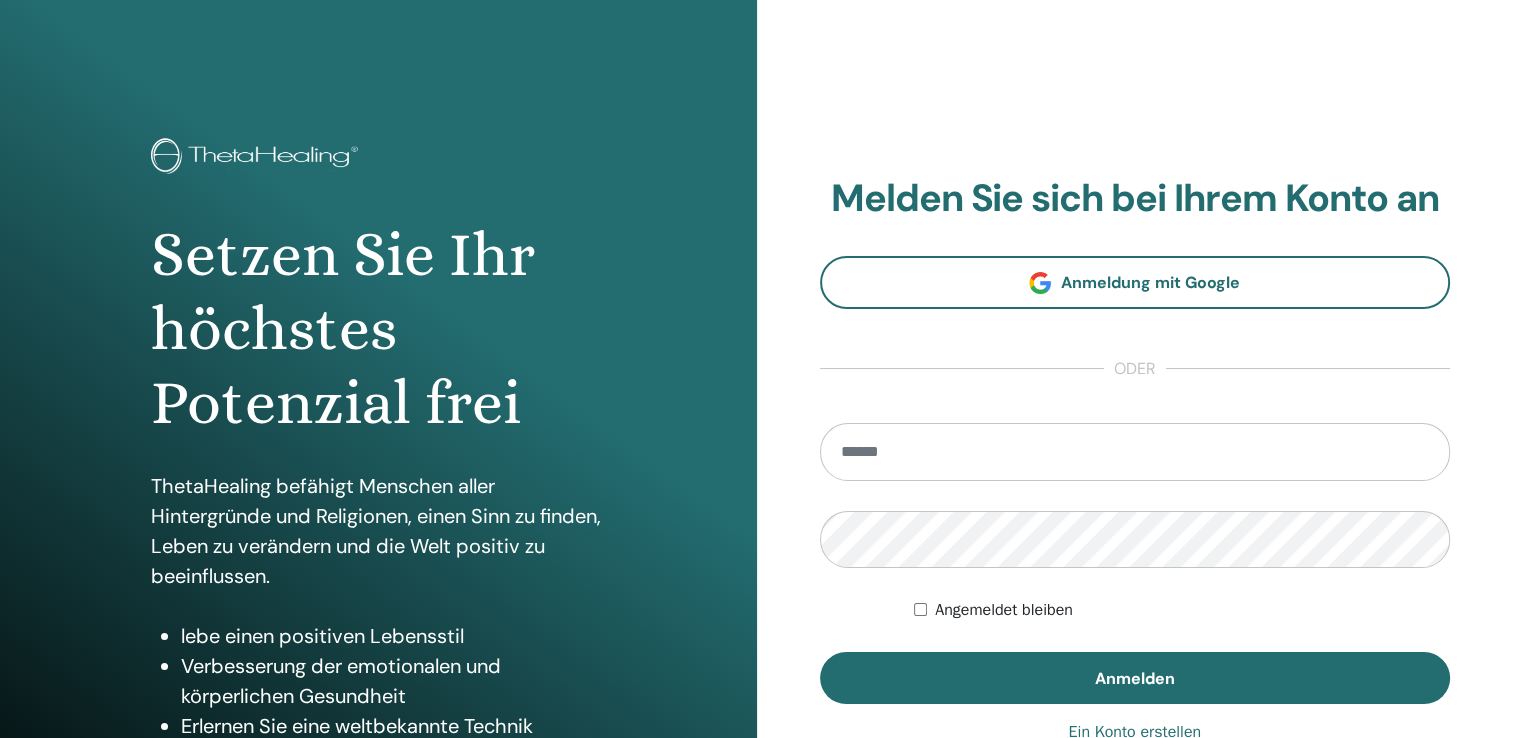click at bounding box center (1135, 452) 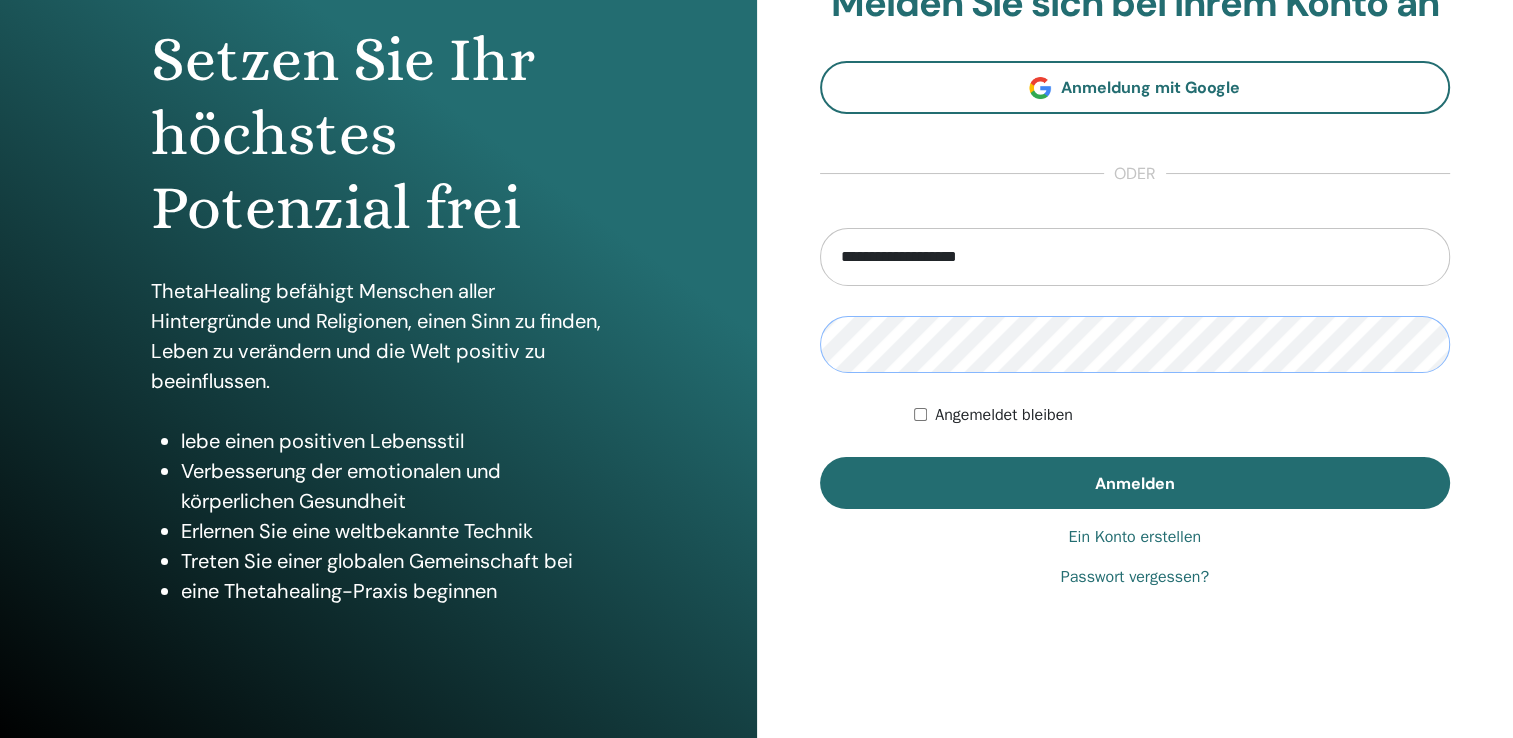 scroll, scrollTop: 200, scrollLeft: 0, axis: vertical 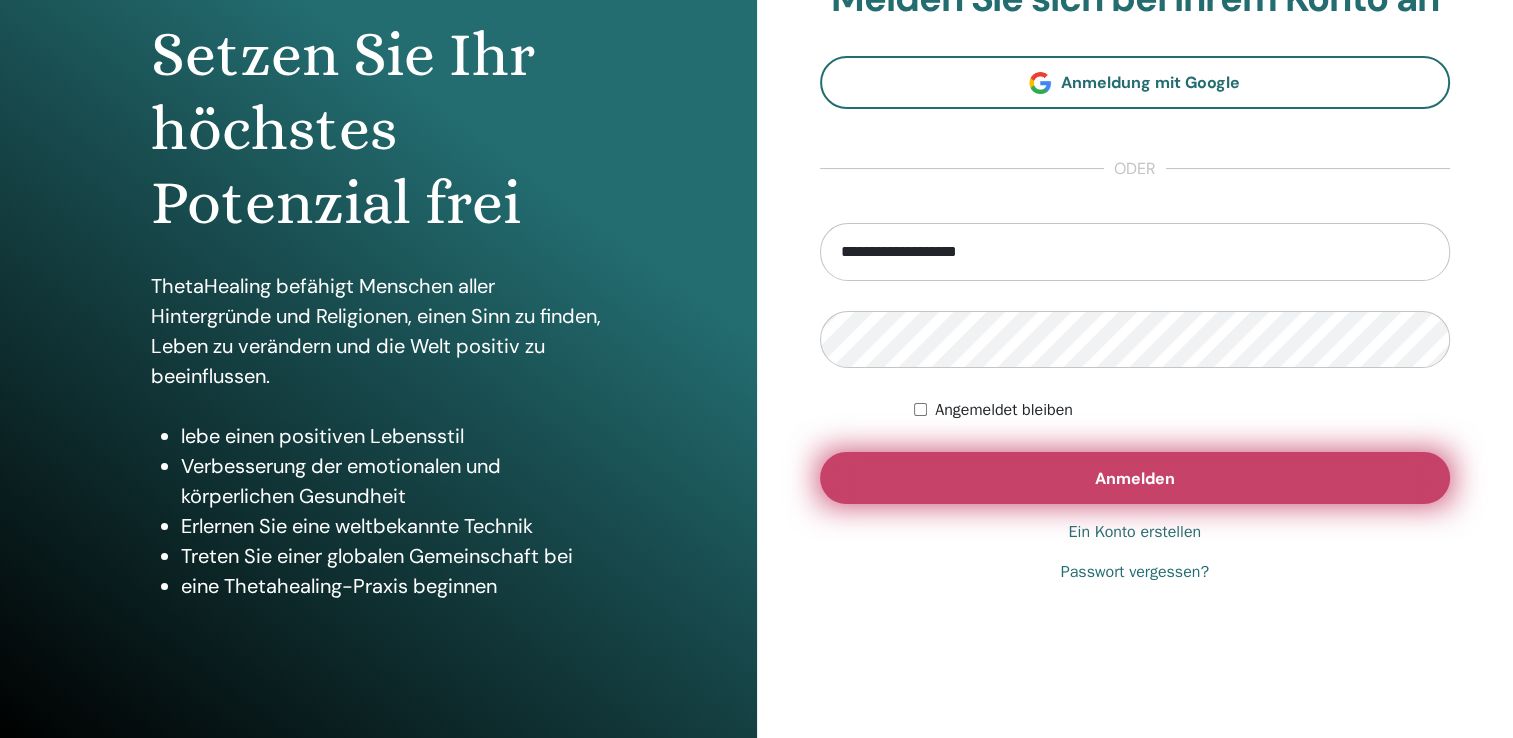 click on "Anmelden" at bounding box center [1135, 478] 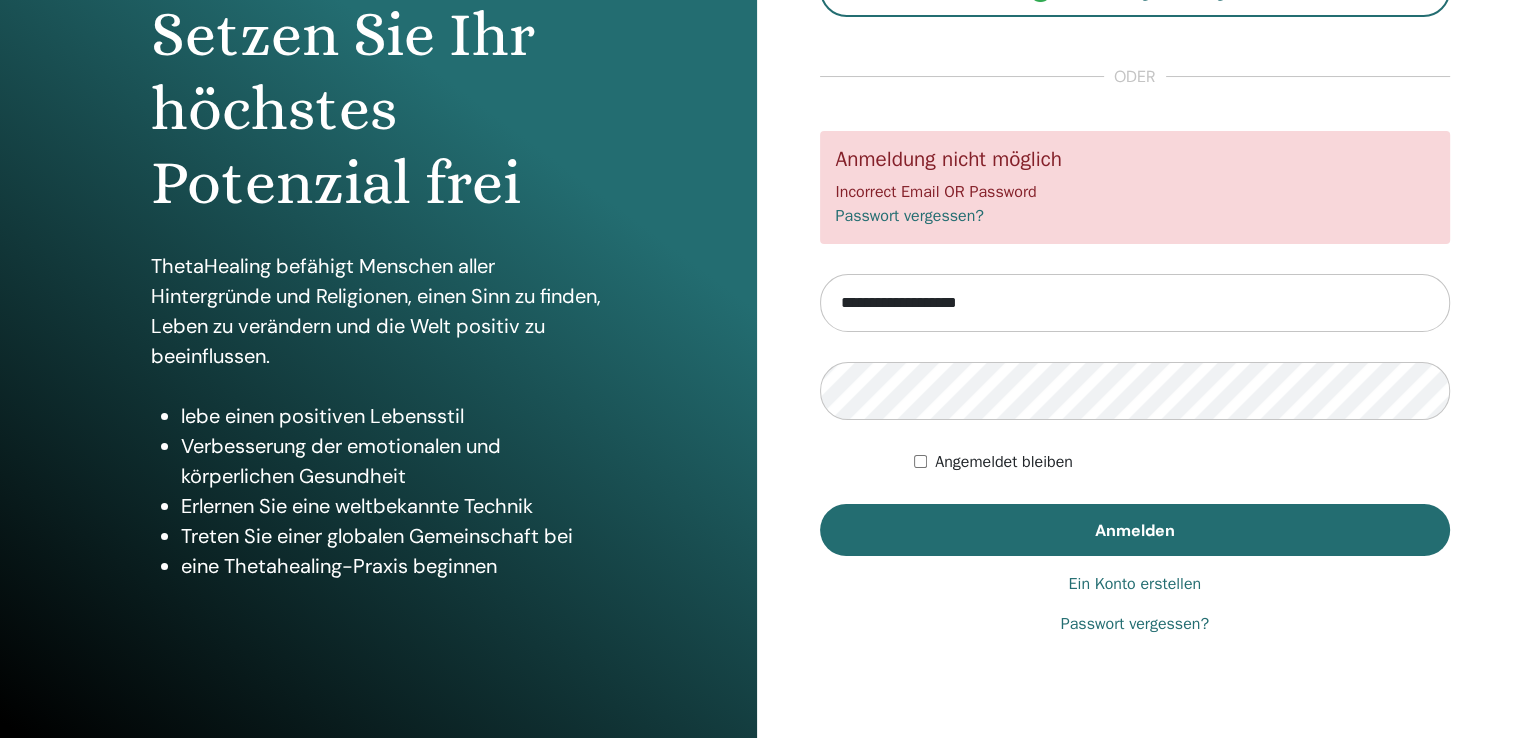 scroll, scrollTop: 221, scrollLeft: 0, axis: vertical 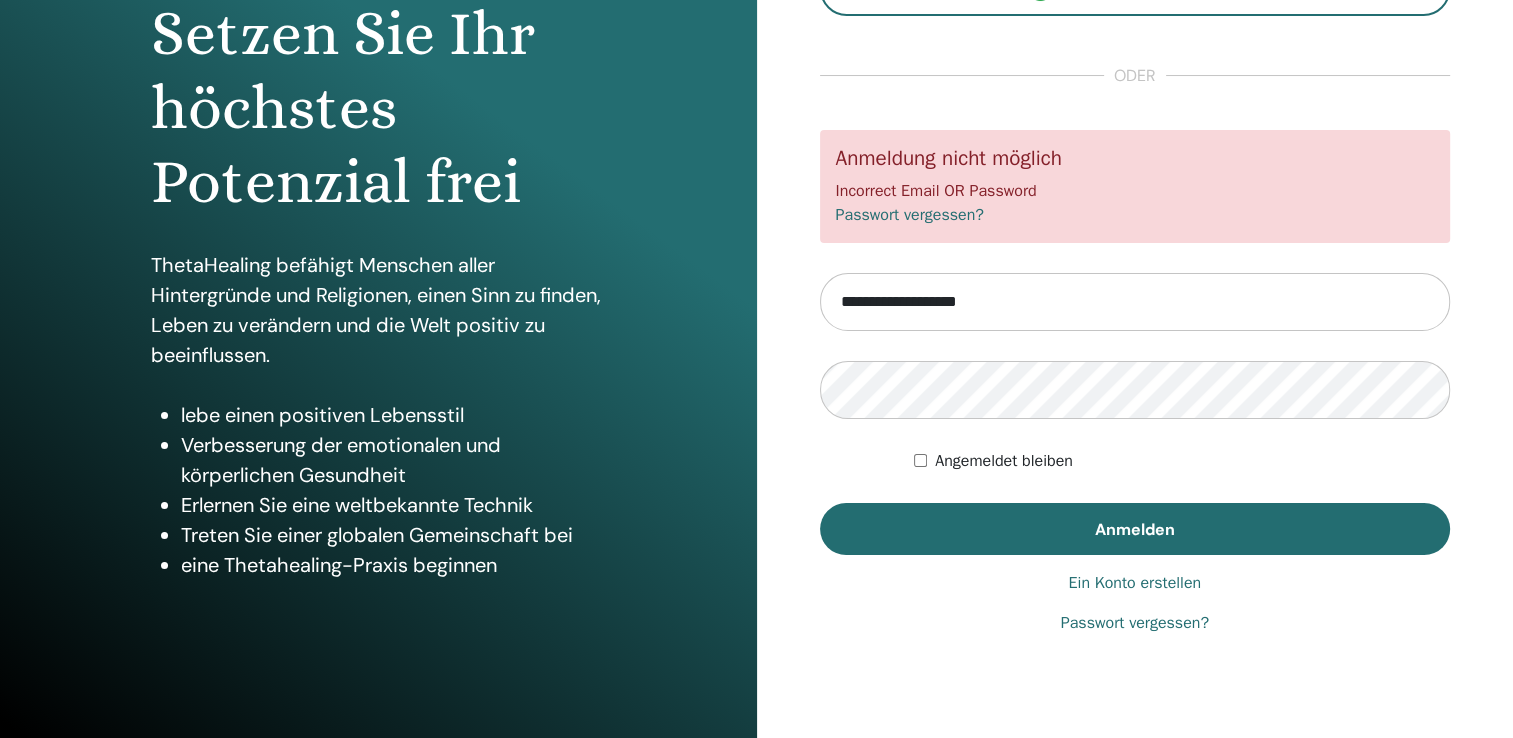 click on "Ein Konto erstellen" at bounding box center [1134, 583] 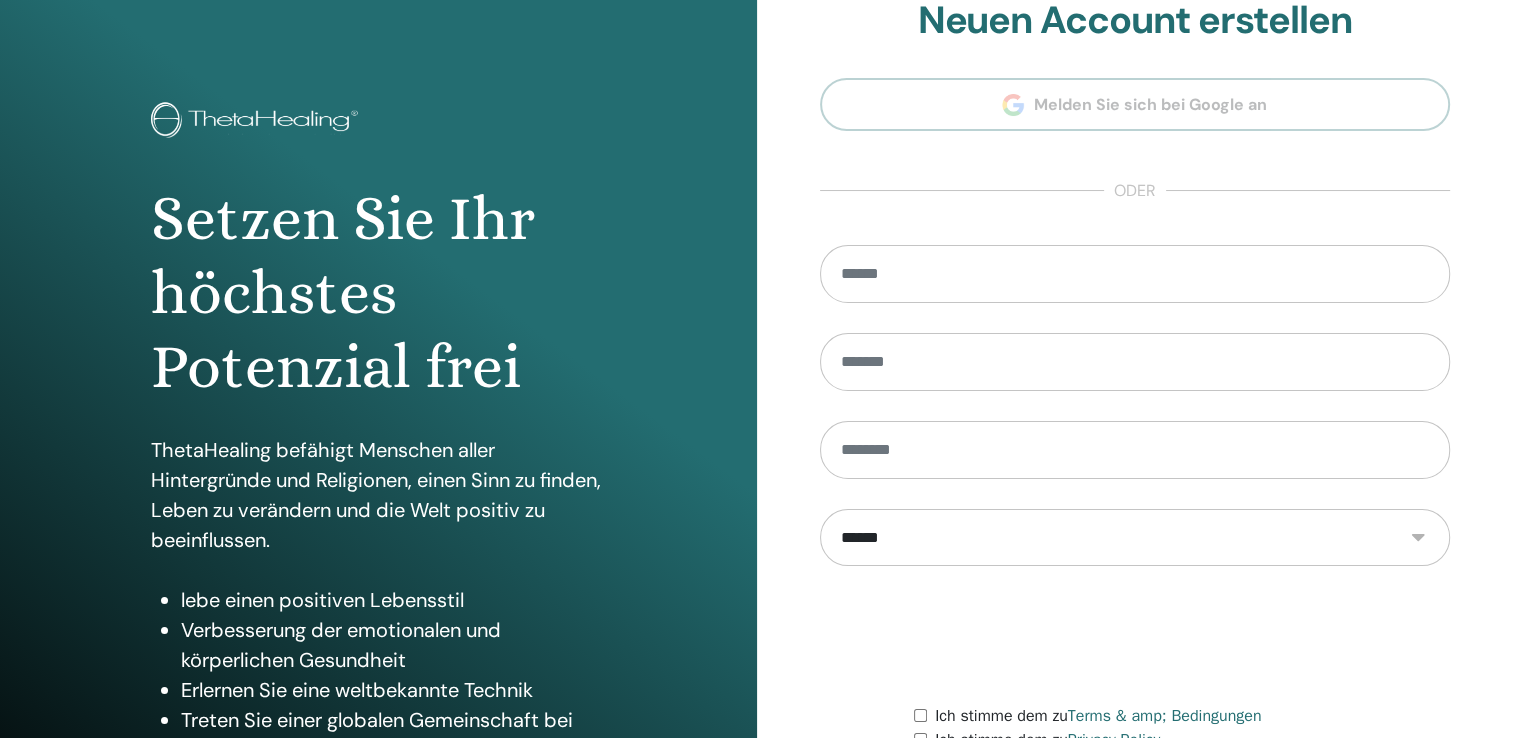 scroll, scrollTop: 0, scrollLeft: 0, axis: both 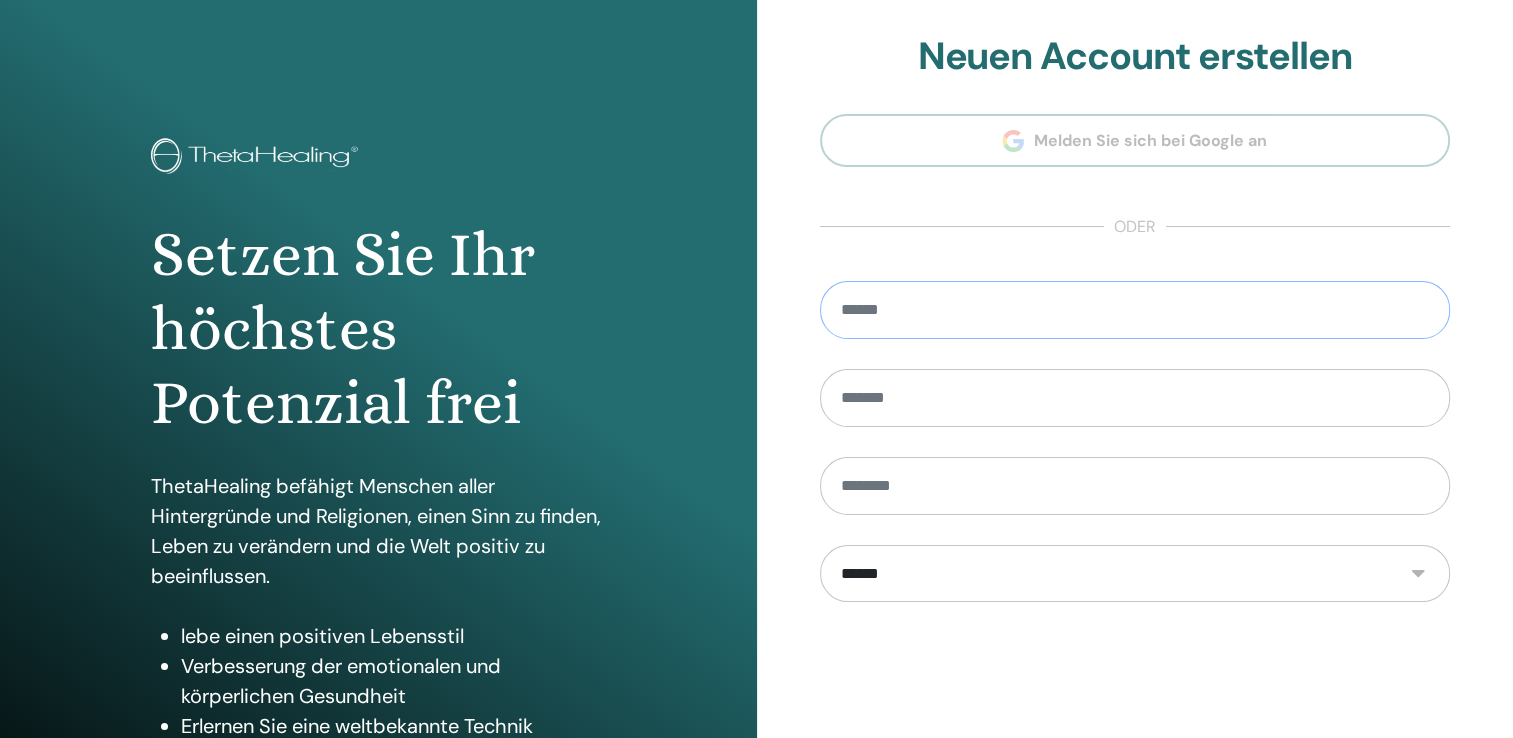 click at bounding box center (1135, 310) 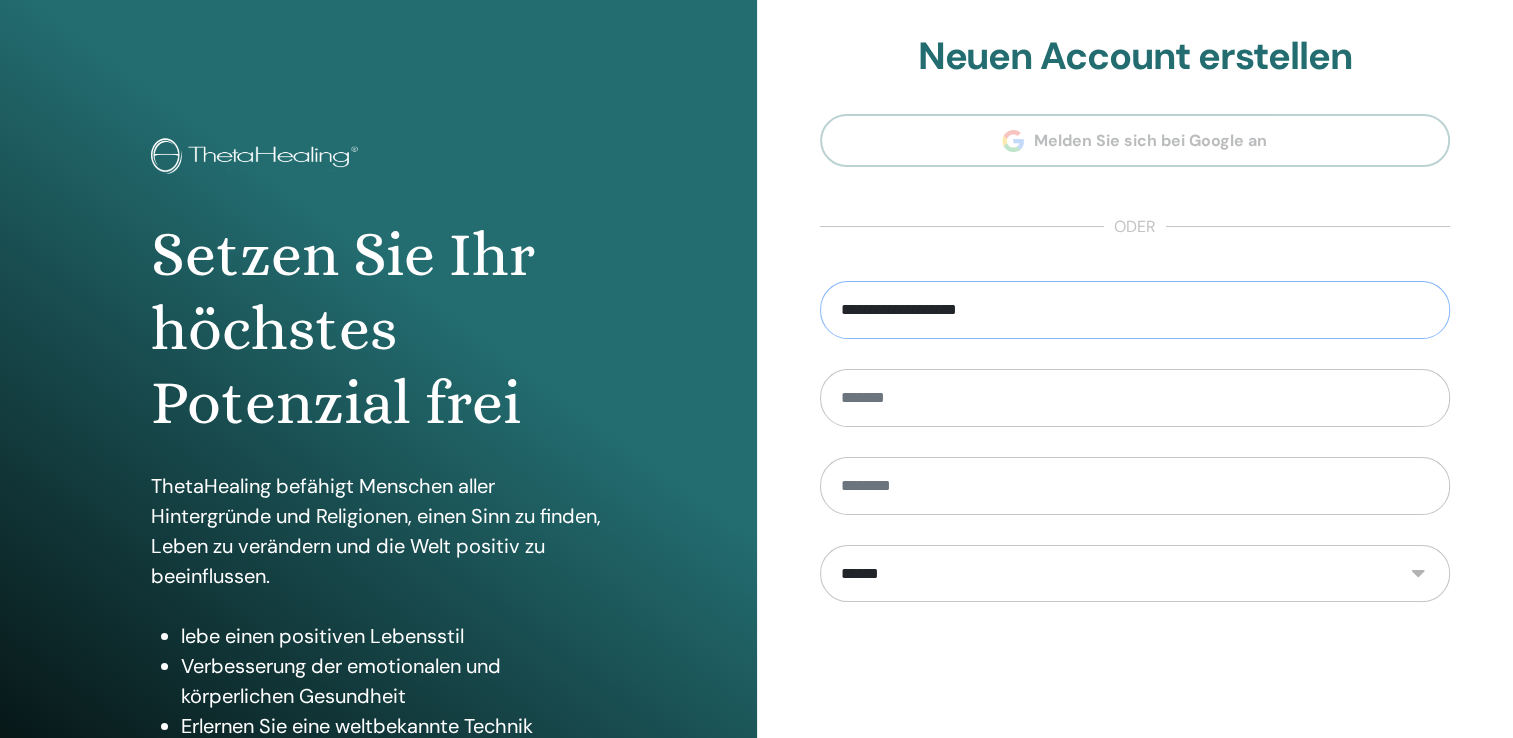 type on "*******" 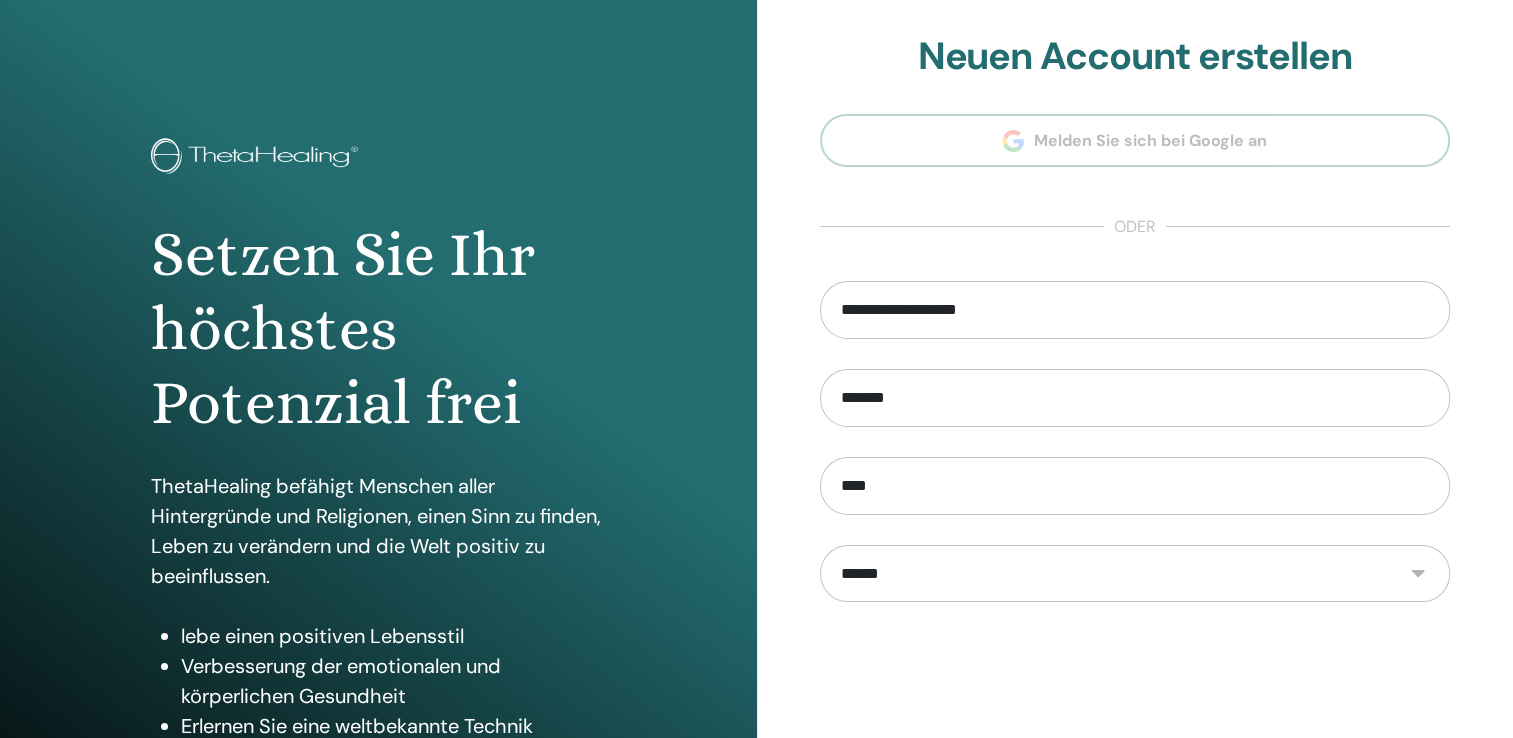 click on "**********" at bounding box center [1135, 574] 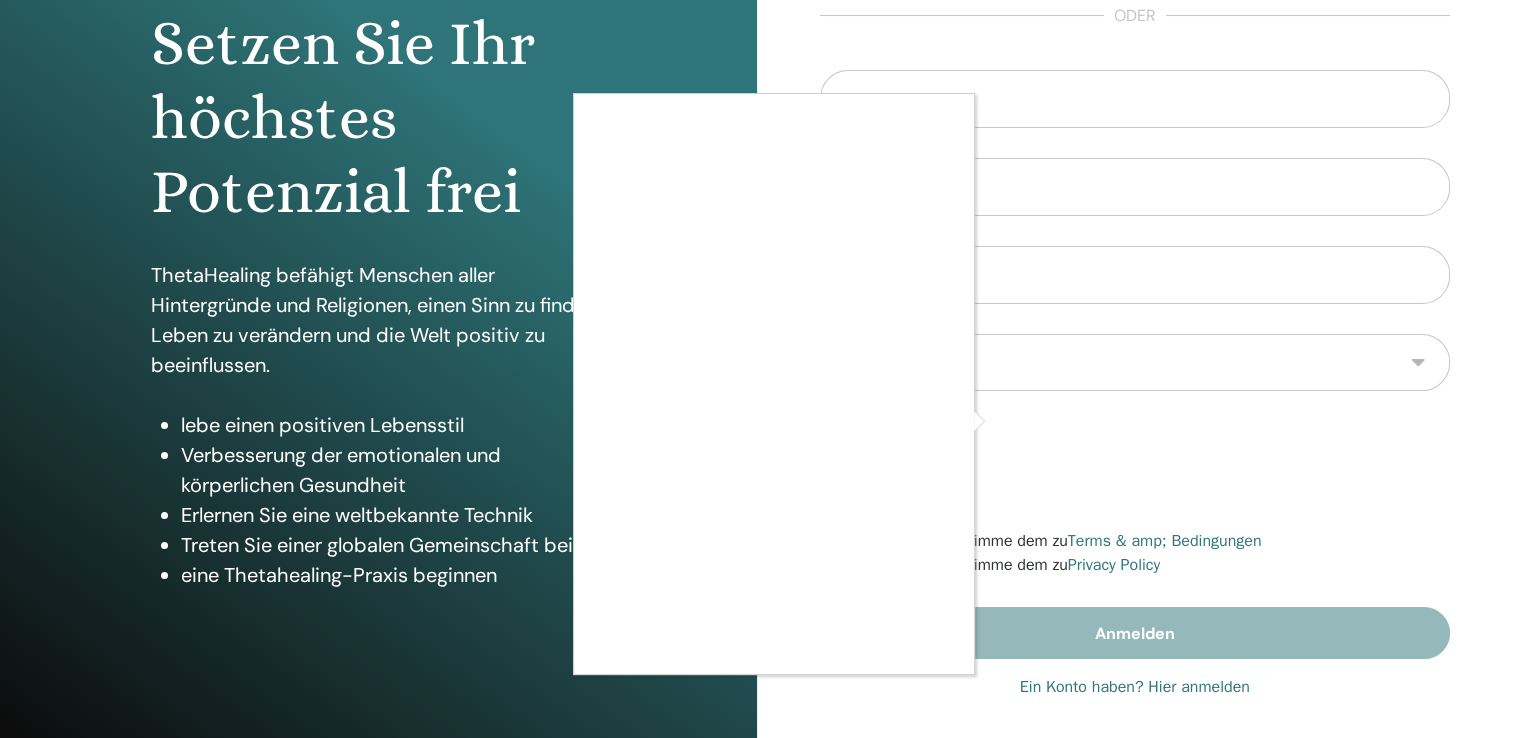 scroll, scrollTop: 221, scrollLeft: 0, axis: vertical 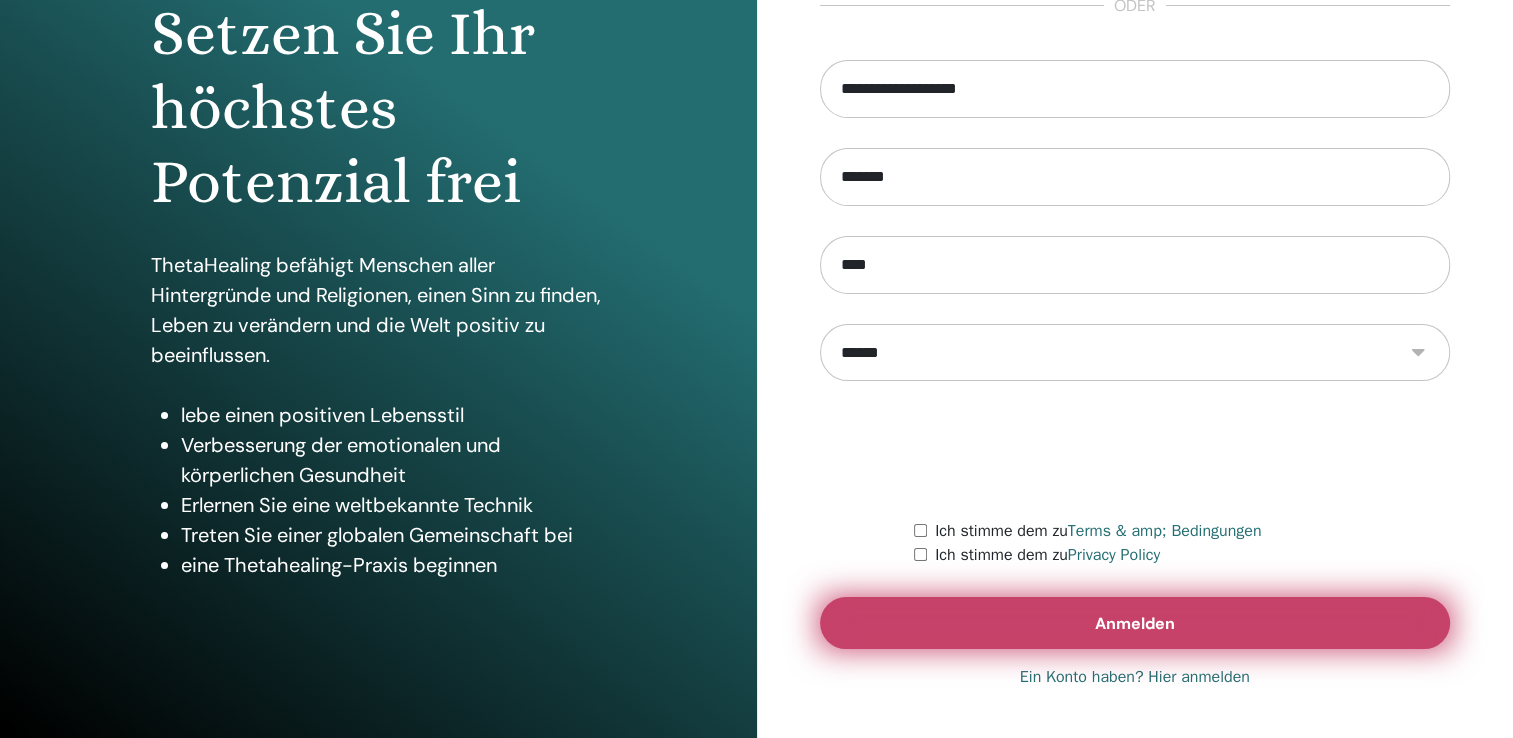 click on "Anmelden" at bounding box center [1135, 623] 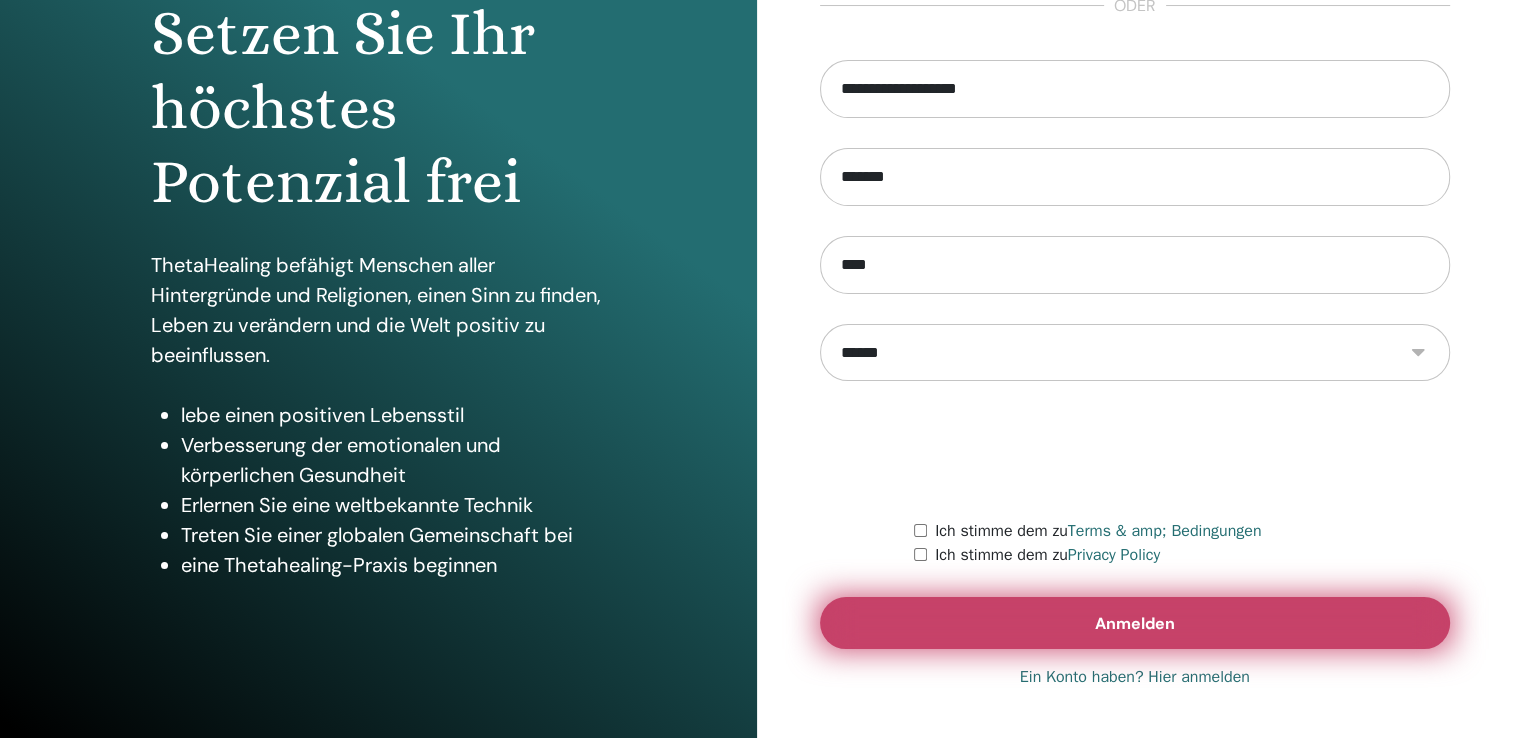 click on "Anmelden" at bounding box center (1135, 623) 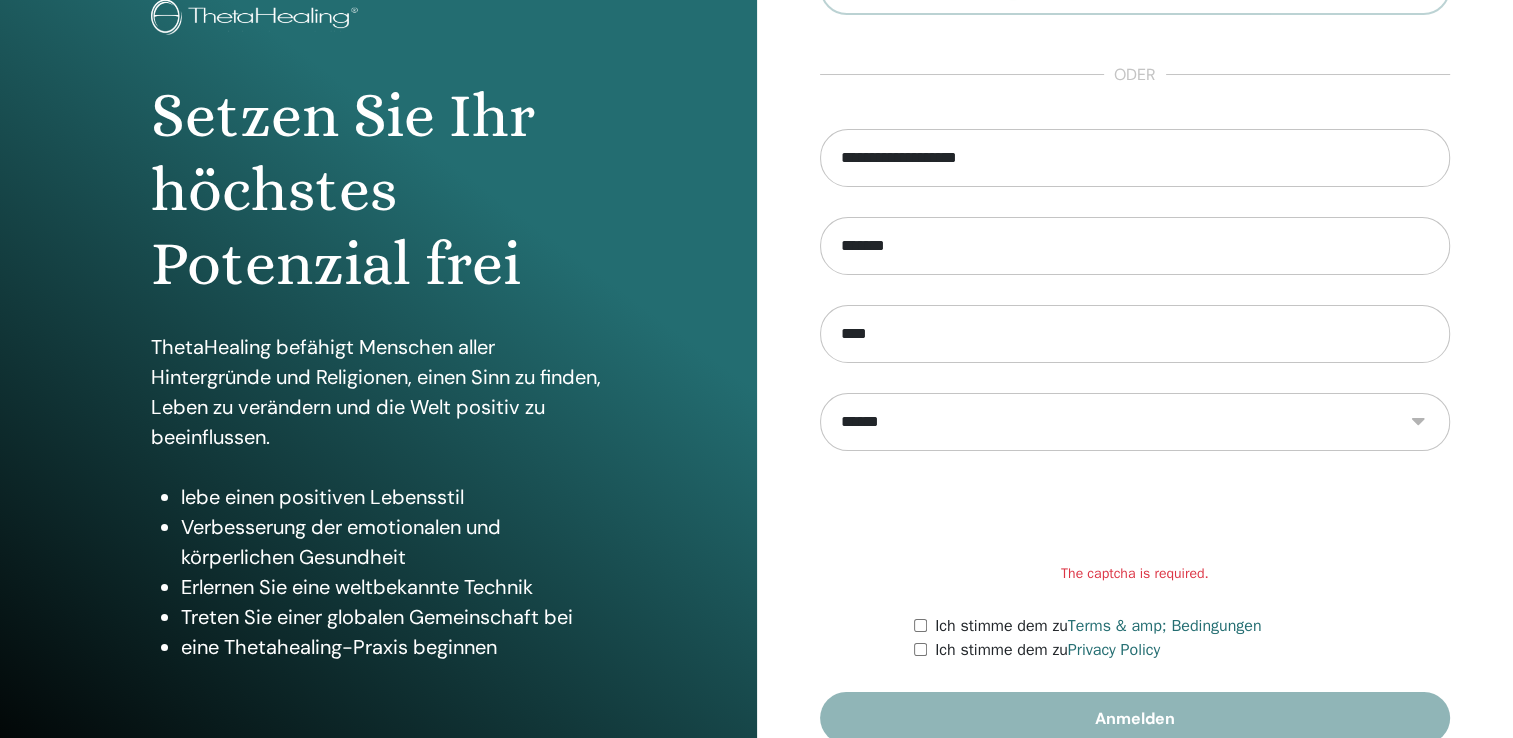 scroll, scrollTop: 221, scrollLeft: 0, axis: vertical 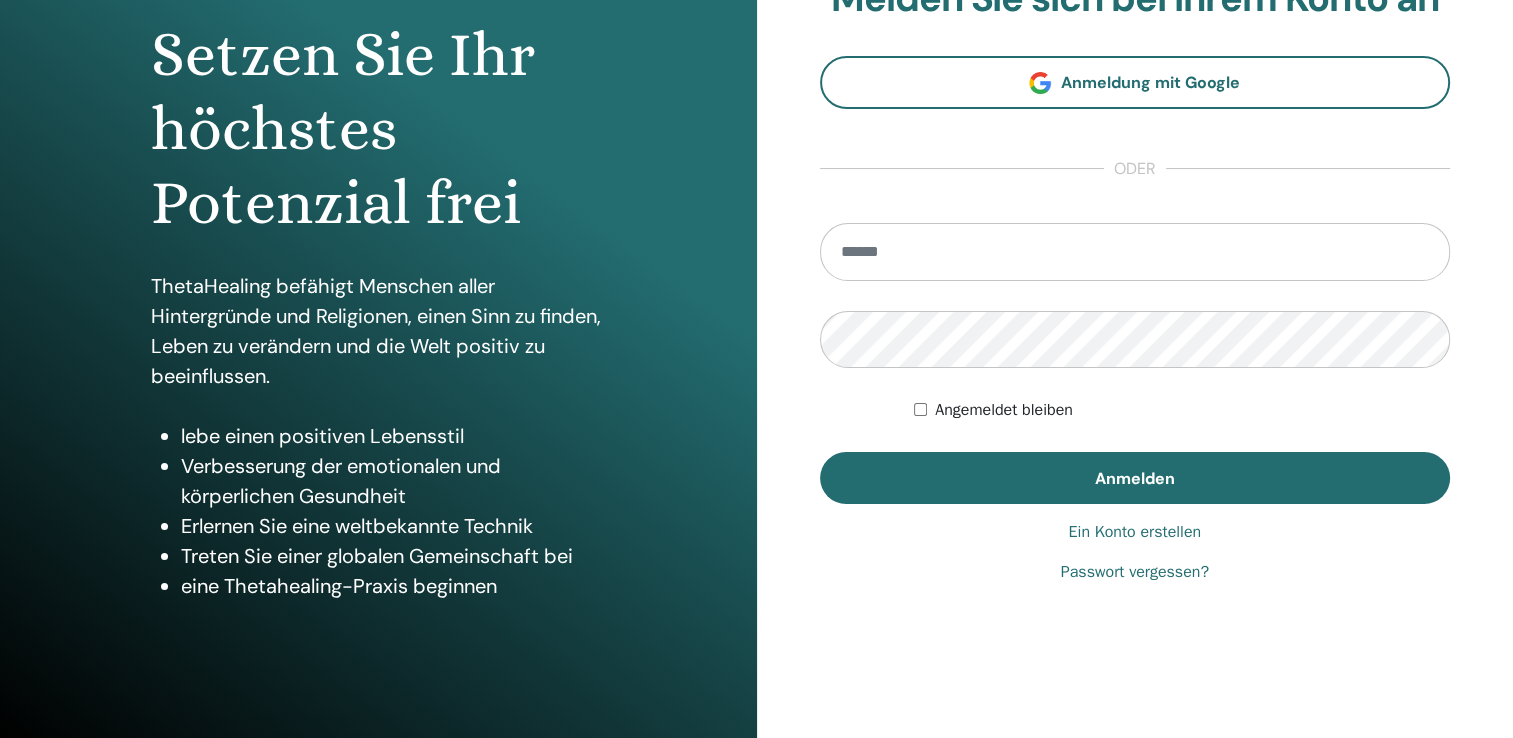 click on "Ein Konto erstellen" at bounding box center [1134, 532] 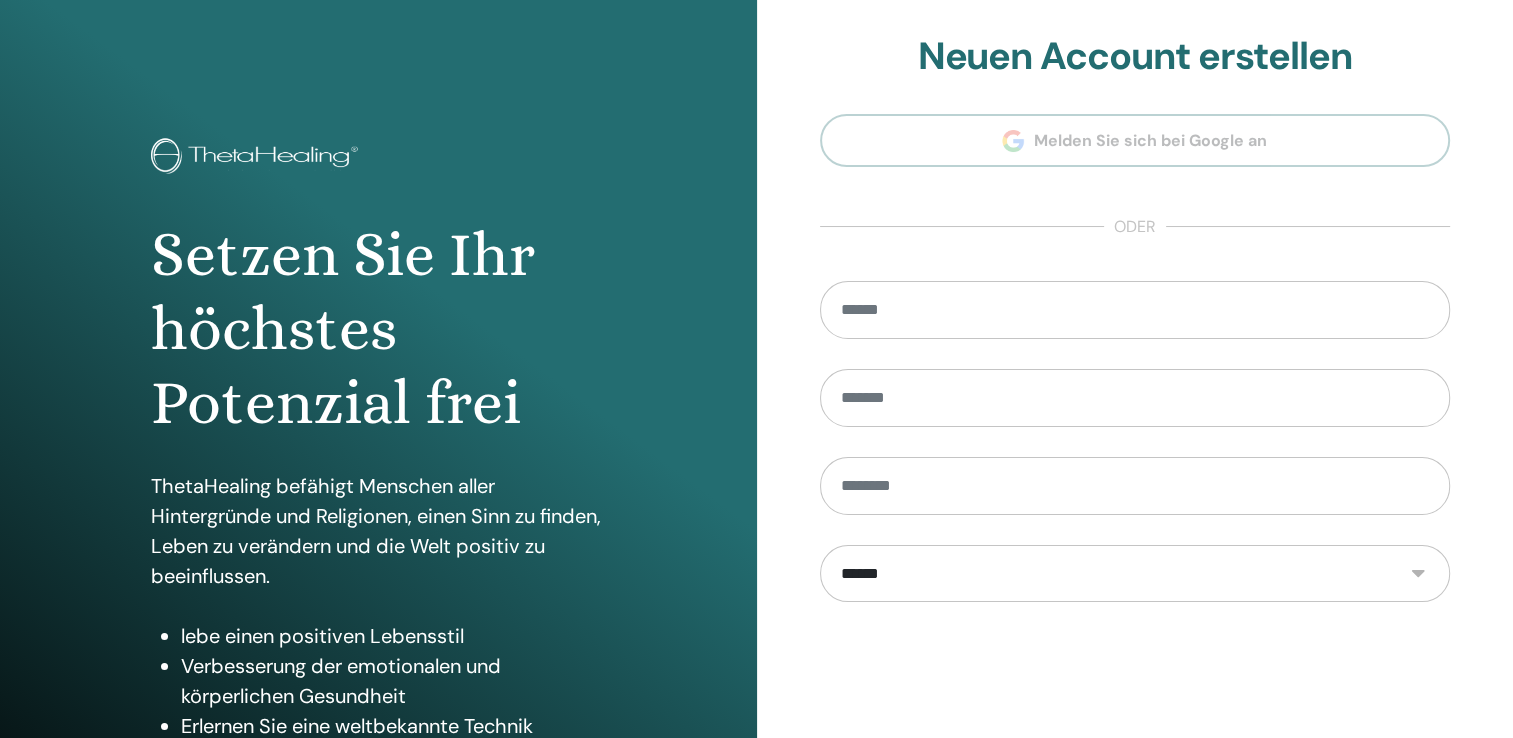 scroll, scrollTop: 0, scrollLeft: 0, axis: both 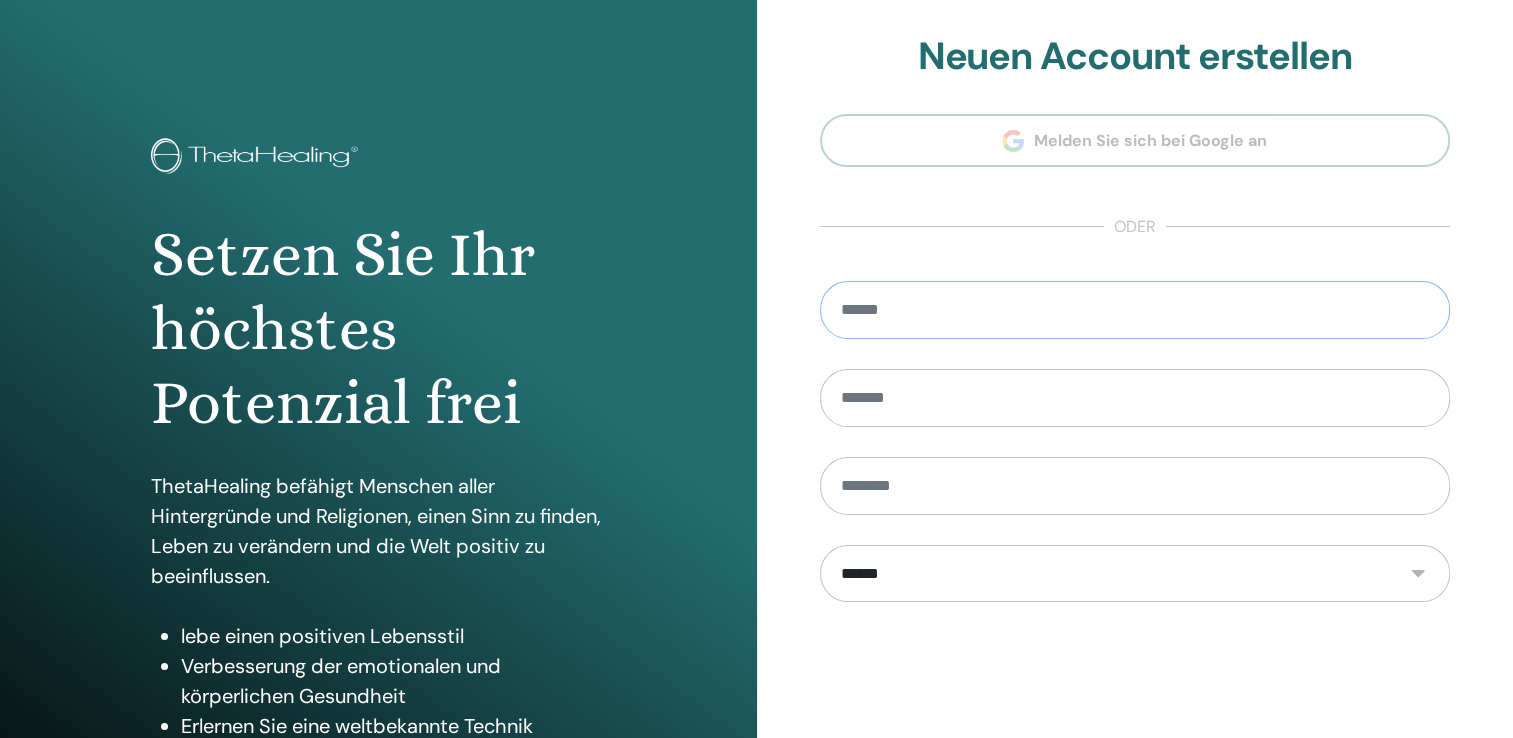 click at bounding box center (1135, 310) 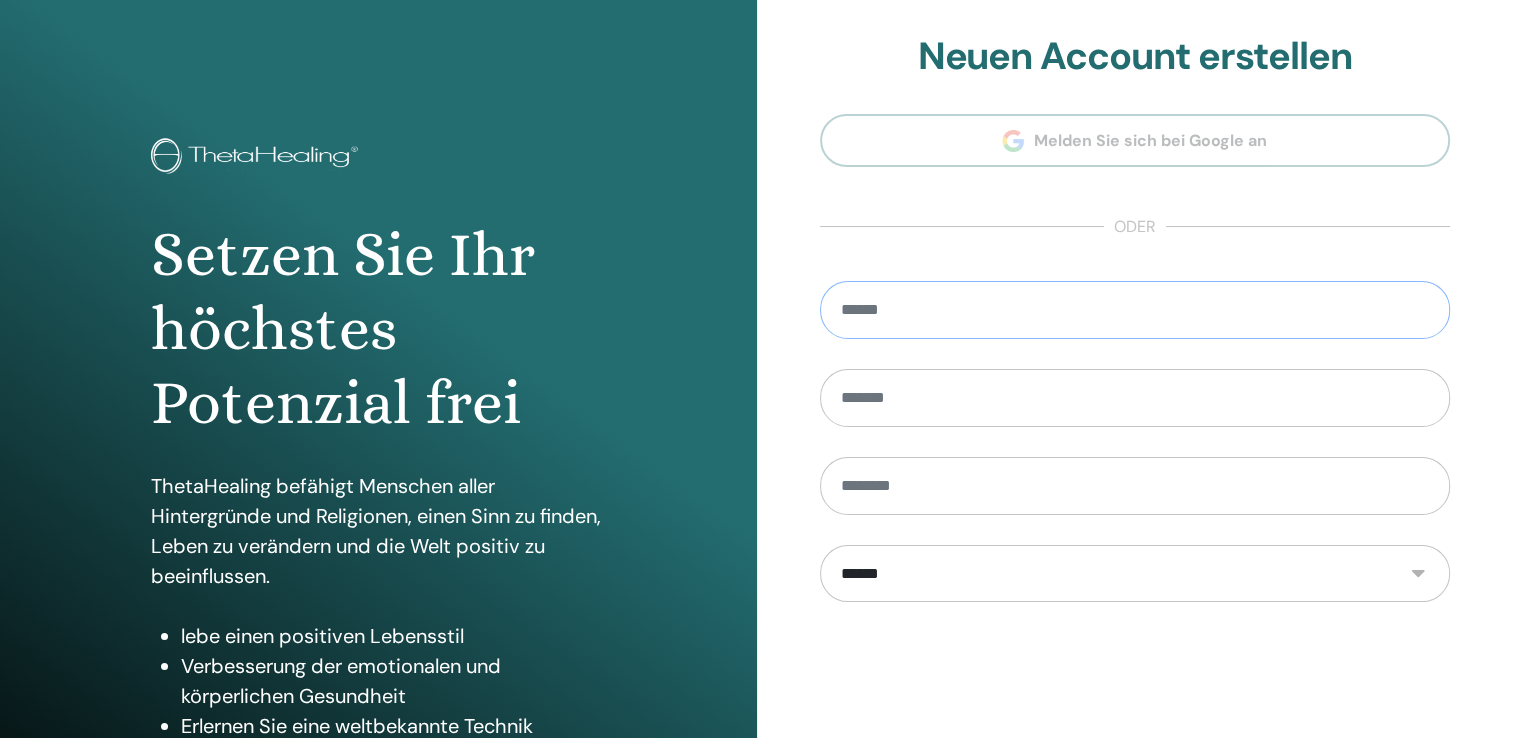 type on "**********" 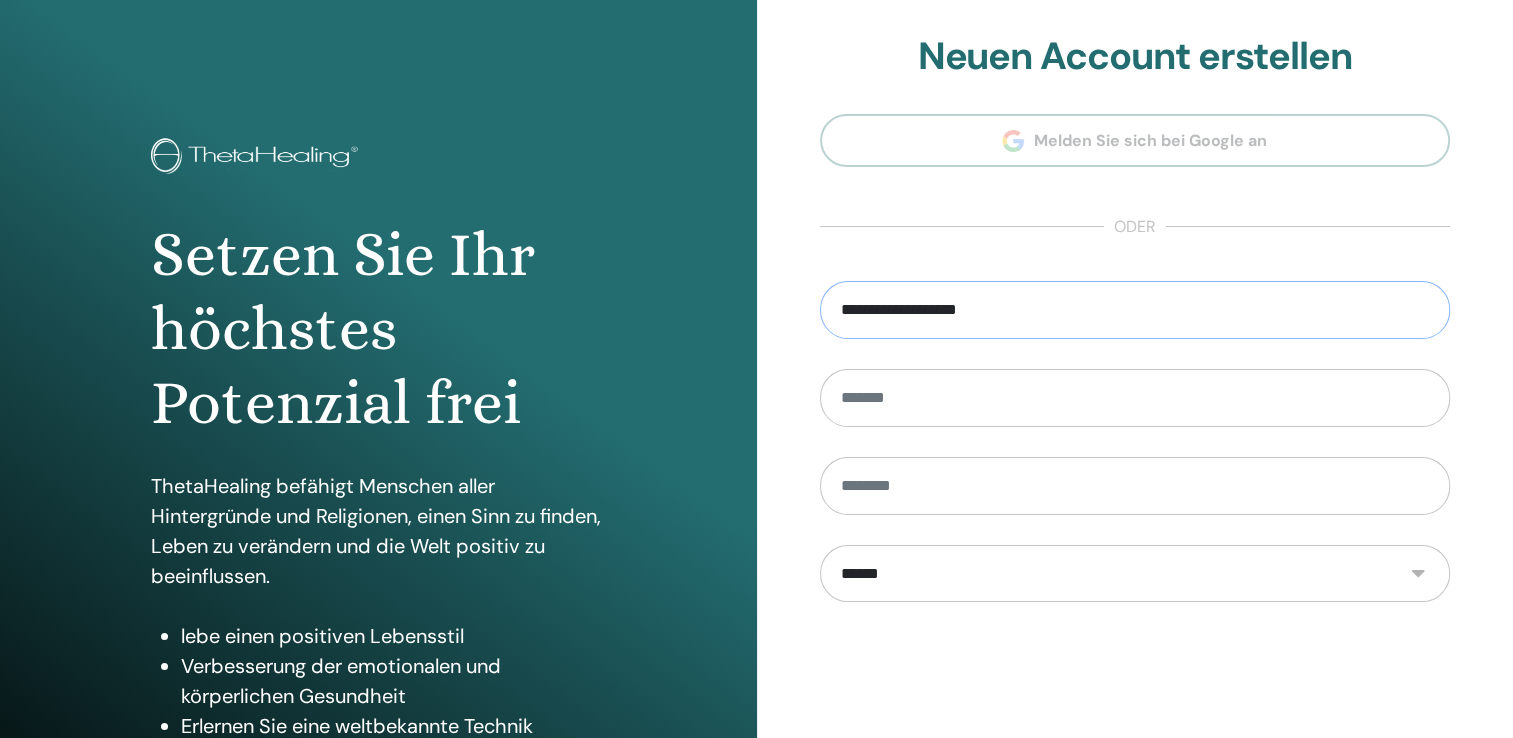 type on "*******" 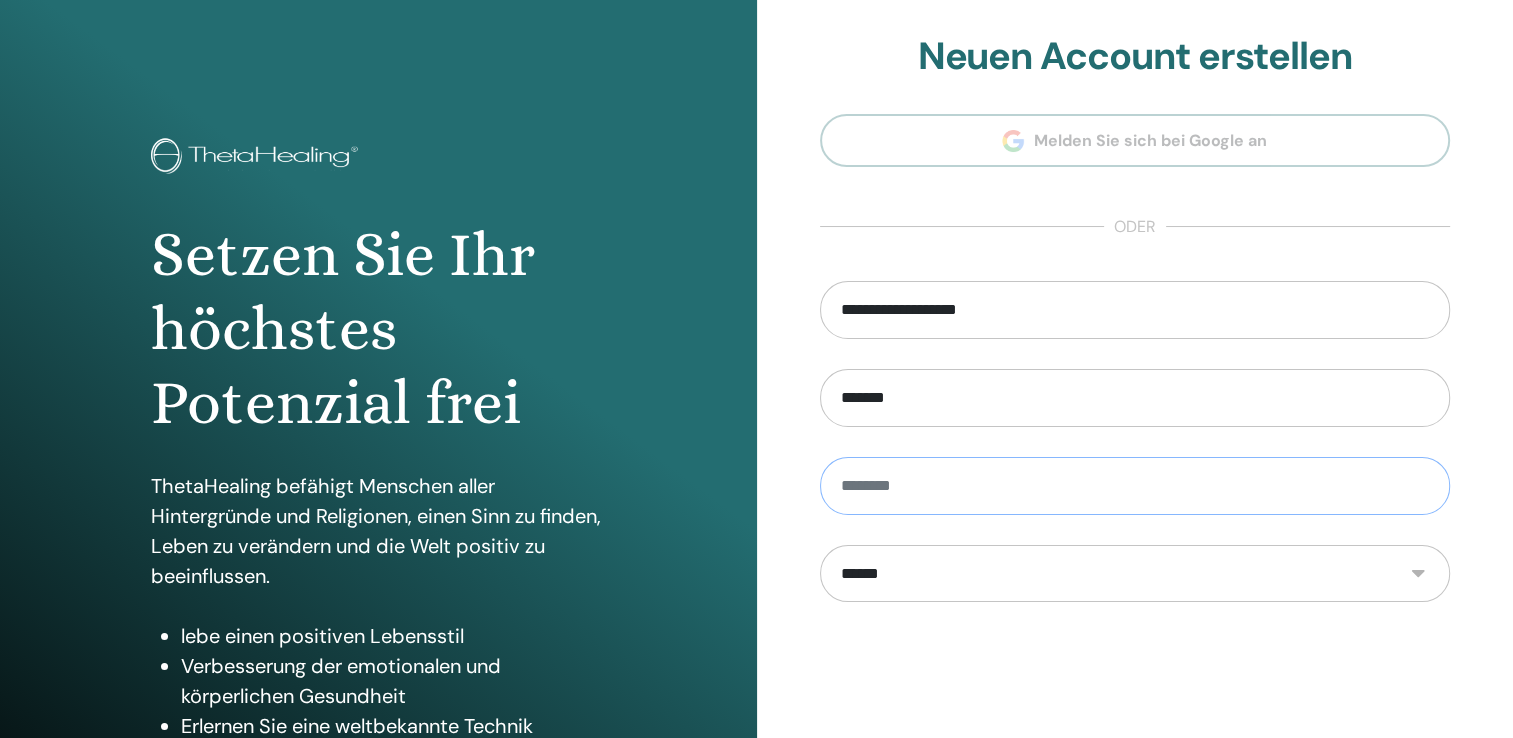 type on "****" 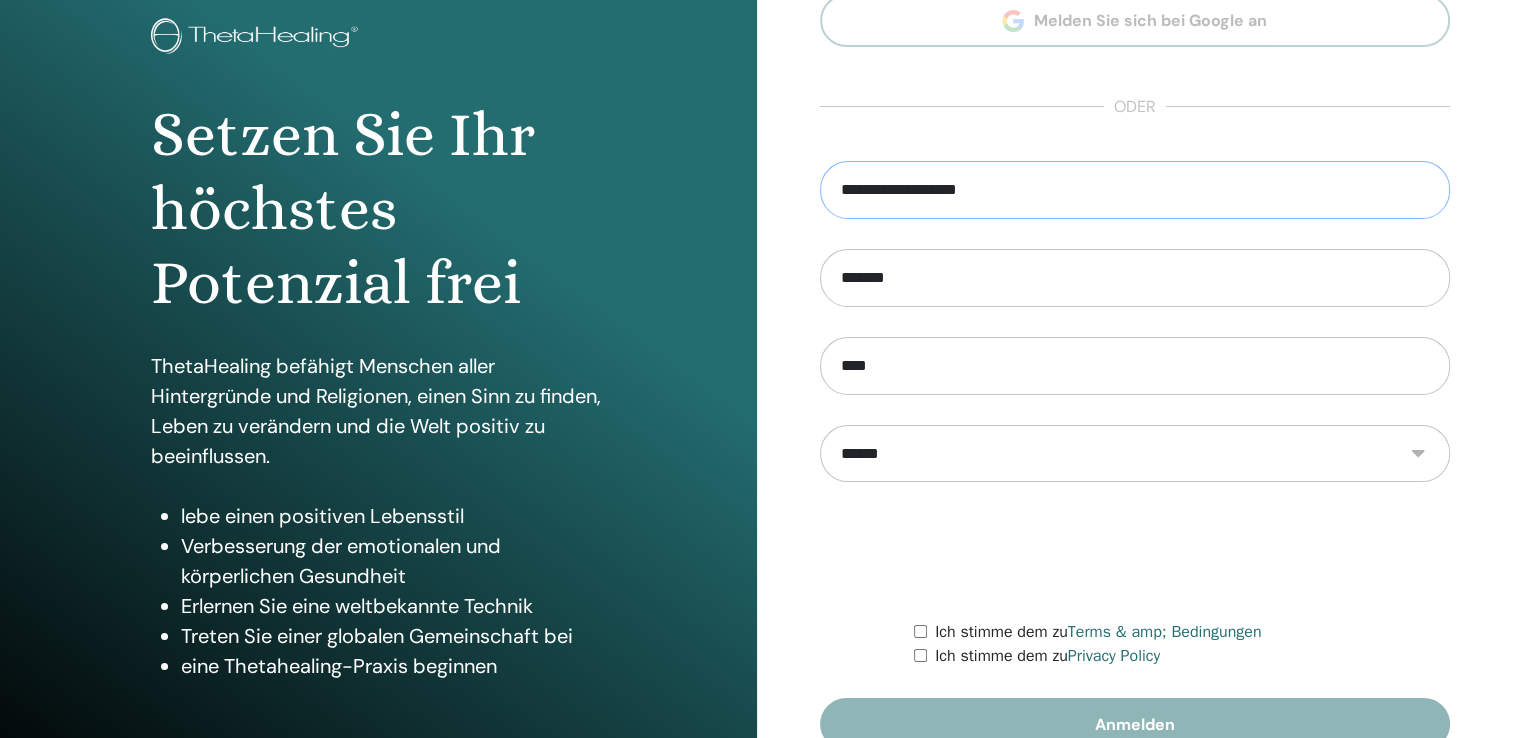 scroll, scrollTop: 0, scrollLeft: 0, axis: both 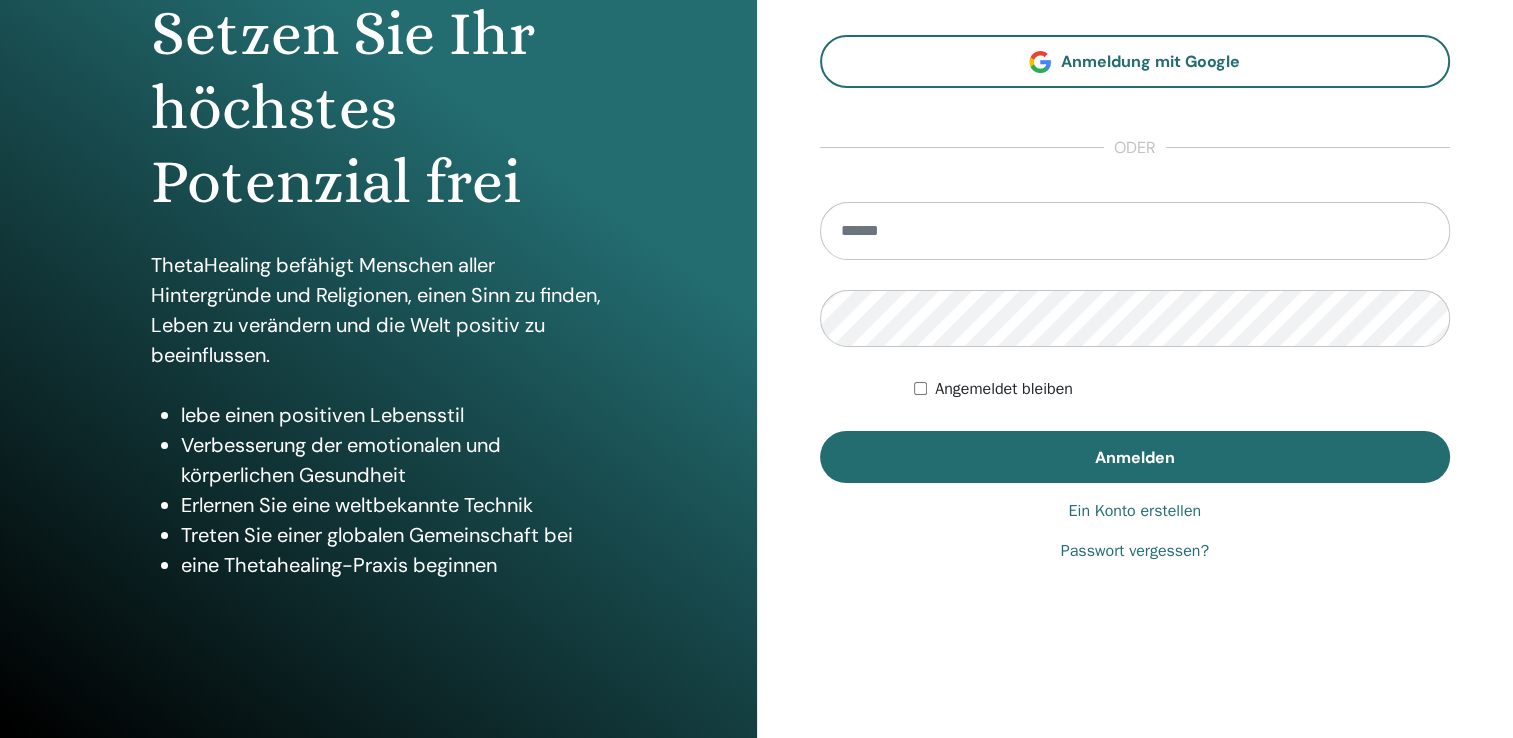 click on "Passwort vergessen?" at bounding box center (1135, 551) 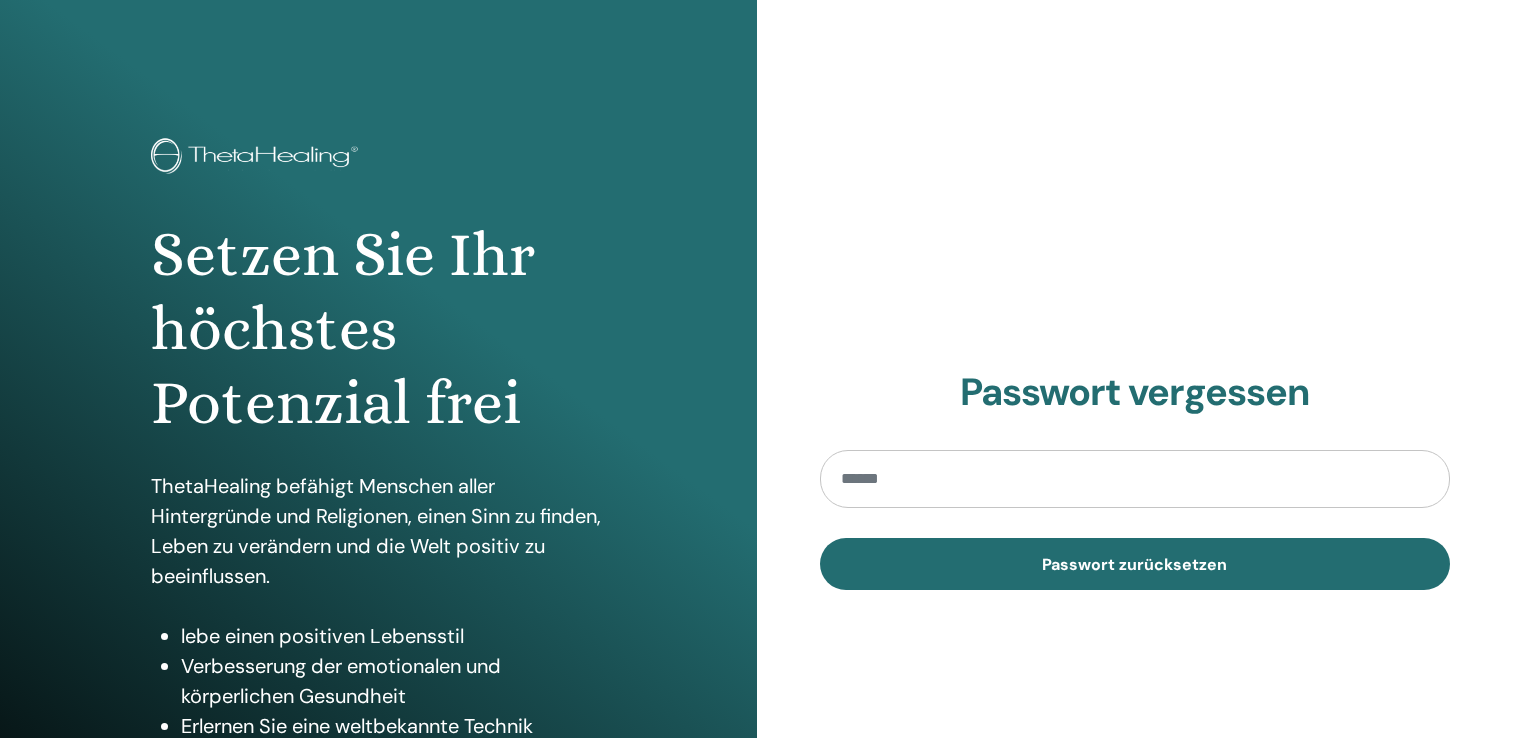 scroll, scrollTop: 0, scrollLeft: 0, axis: both 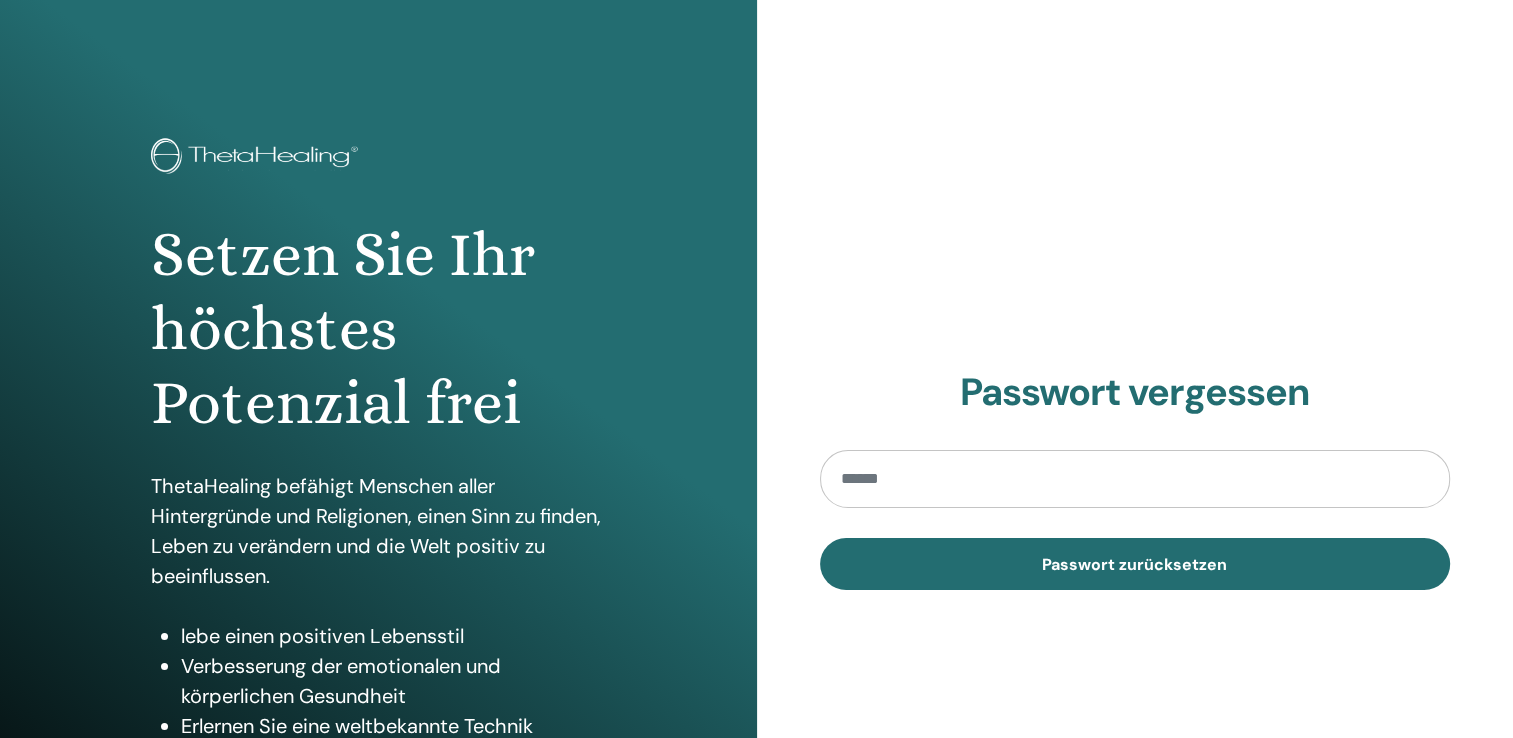 click at bounding box center [1135, 479] 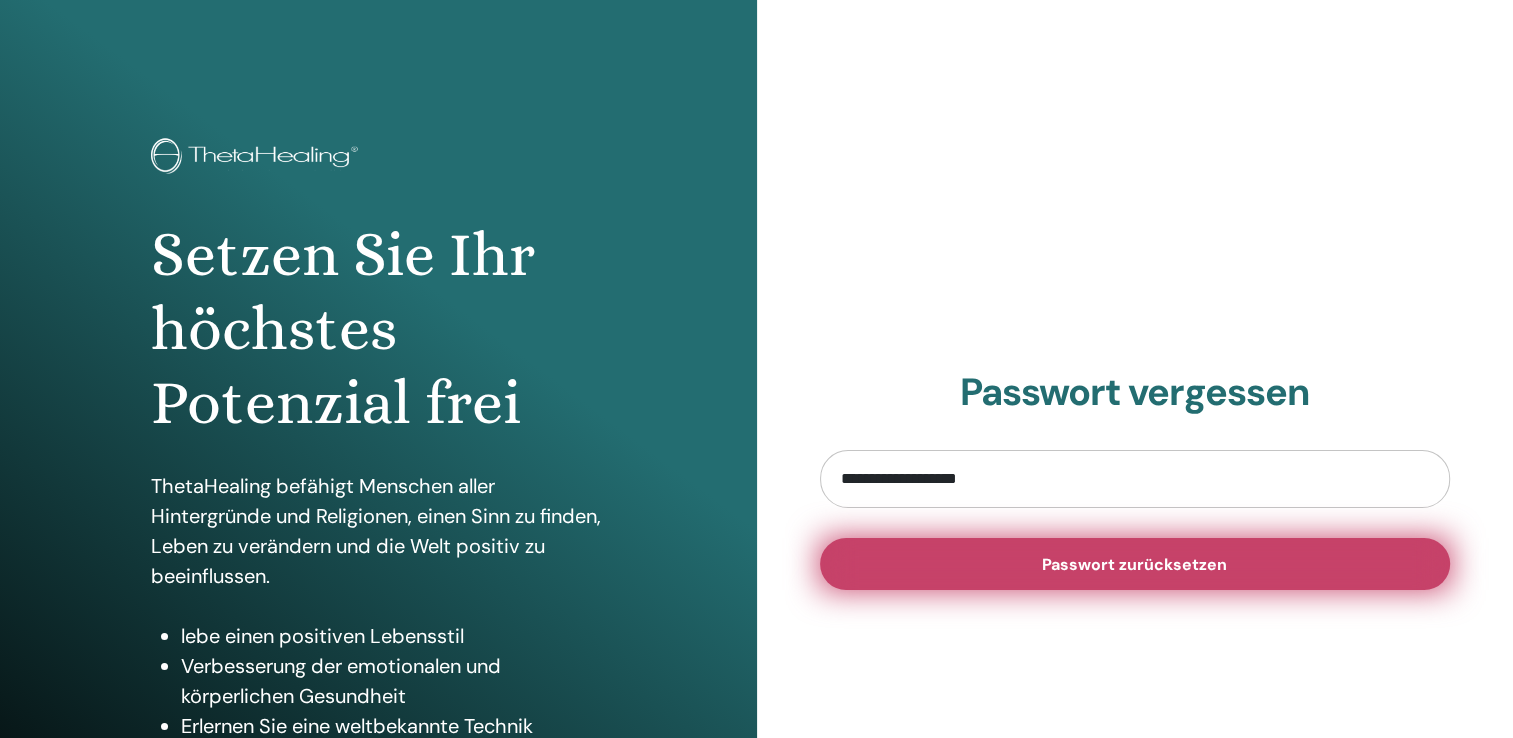 click on "Passwort zurücksetzen" at bounding box center (1135, 564) 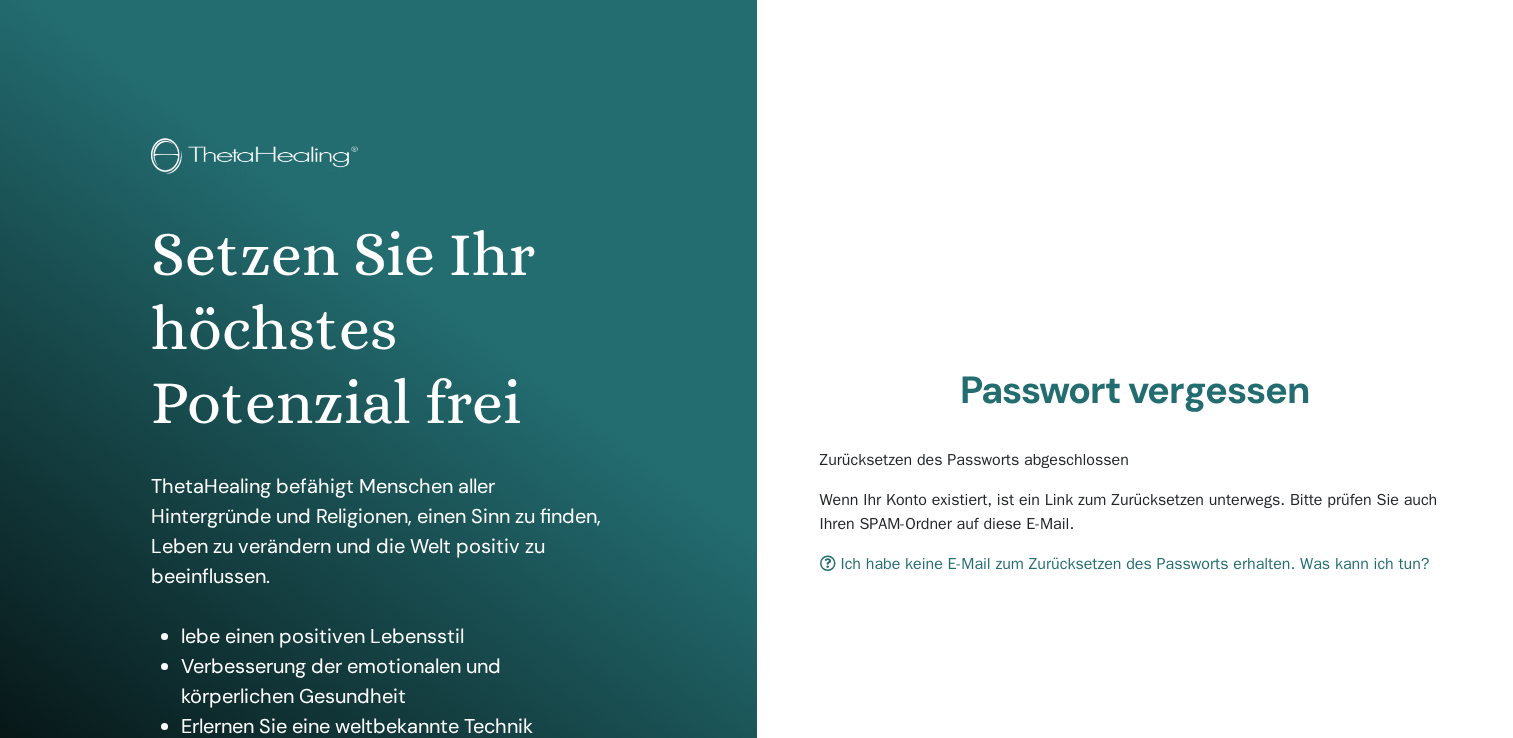 scroll, scrollTop: 0, scrollLeft: 0, axis: both 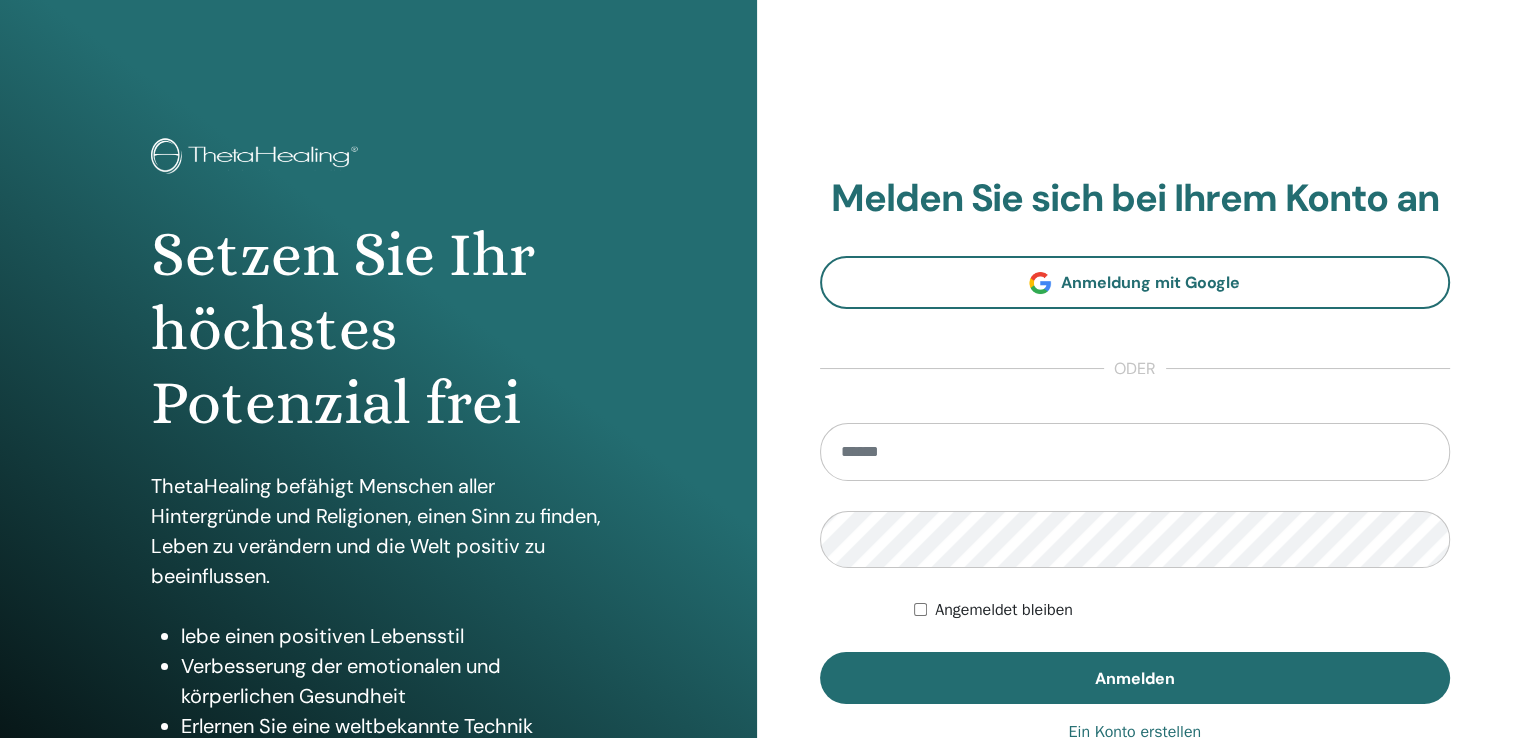 click at bounding box center [1135, 452] 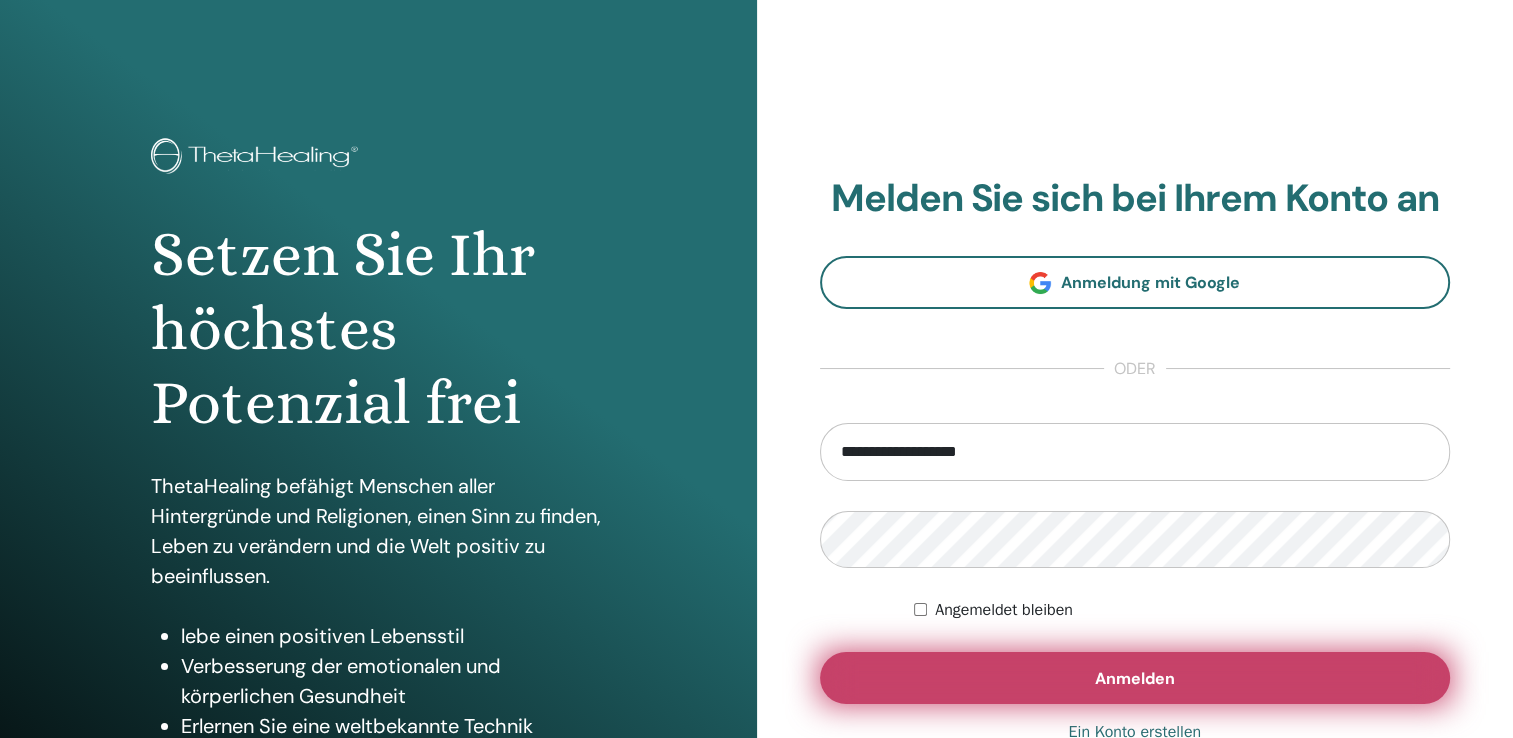 click on "Anmelden" at bounding box center (1135, 678) 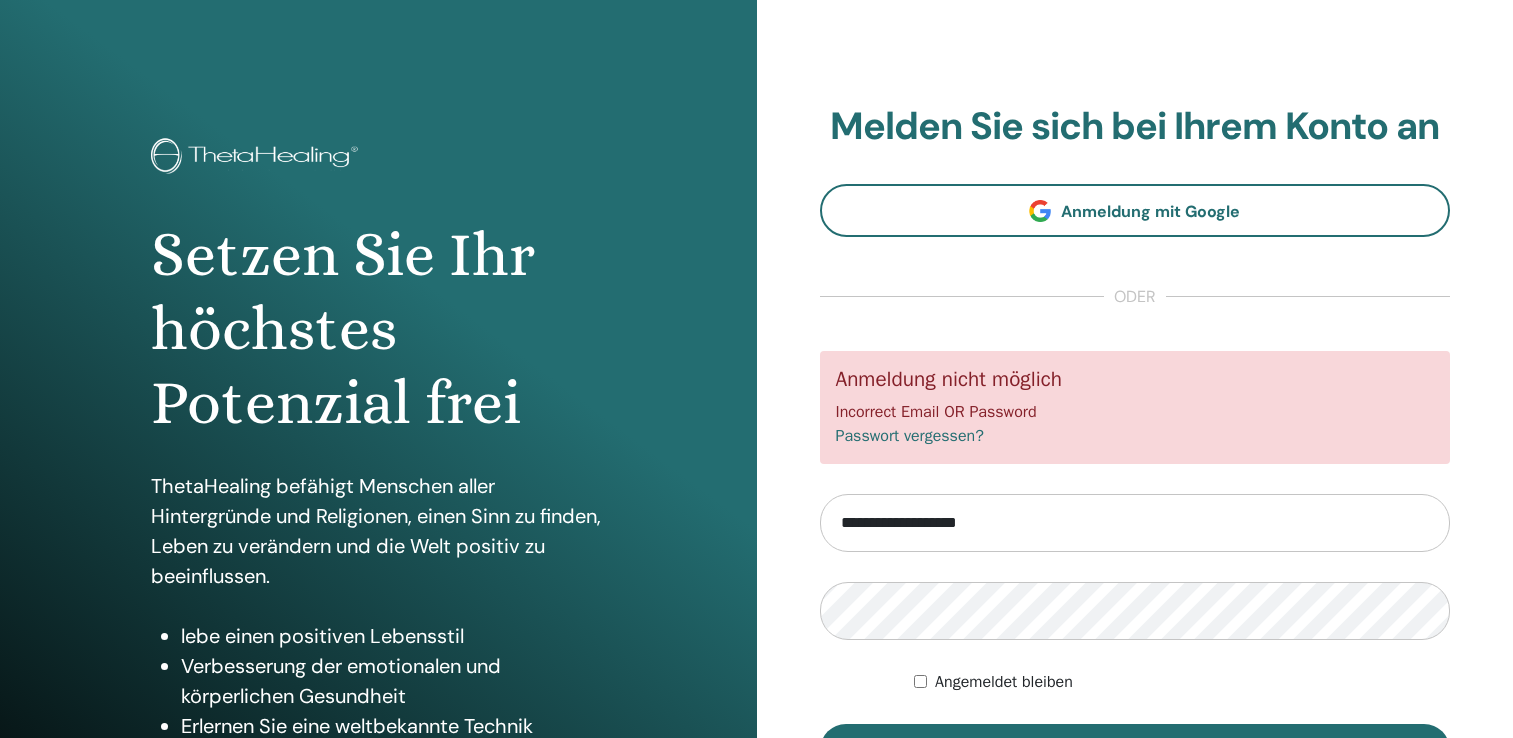 scroll, scrollTop: 0, scrollLeft: 0, axis: both 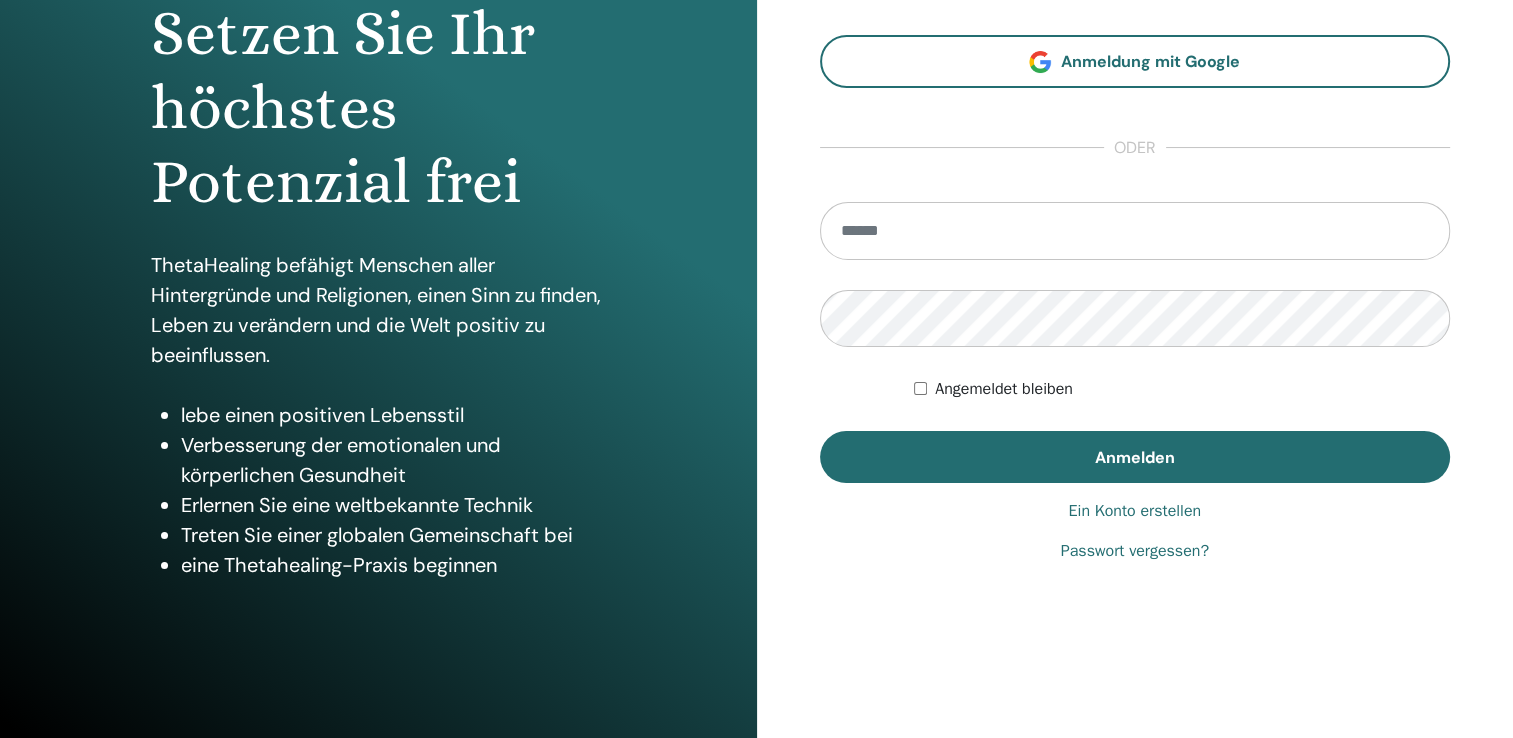 click on "Passwort vergessen?" at bounding box center [1135, 551] 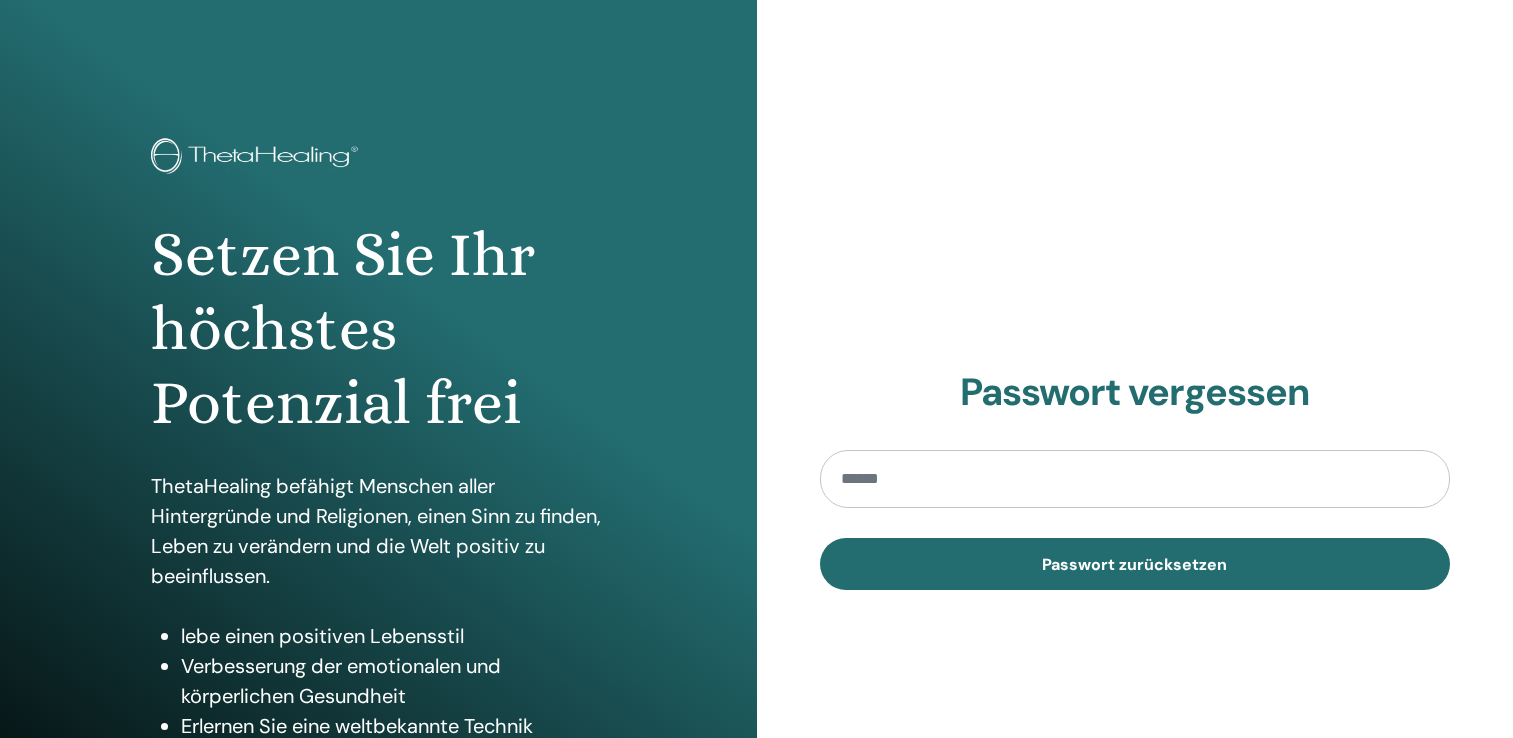 scroll, scrollTop: 0, scrollLeft: 0, axis: both 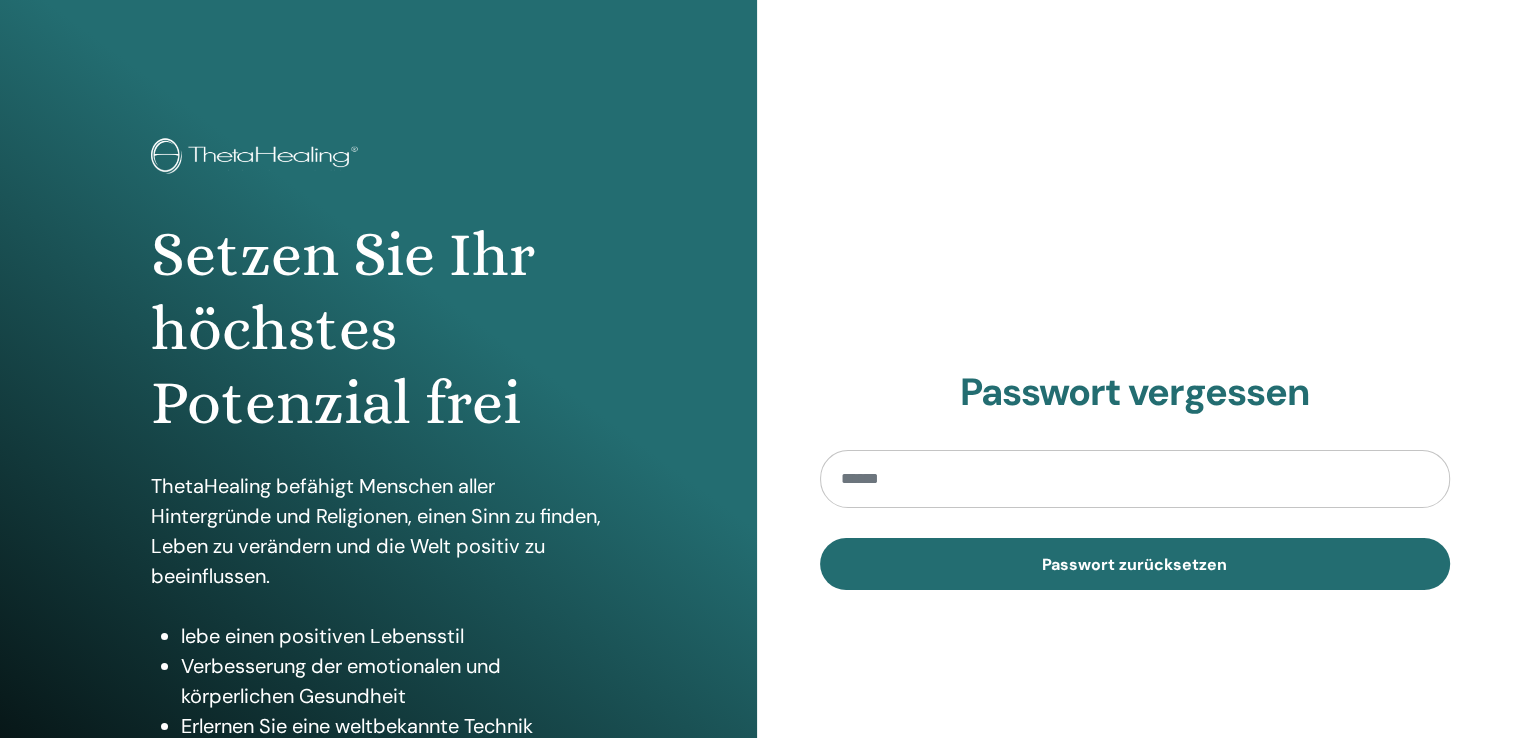 click at bounding box center (1135, 479) 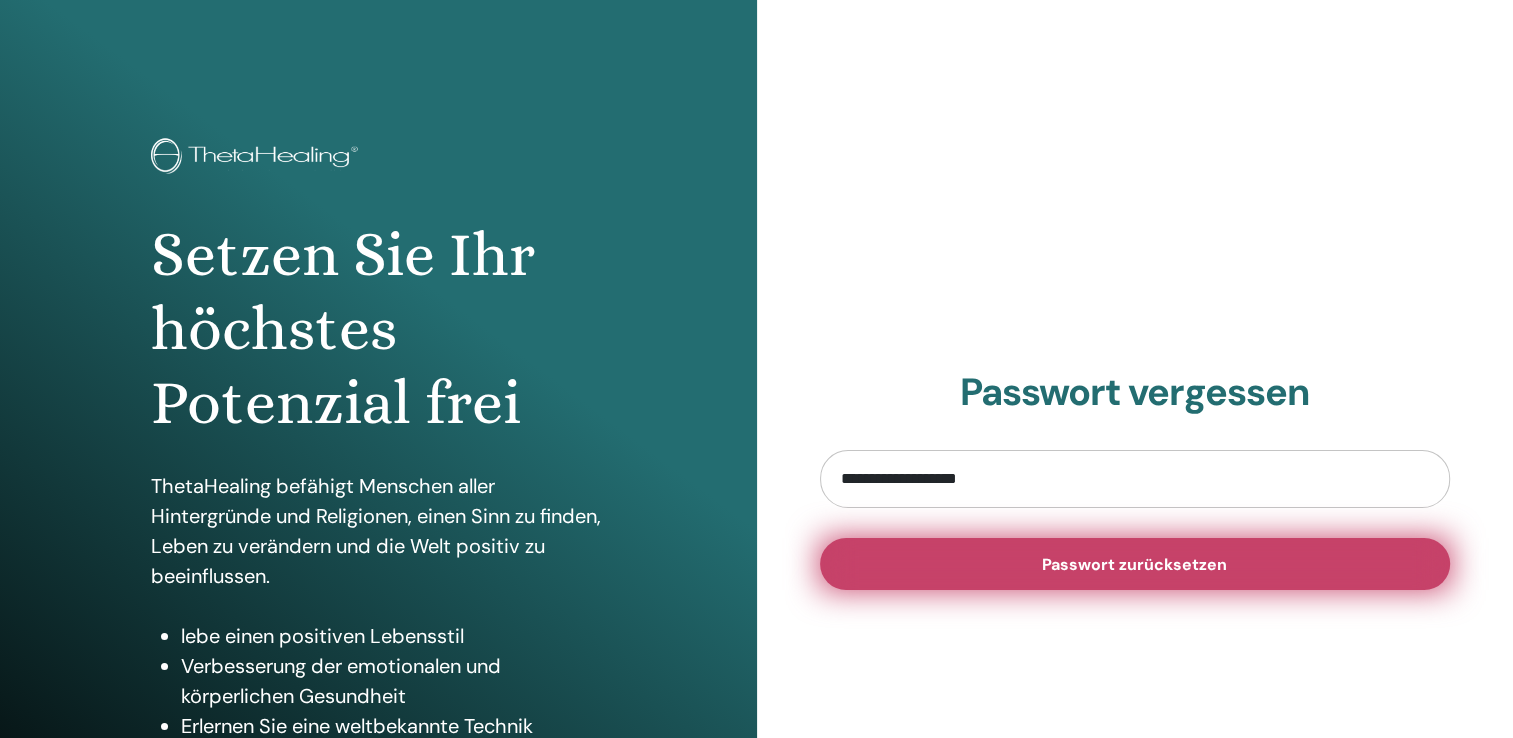 click on "Passwort zurücksetzen" at bounding box center [1135, 564] 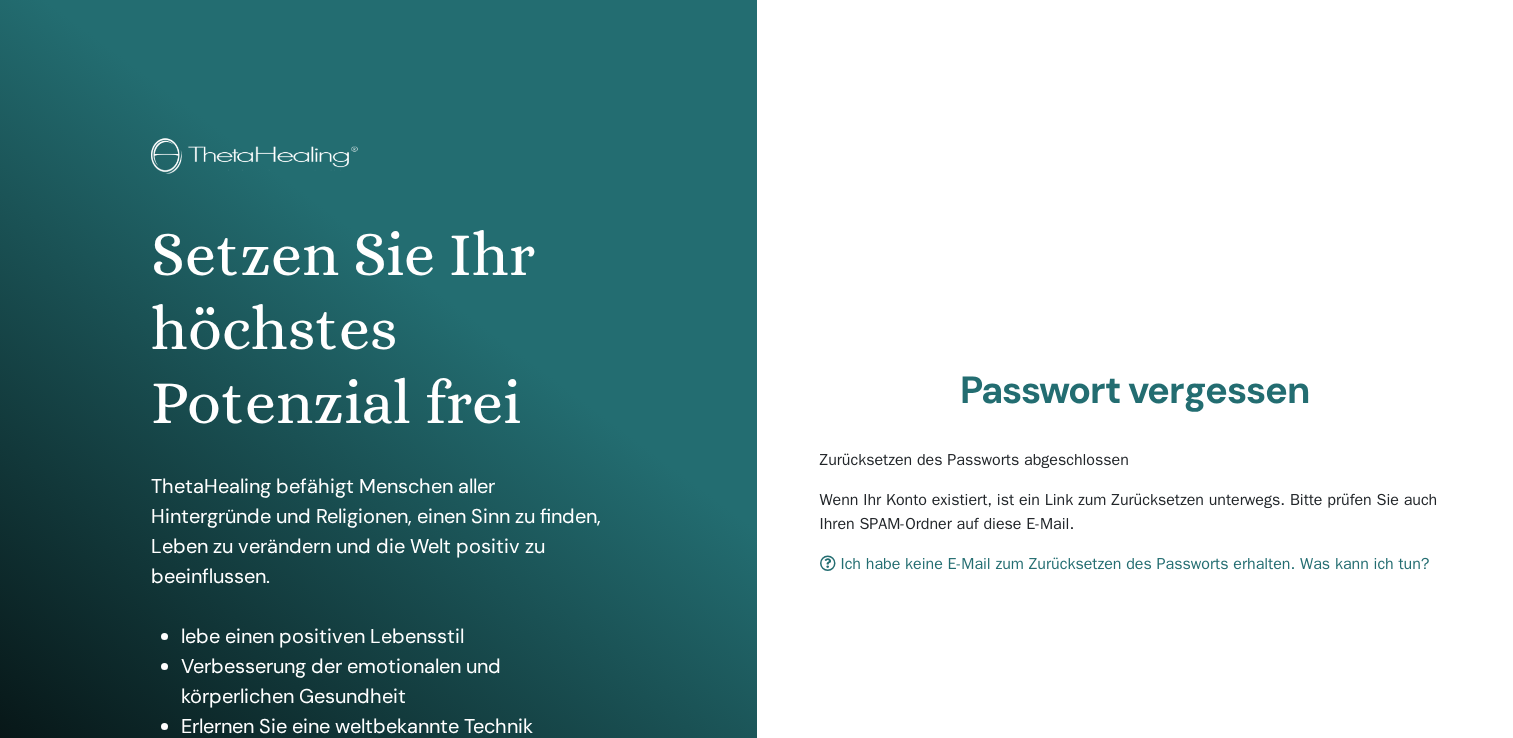 scroll, scrollTop: 0, scrollLeft: 0, axis: both 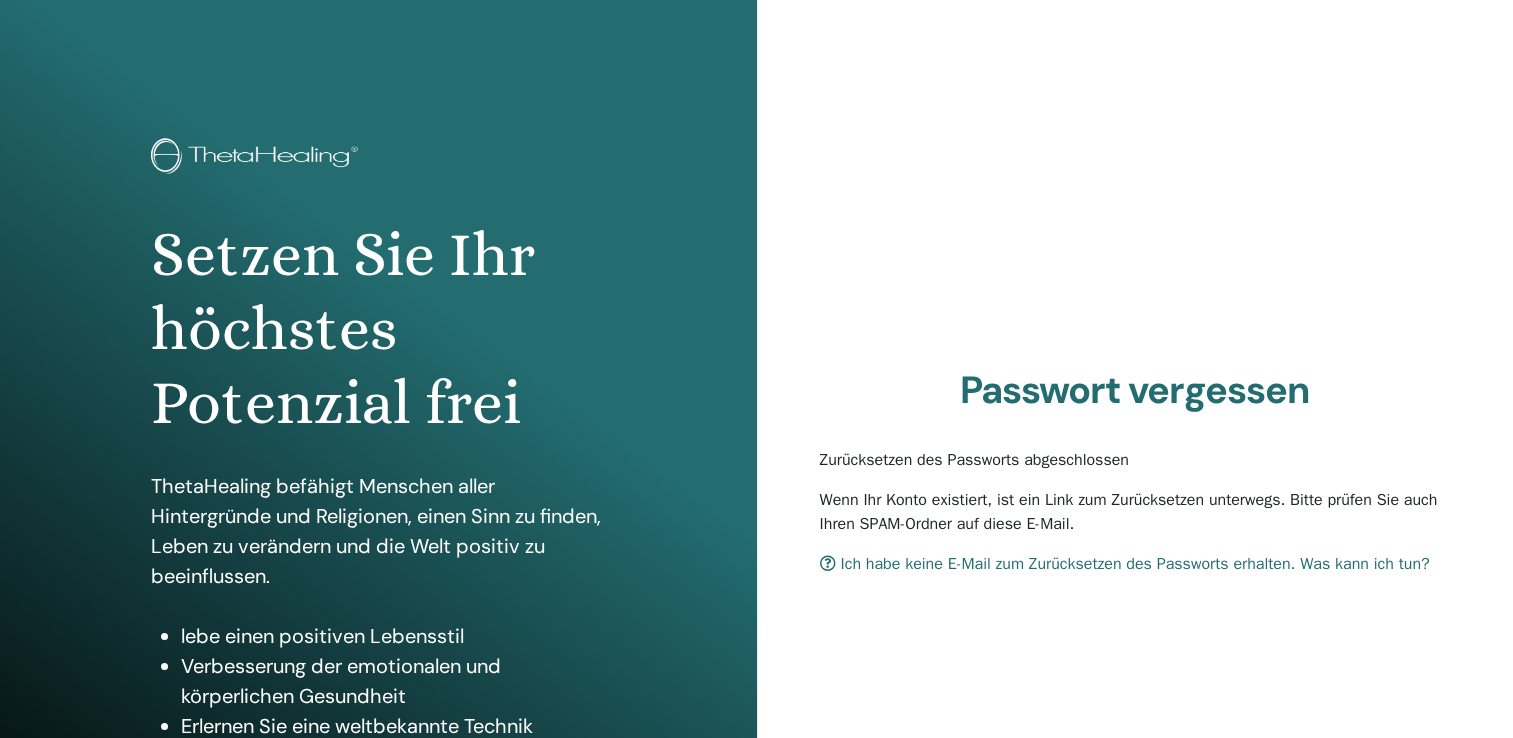 click on "Ich habe keine E-Mail zum Zurücksetzen des Passworts erhalten. Was kann ich tun?" at bounding box center [1125, 564] 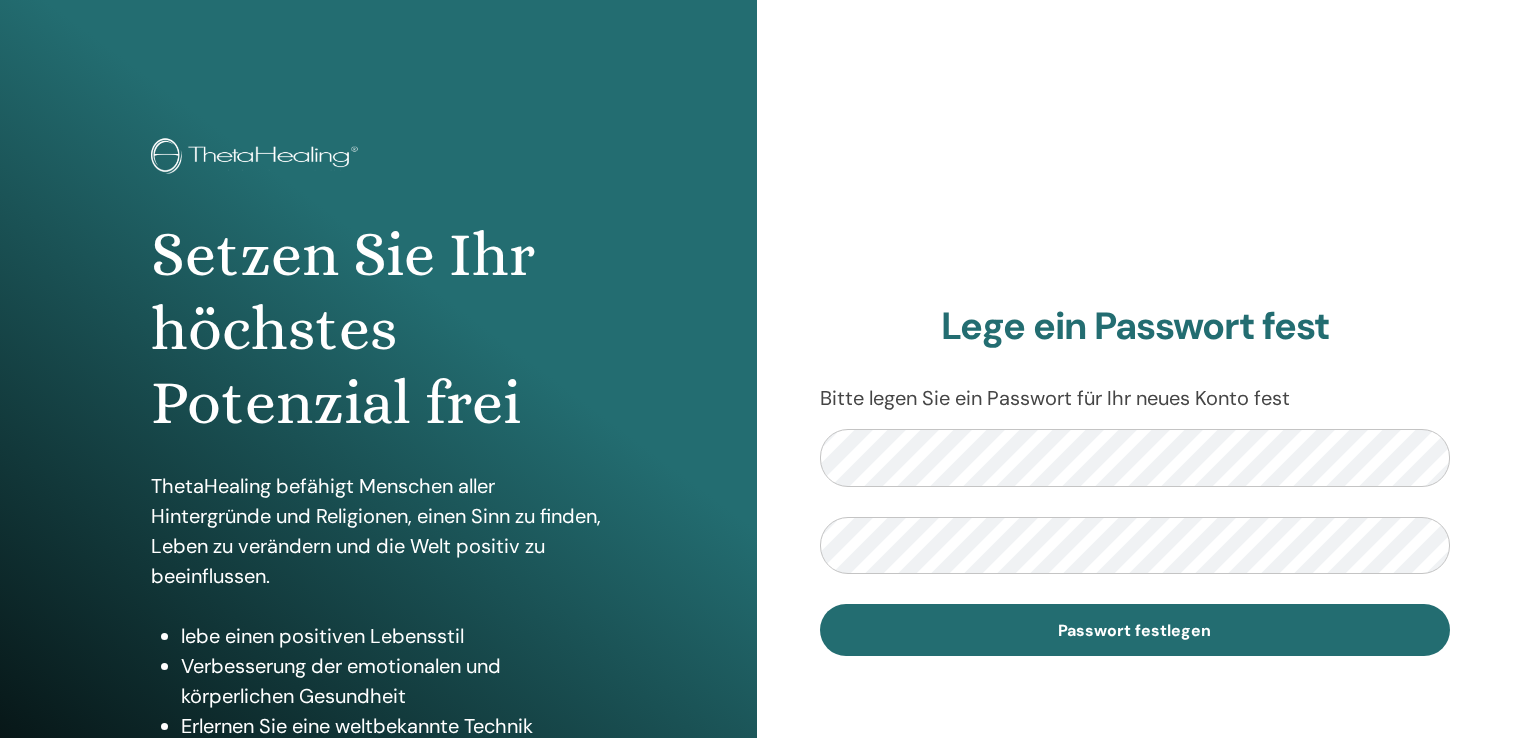 scroll, scrollTop: 0, scrollLeft: 0, axis: both 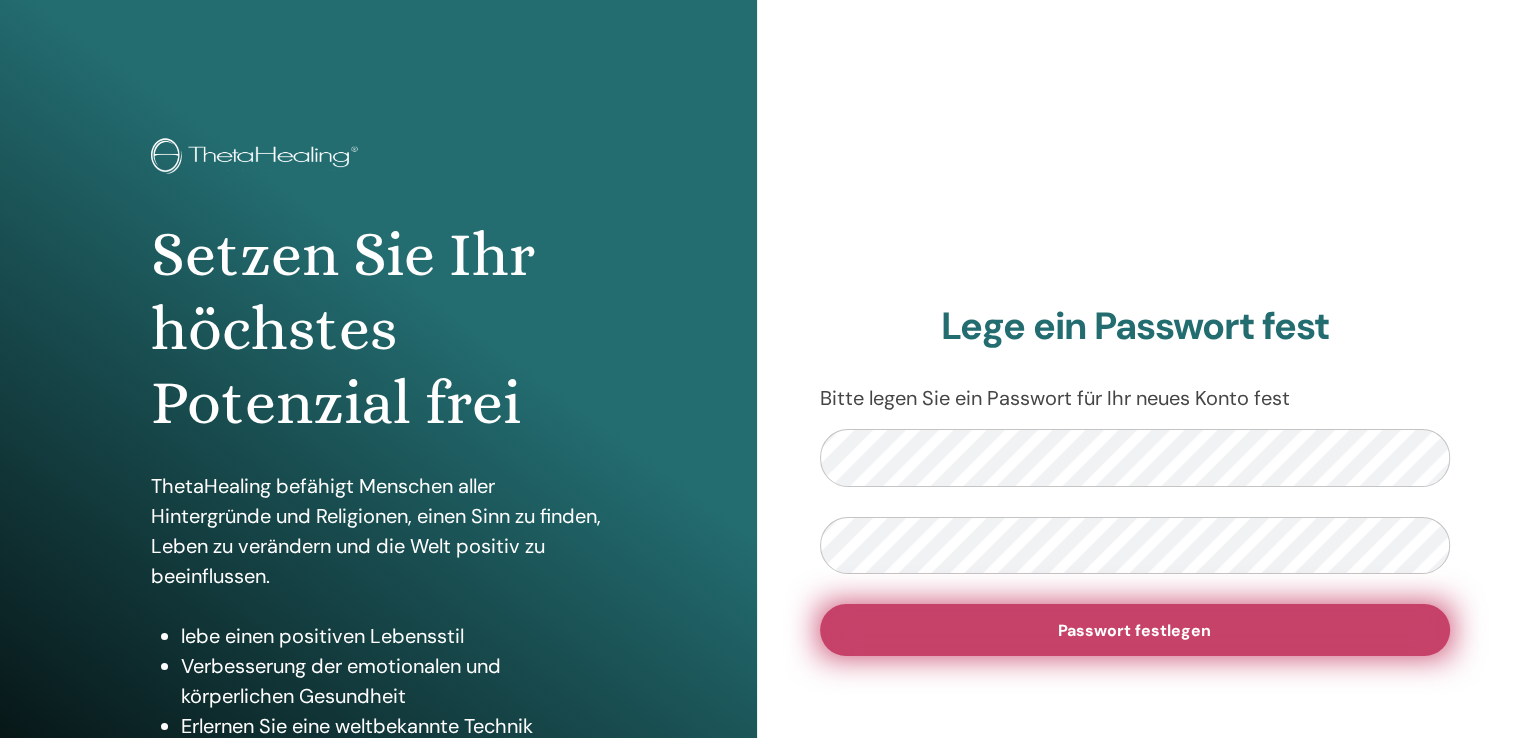 drag, startPoint x: 1140, startPoint y: 636, endPoint x: 1162, endPoint y: 644, distance: 23.409399 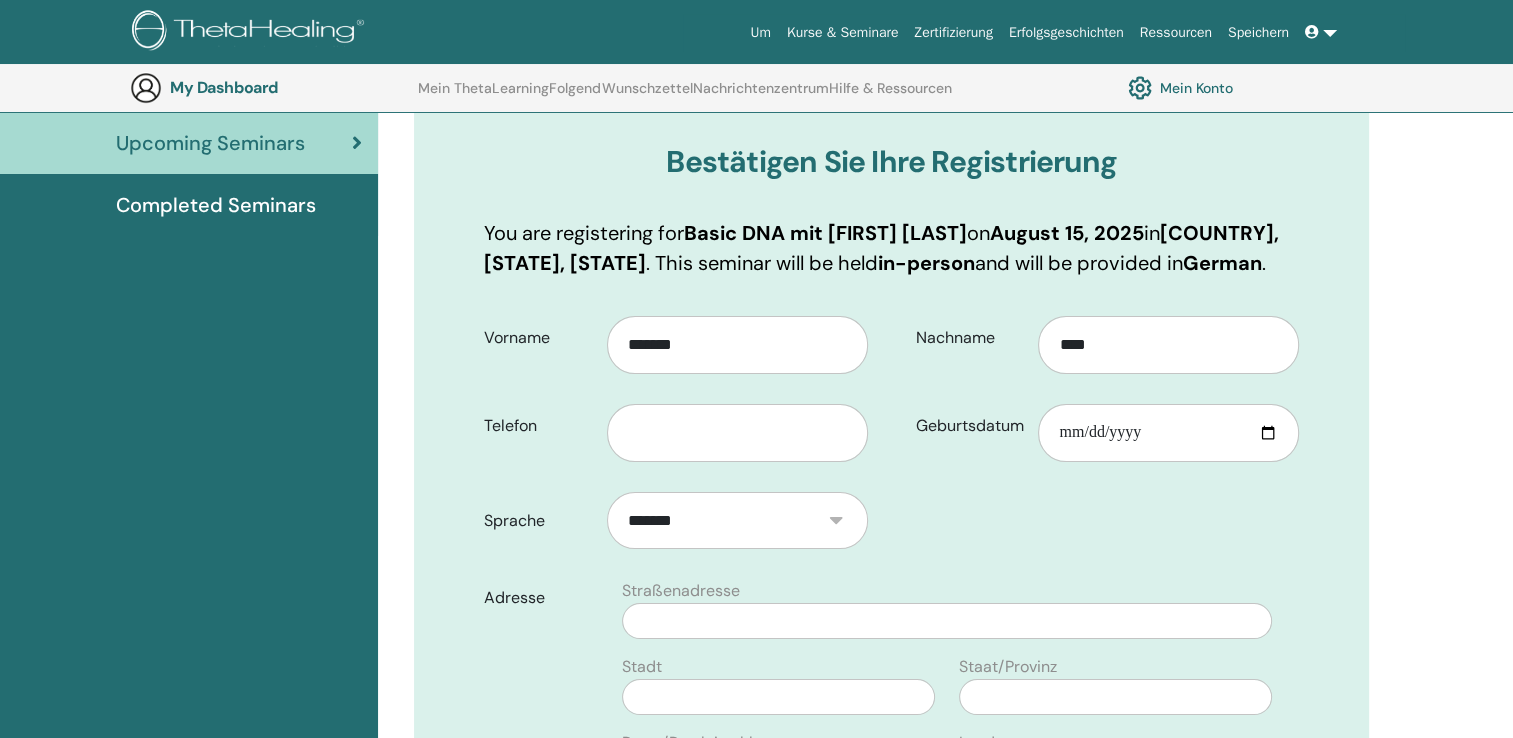 scroll, scrollTop: 248, scrollLeft: 0, axis: vertical 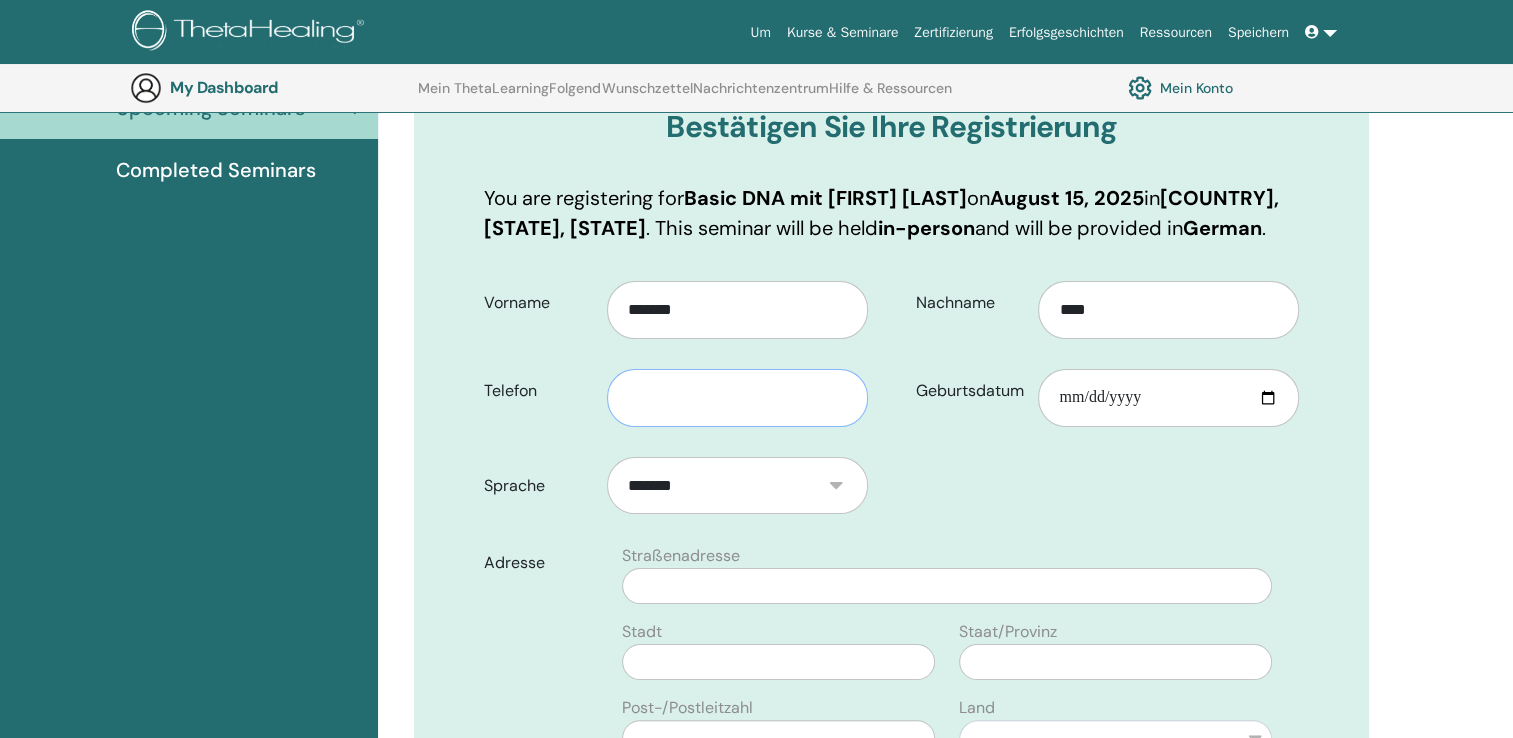 click at bounding box center (737, 398) 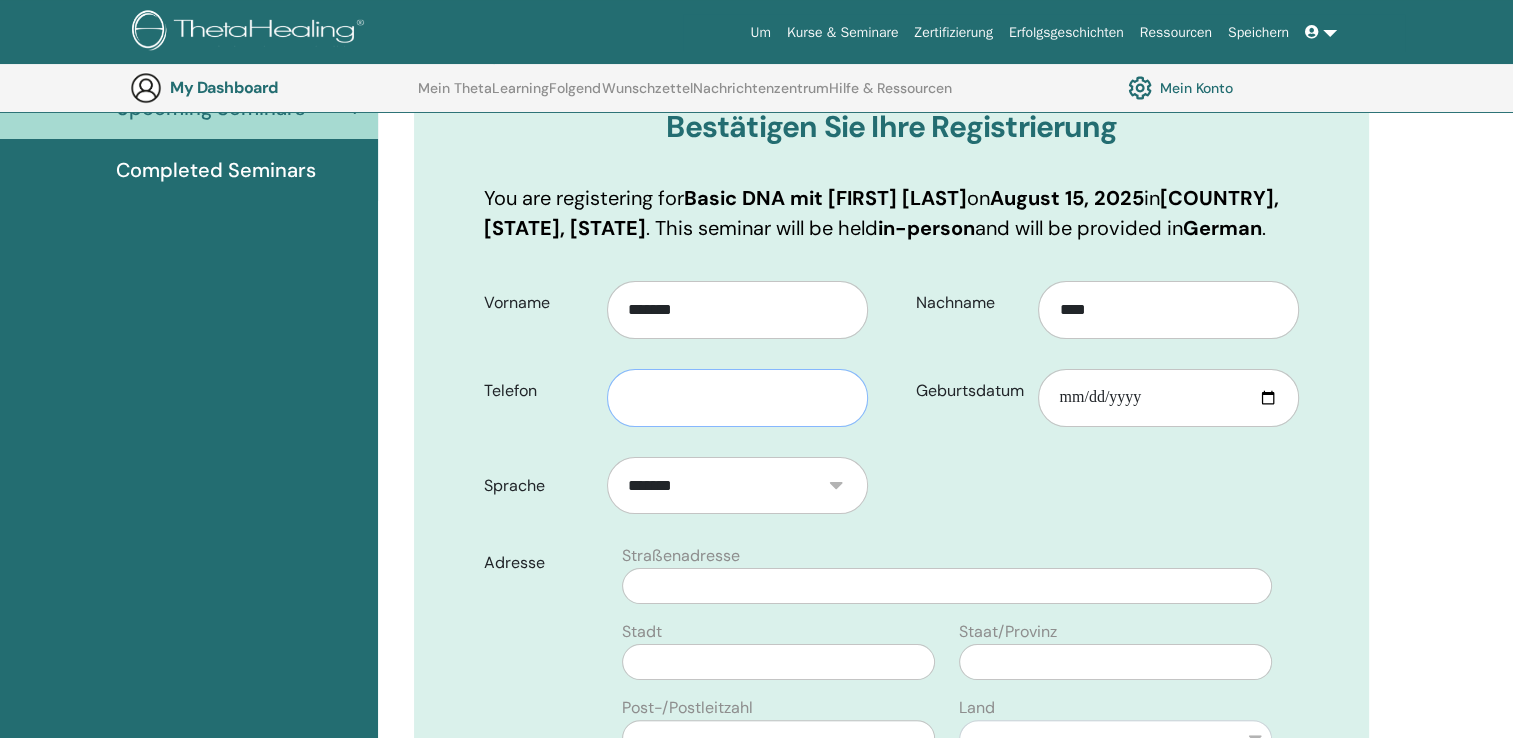 type on "**********" 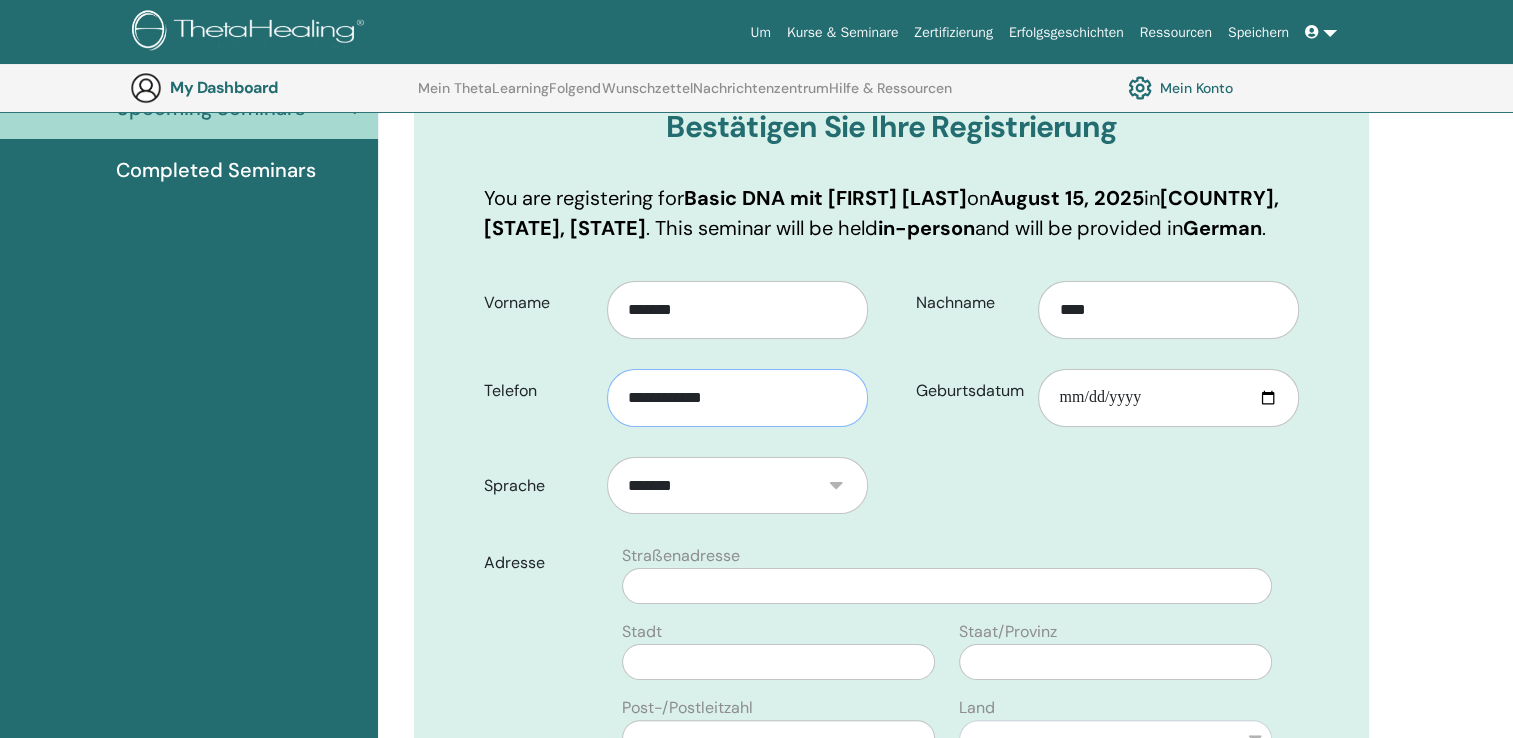 type on "**********" 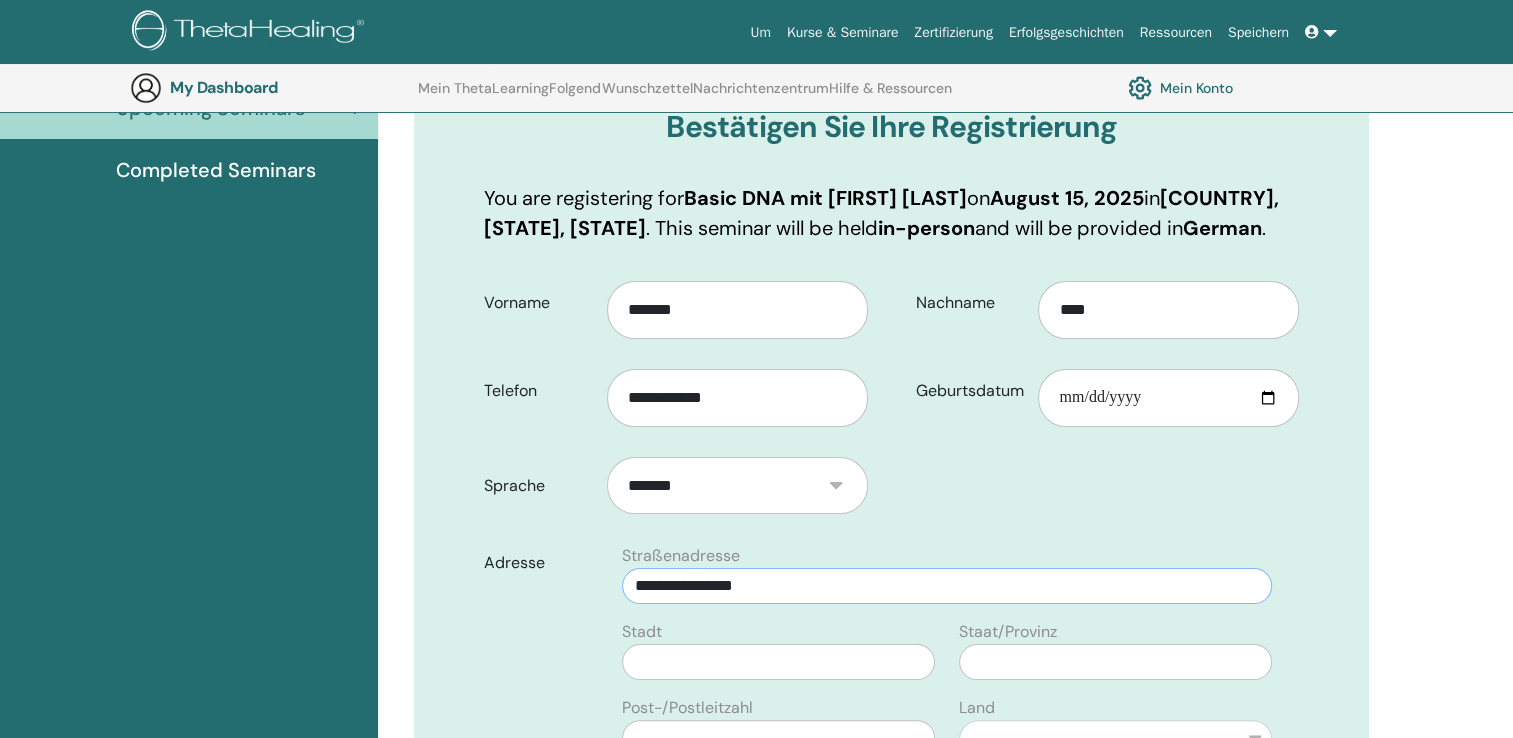 type on "******" 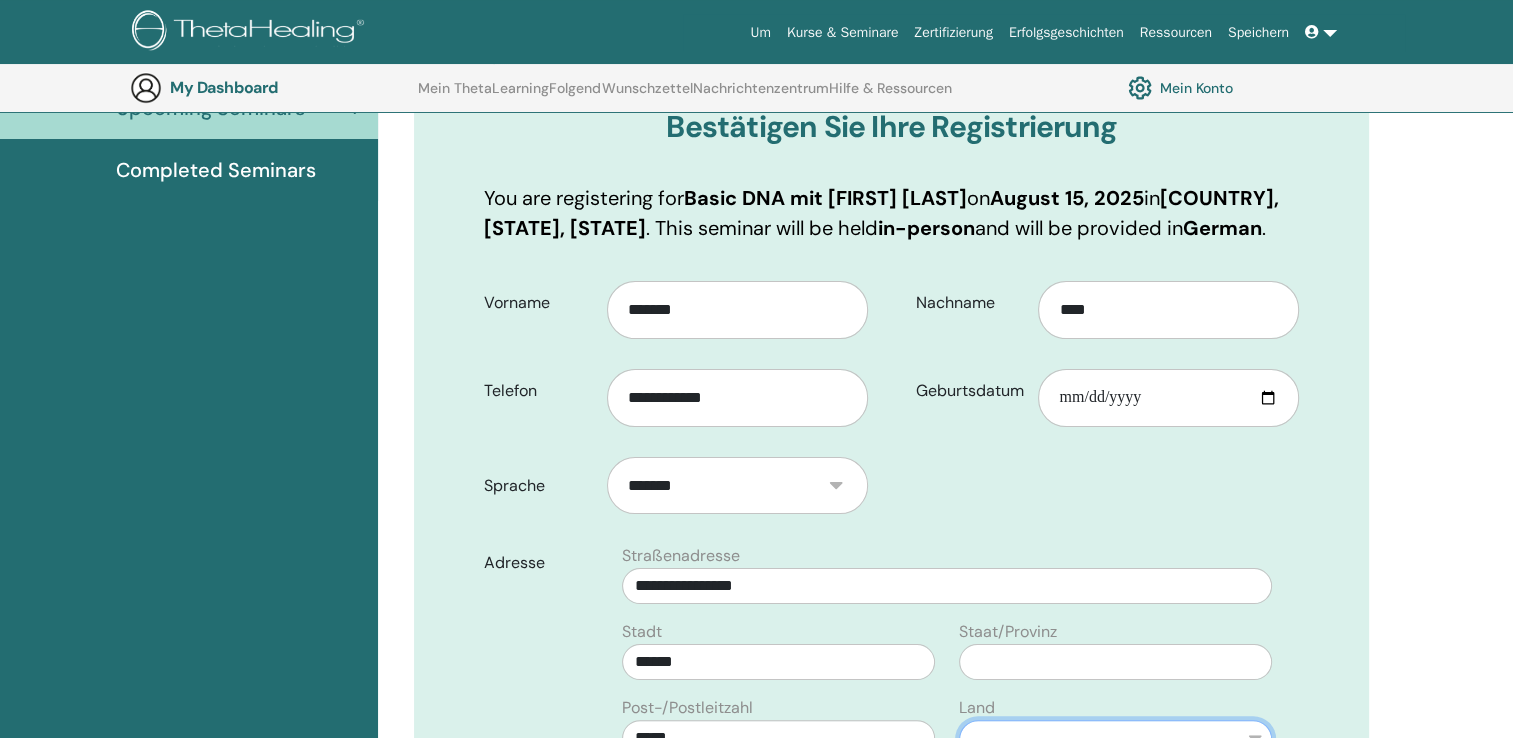 select on "**" 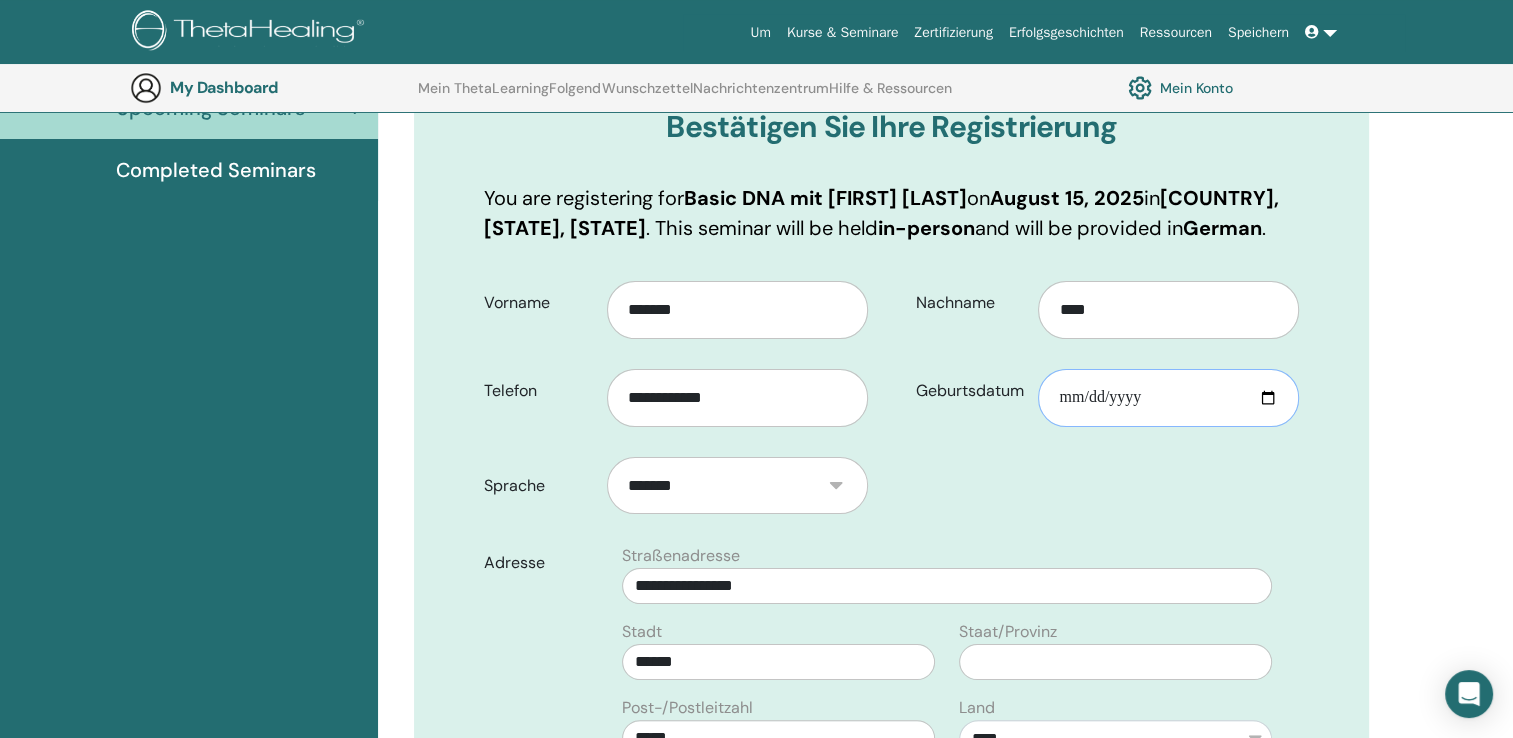 click on "Geburtsdatum" at bounding box center (1168, 398) 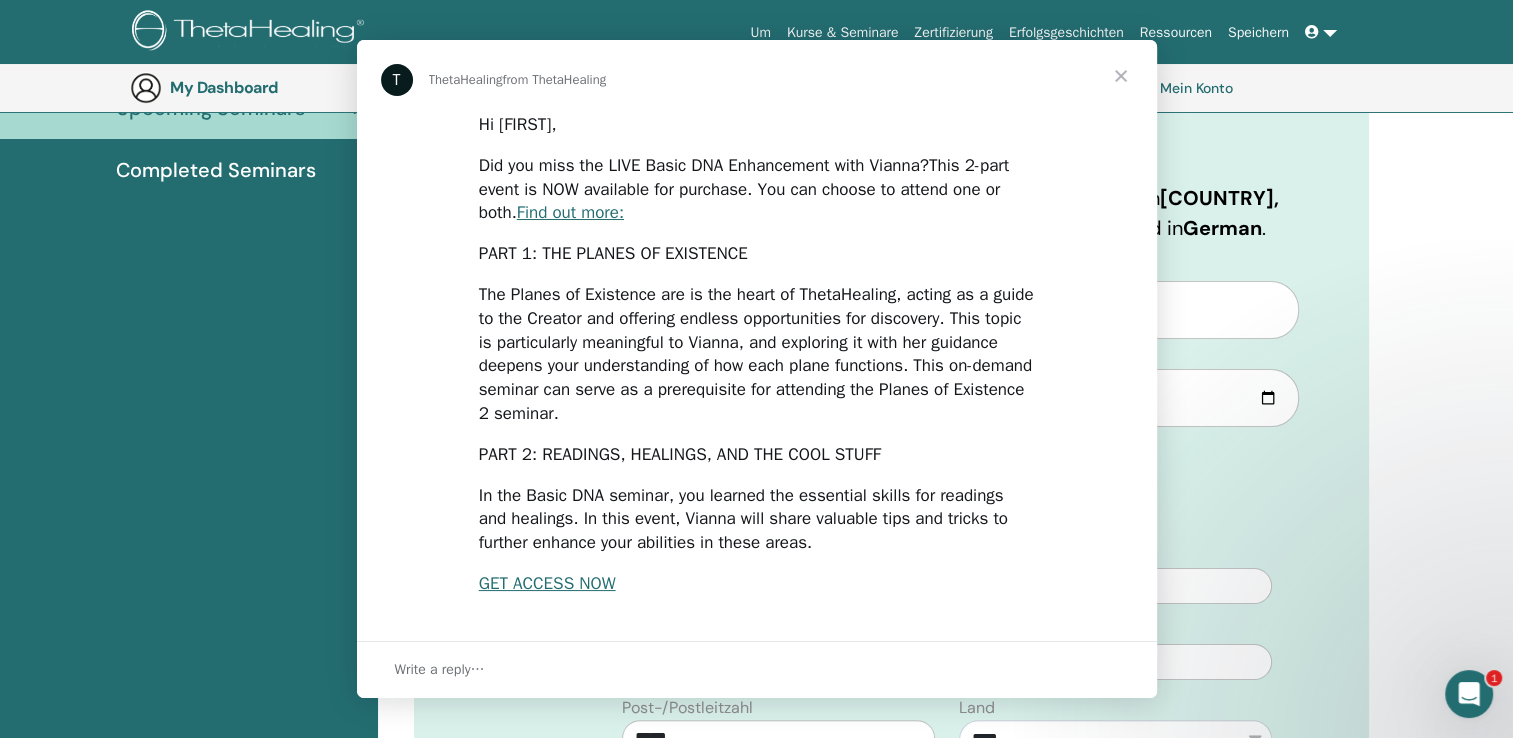 scroll, scrollTop: 0, scrollLeft: 0, axis: both 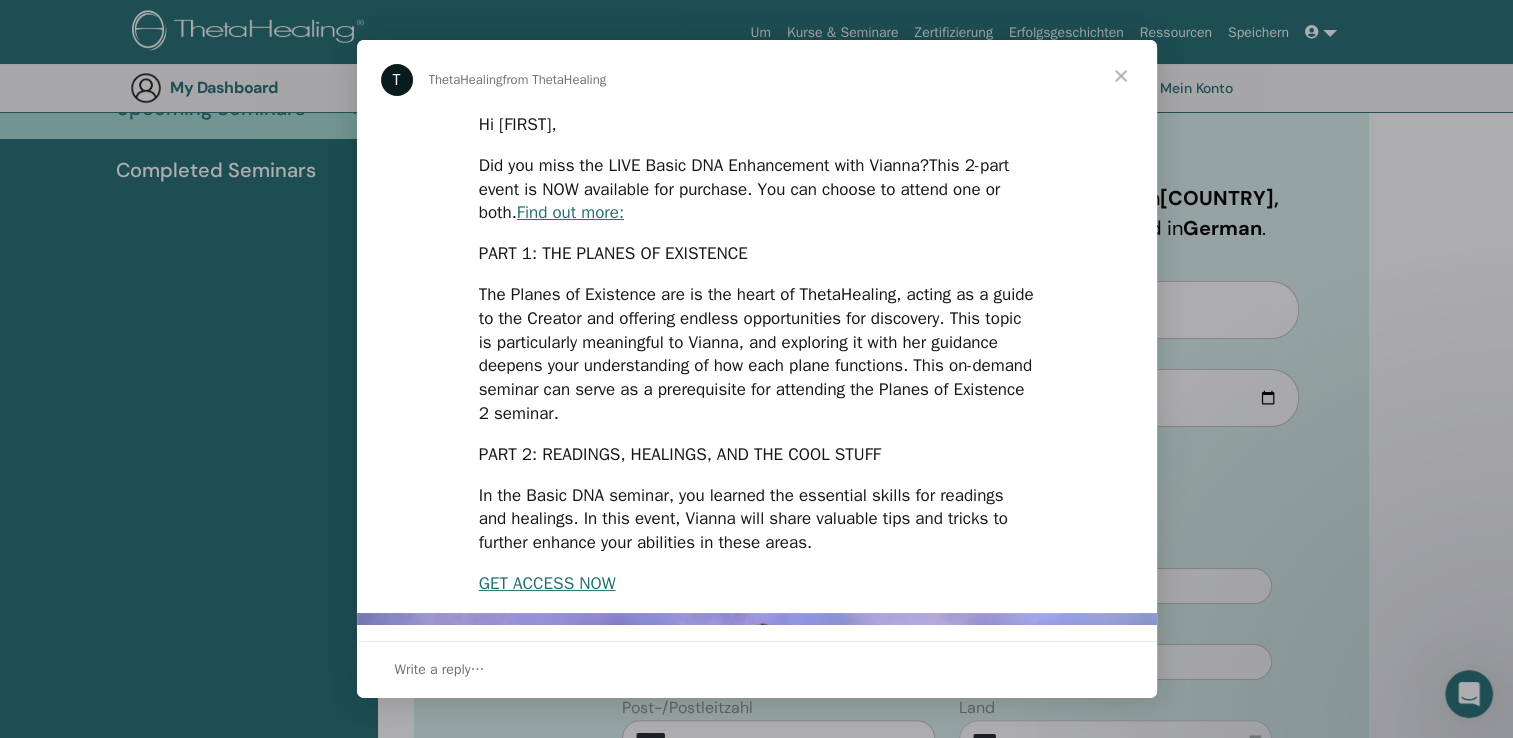 click at bounding box center (1121, 76) 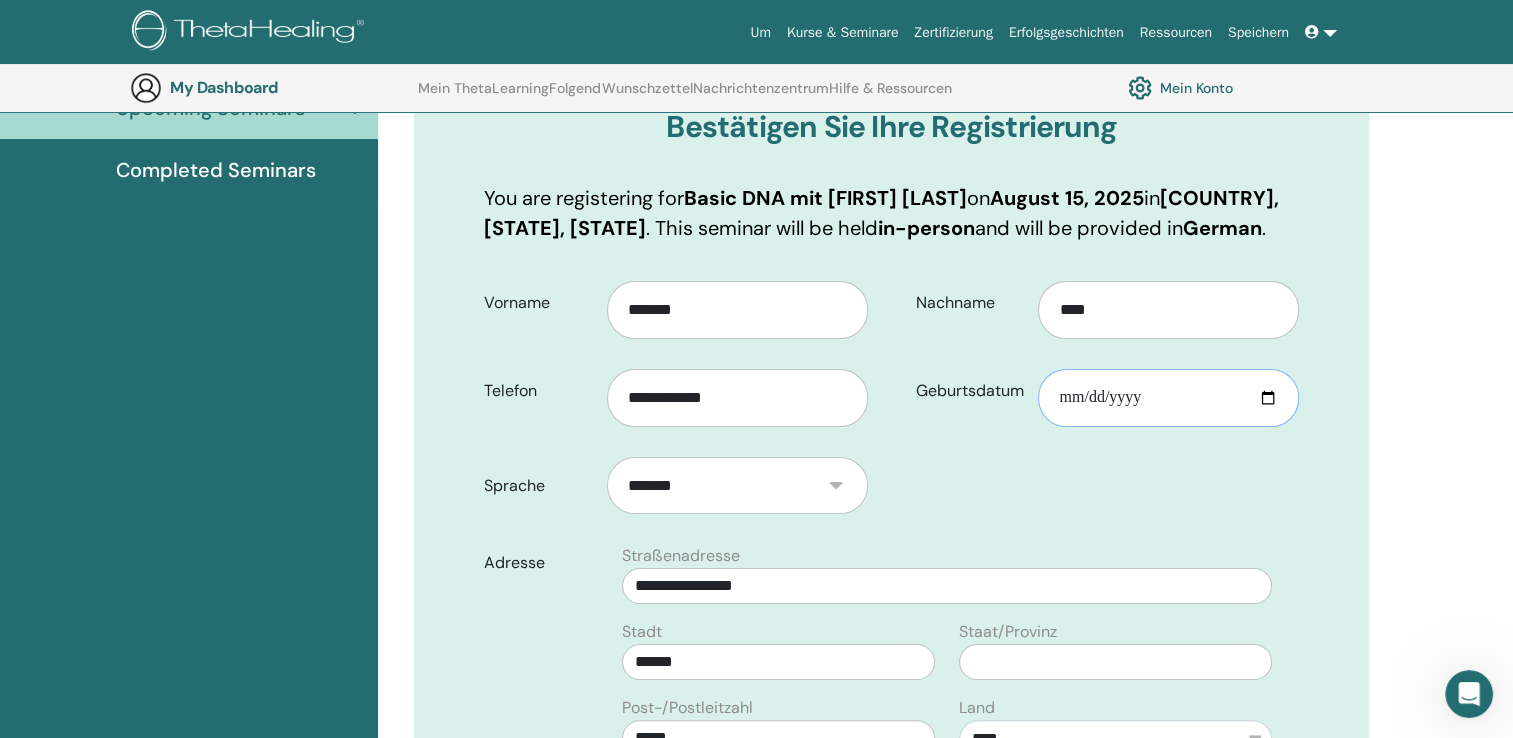click on "Geburtsdatum" at bounding box center [1168, 398] 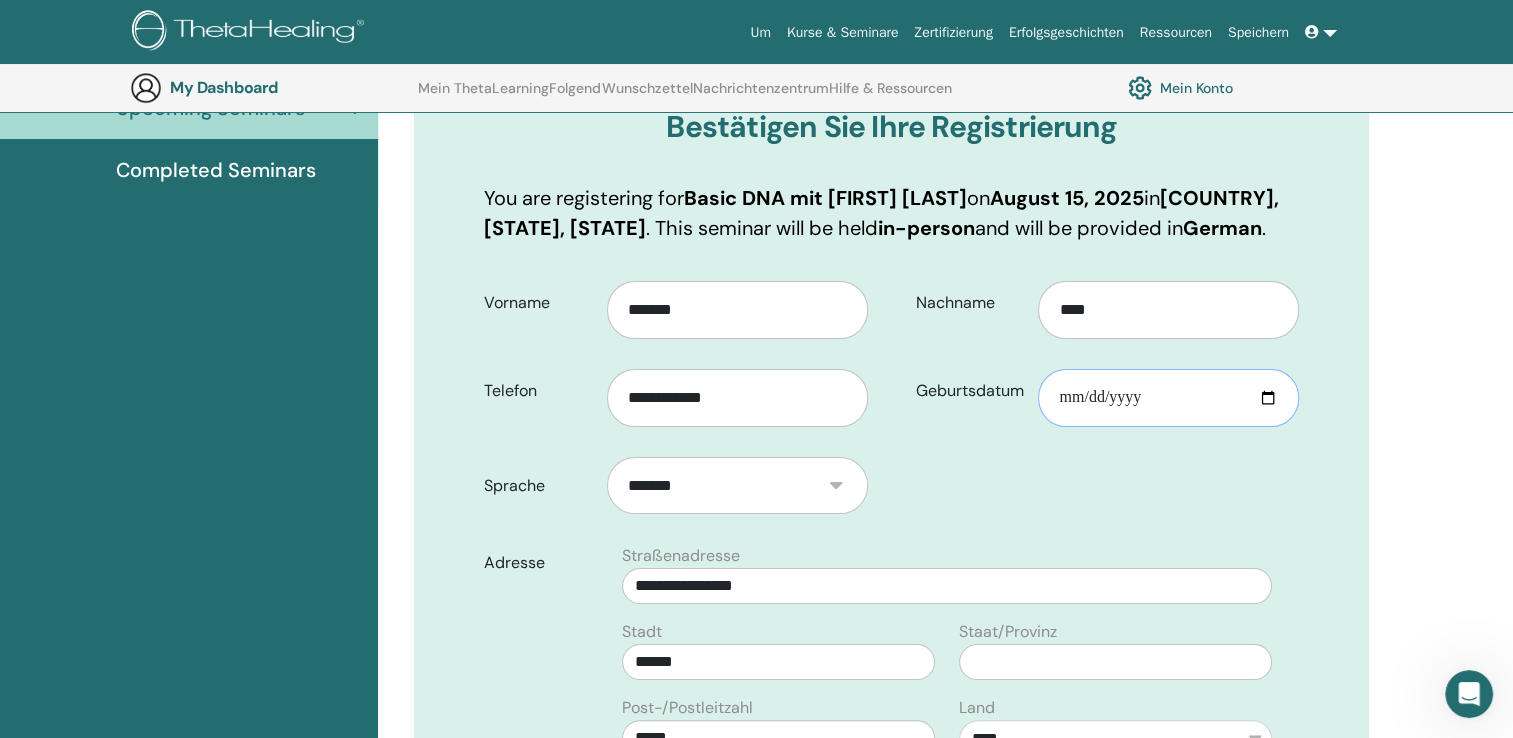 type on "**********" 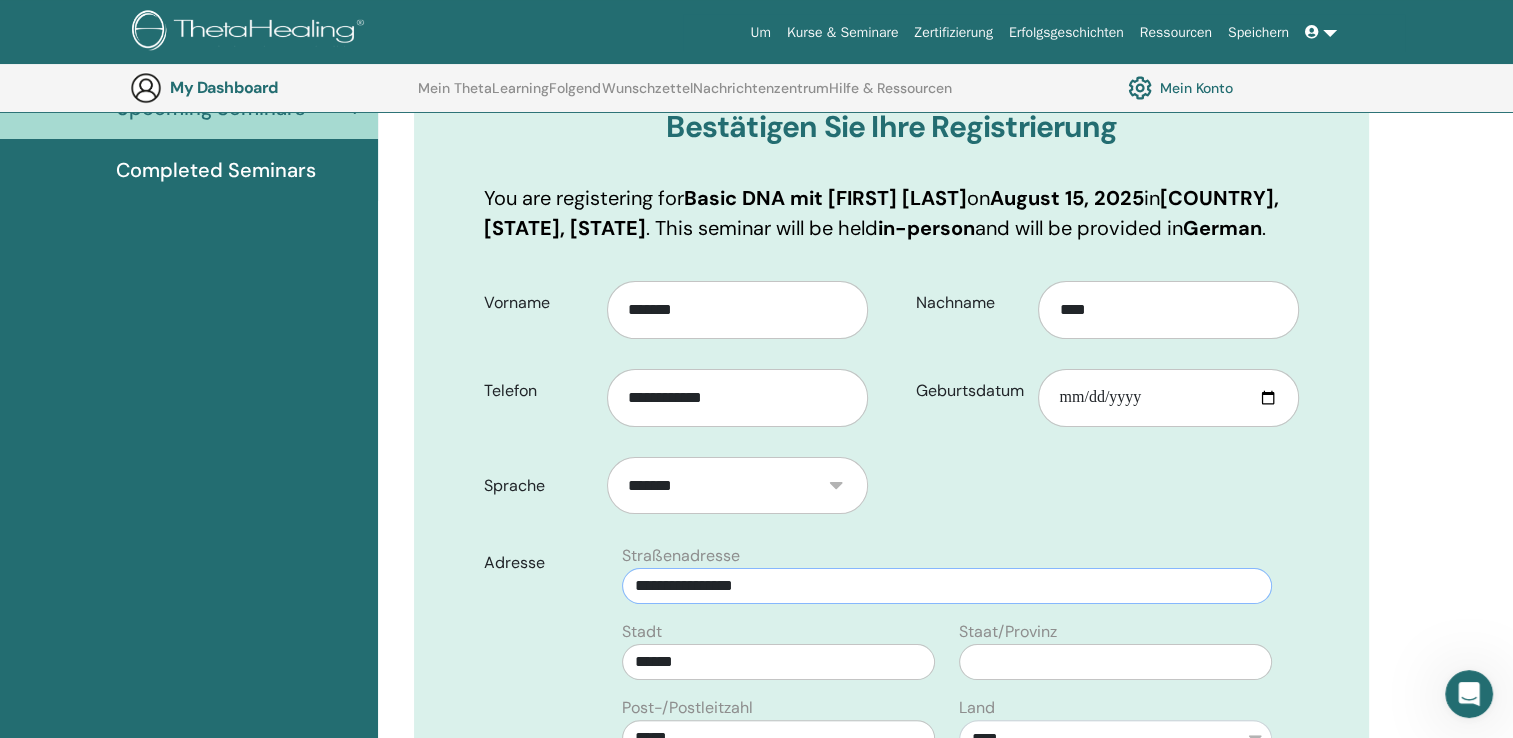 click on "**********" at bounding box center (947, 586) 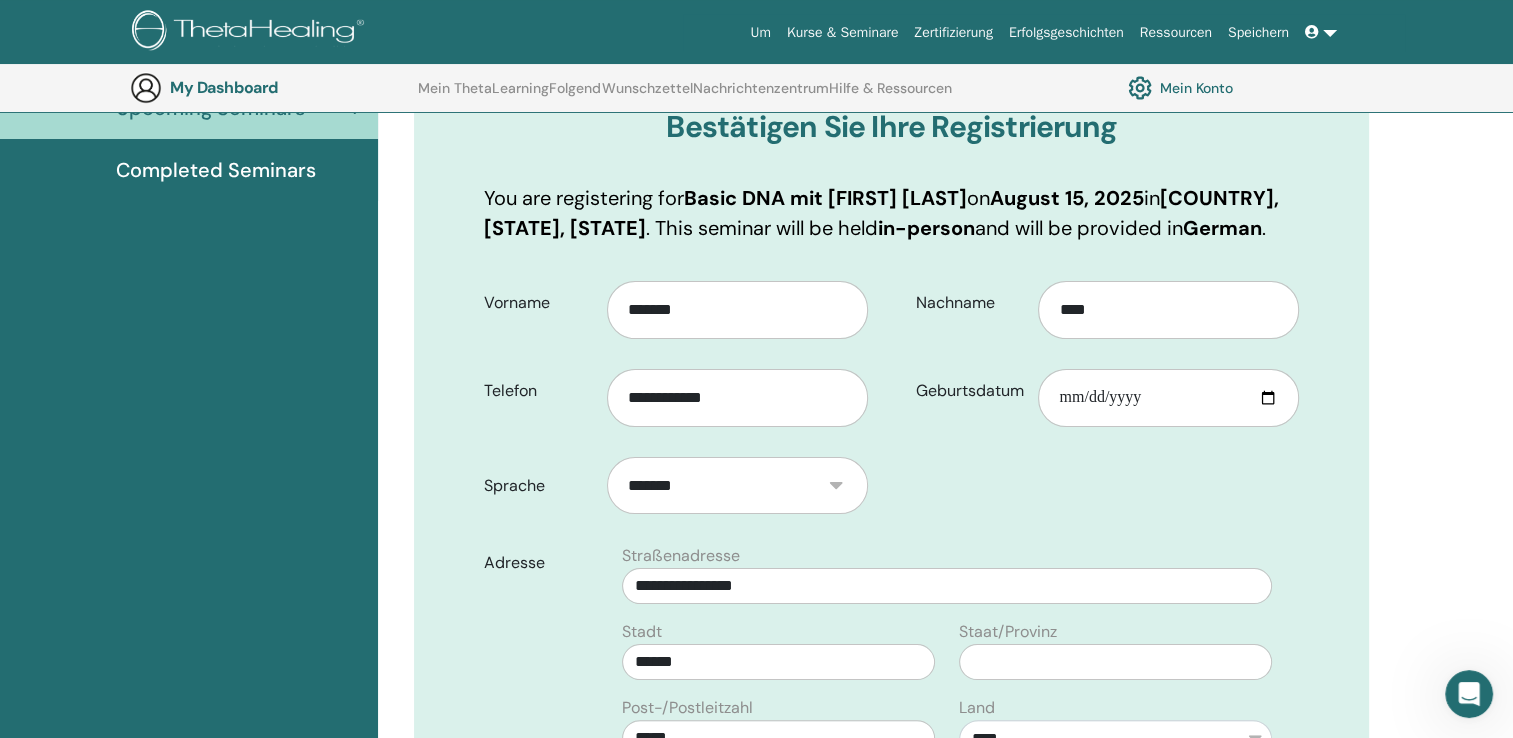 click on "**********" at bounding box center (945, 989) 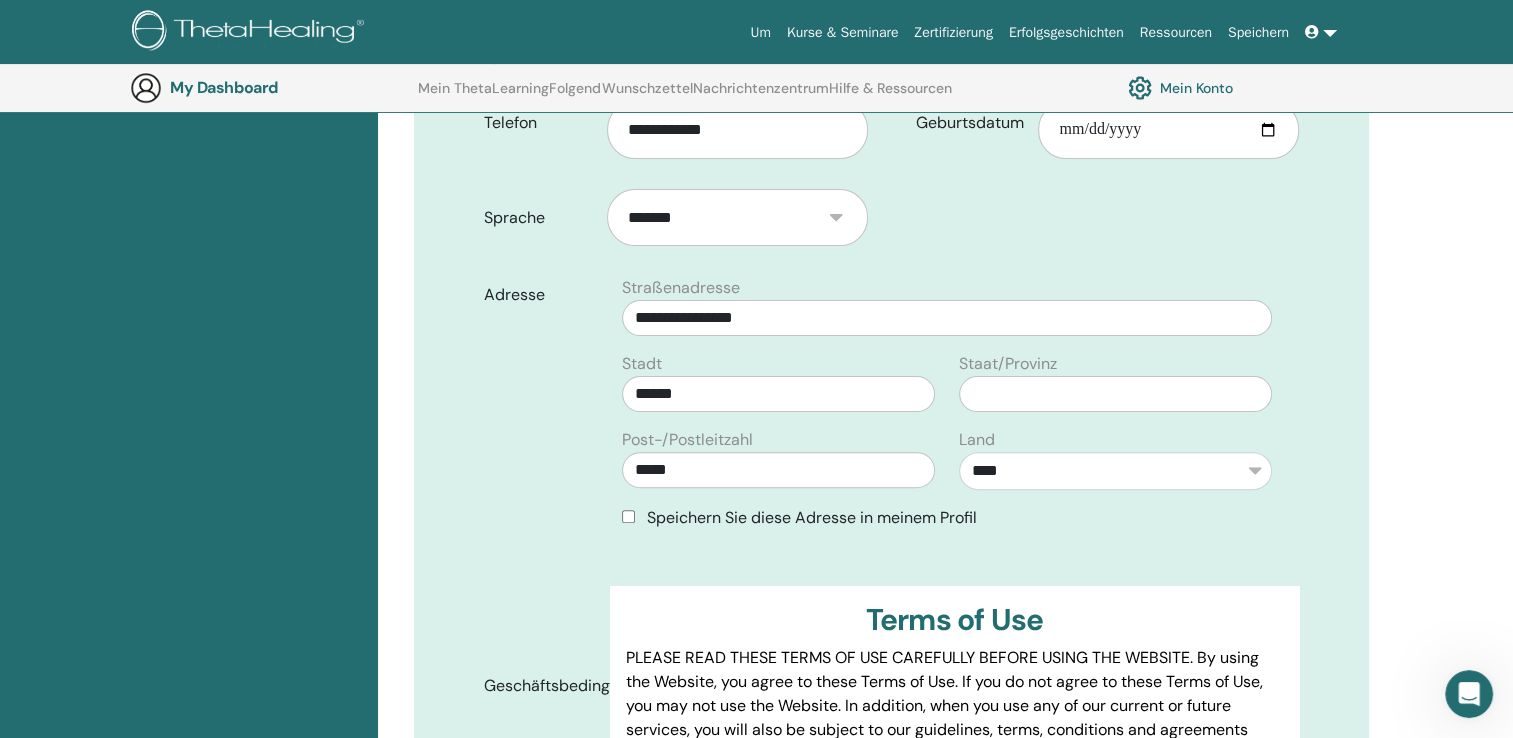 scroll, scrollTop: 548, scrollLeft: 0, axis: vertical 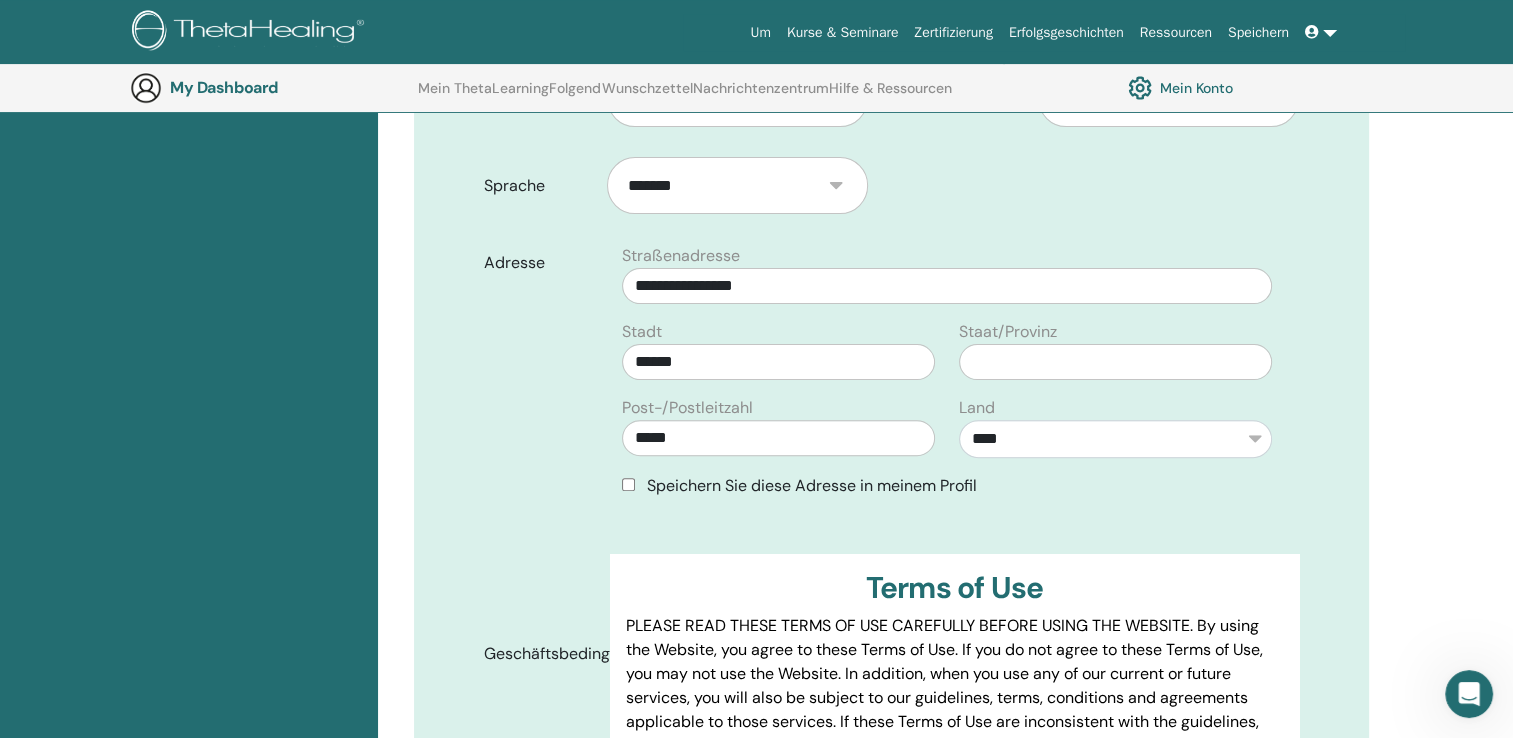click on "Speichern Sie diese Adresse in meinem Profil" at bounding box center (947, 486) 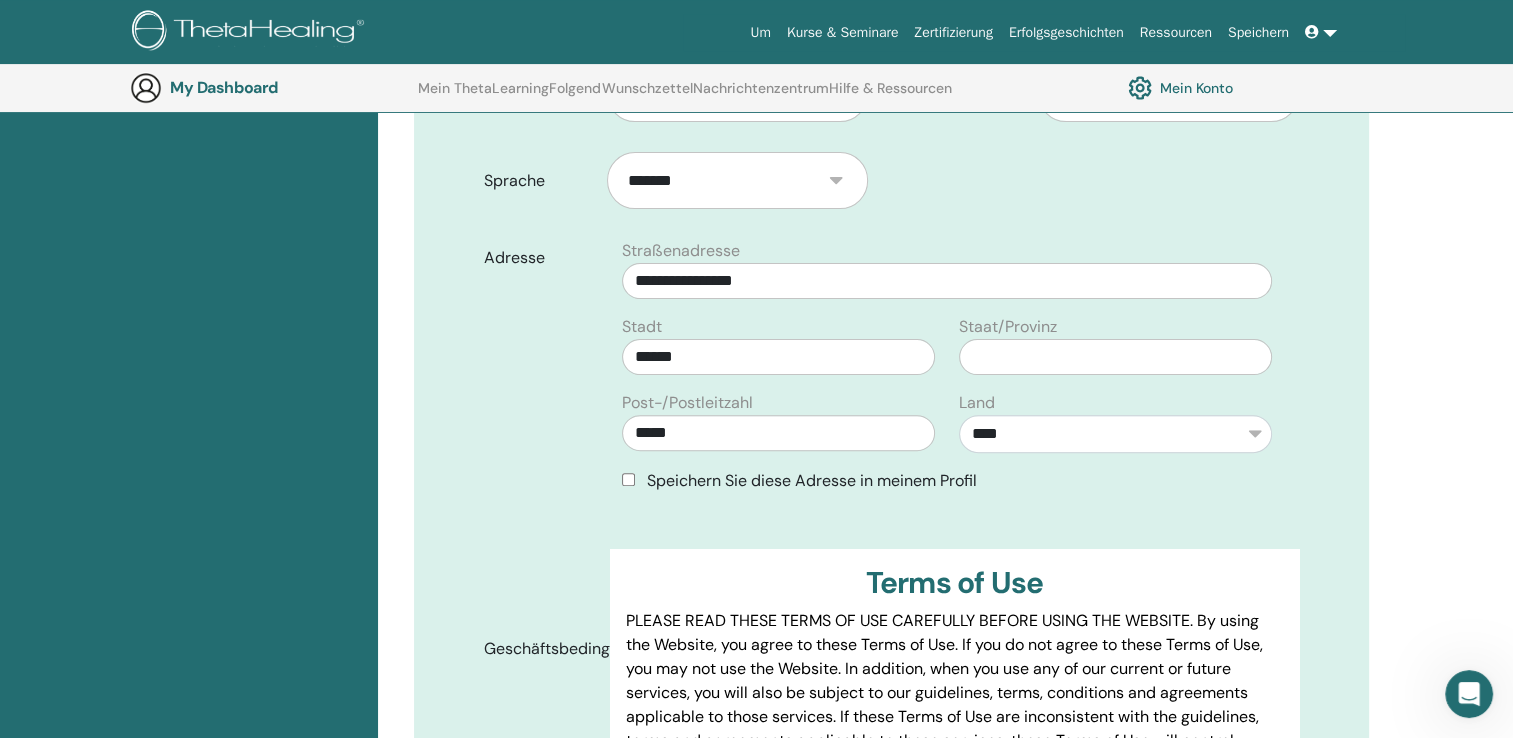 scroll, scrollTop: 848, scrollLeft: 0, axis: vertical 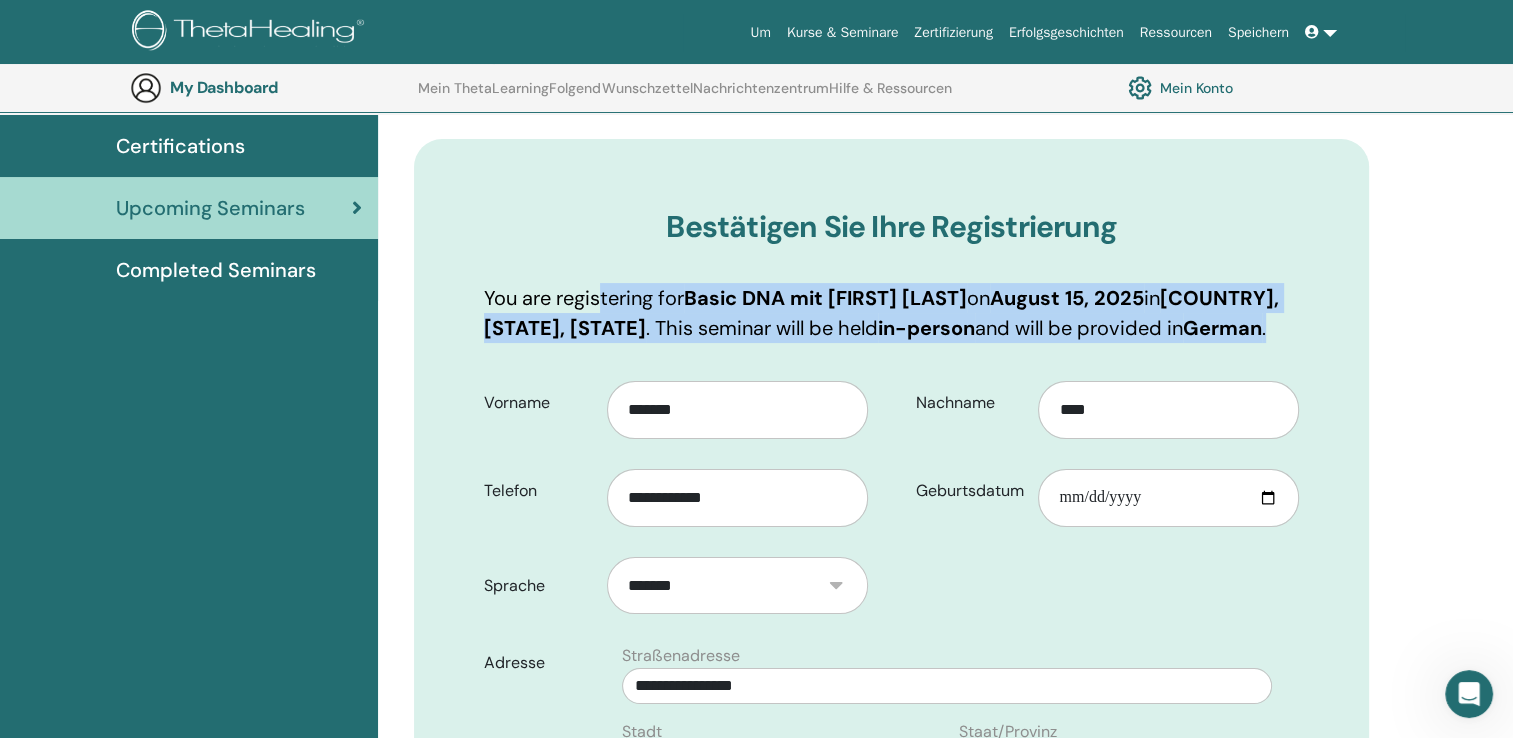 drag, startPoint x: 573, startPoint y: 362, endPoint x: 488, endPoint y: 295, distance: 108.23123 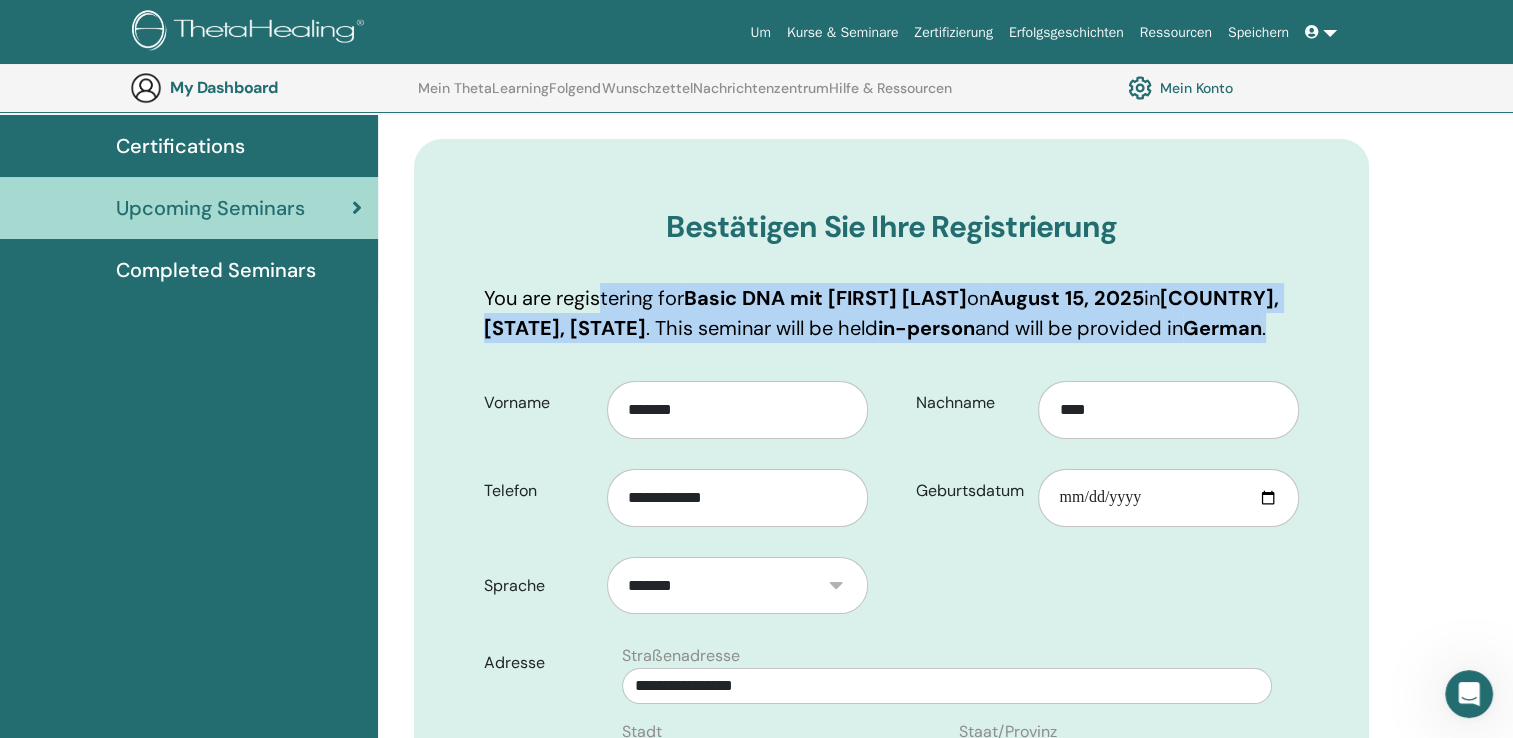 click on "You are registering for  Basic DNA mit Michaela Keim  on  August 15, 2025  in  Germany, RP, Rheinland-Pfalz .
This seminar will be held  in-person
and will be provided in  German ." at bounding box center [891, 313] 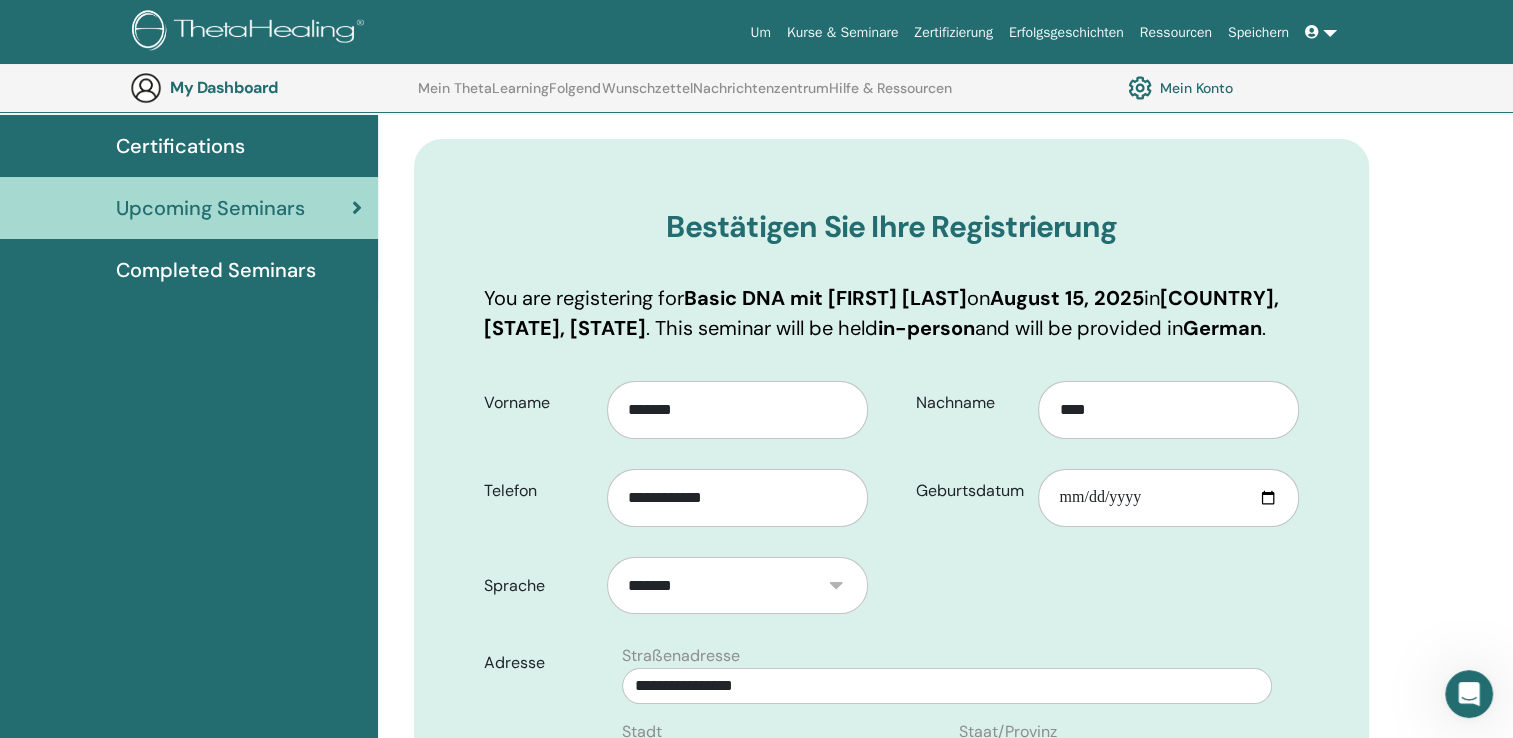 click on "**********" at bounding box center (945, 1089) 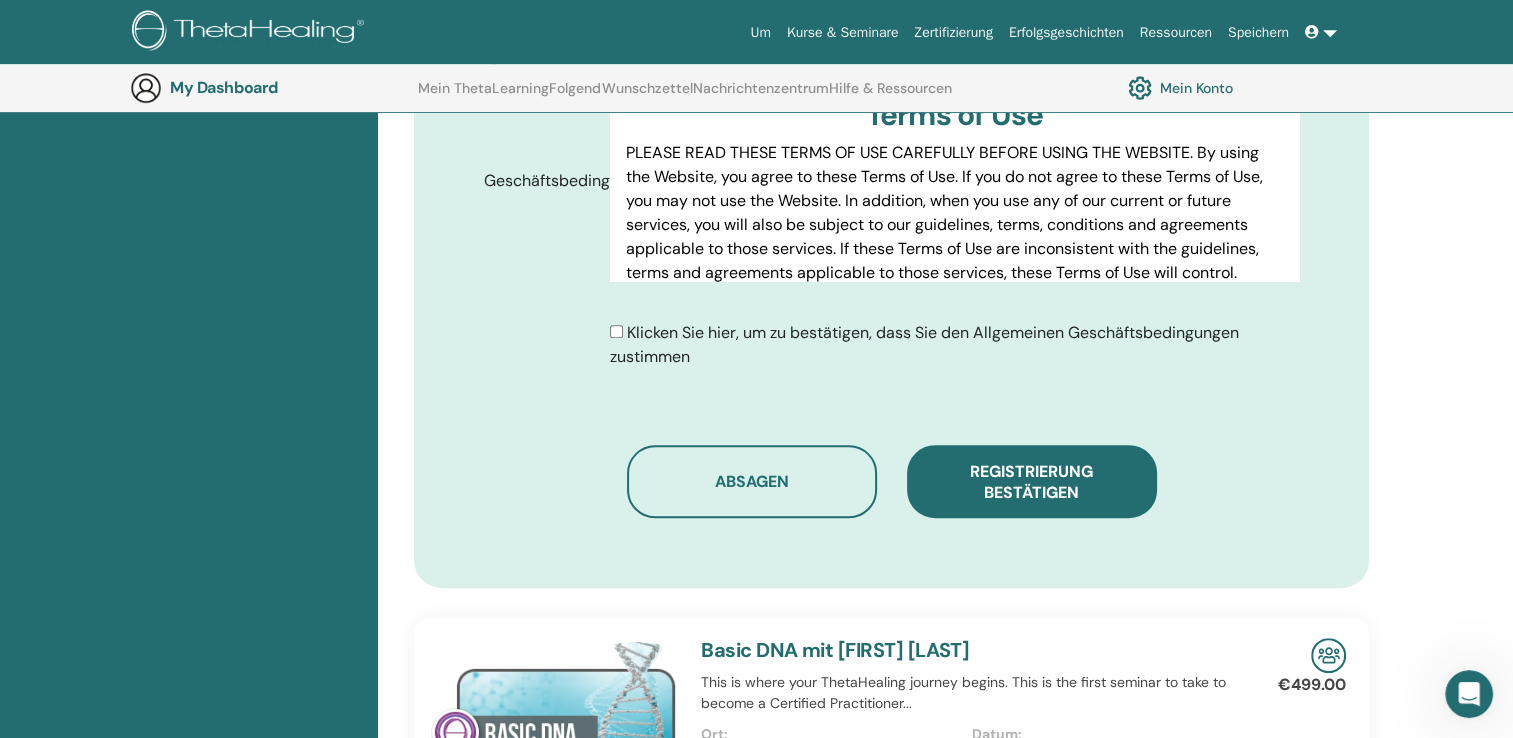 scroll, scrollTop: 1248, scrollLeft: 0, axis: vertical 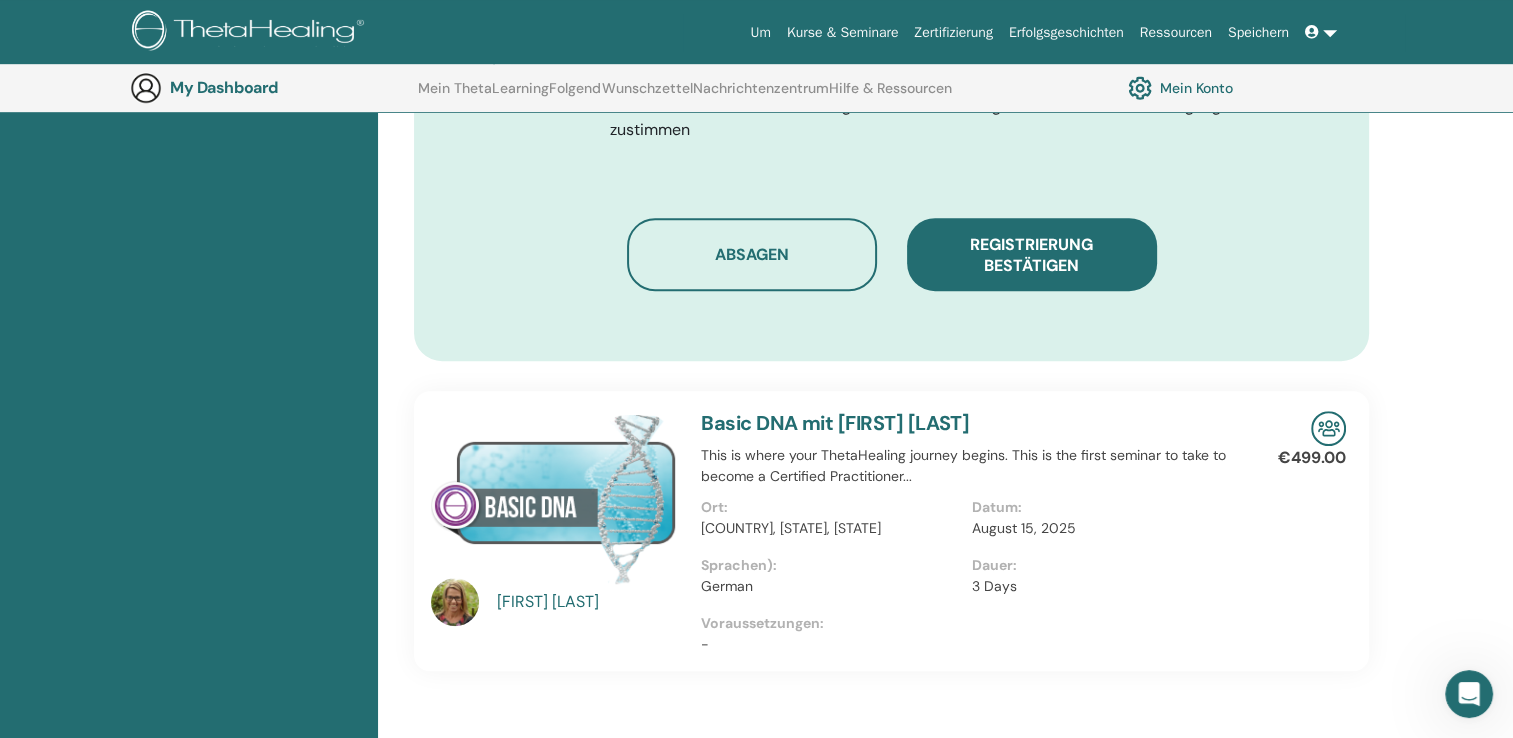 drag, startPoint x: 1063, startPoint y: 304, endPoint x: 1059, endPoint y: 319, distance: 15.524175 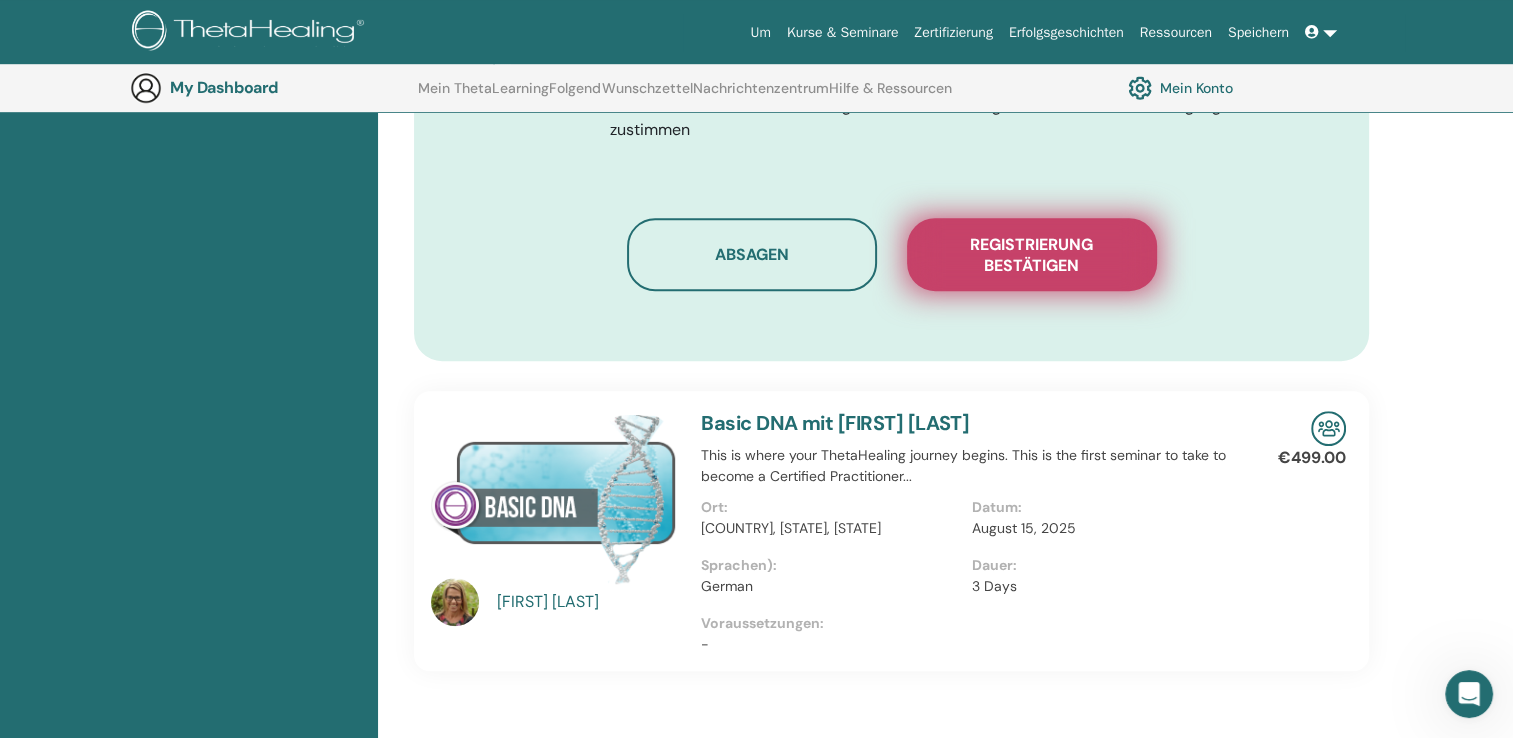 click on "Registrierung bestätigen" at bounding box center [1032, 255] 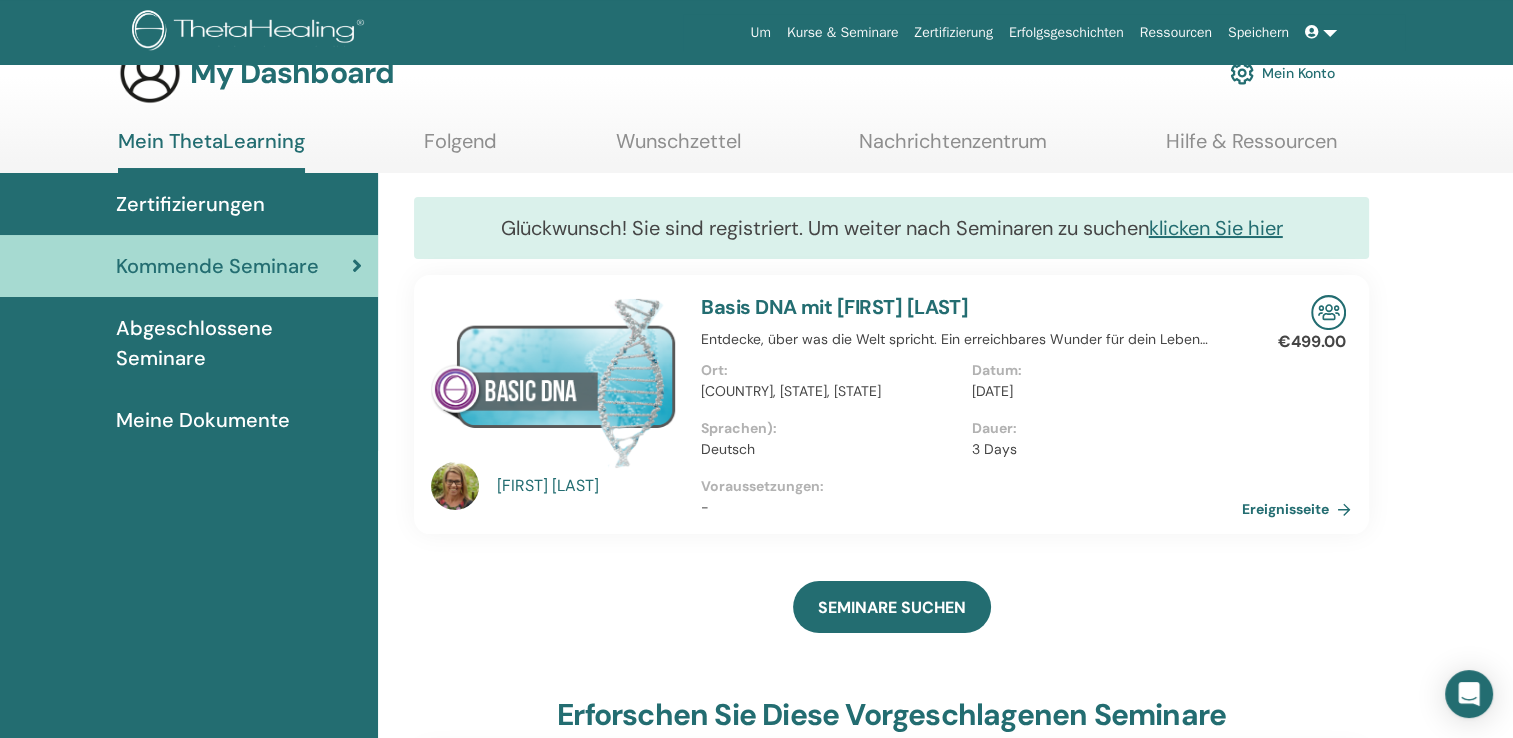 scroll, scrollTop: 0, scrollLeft: 0, axis: both 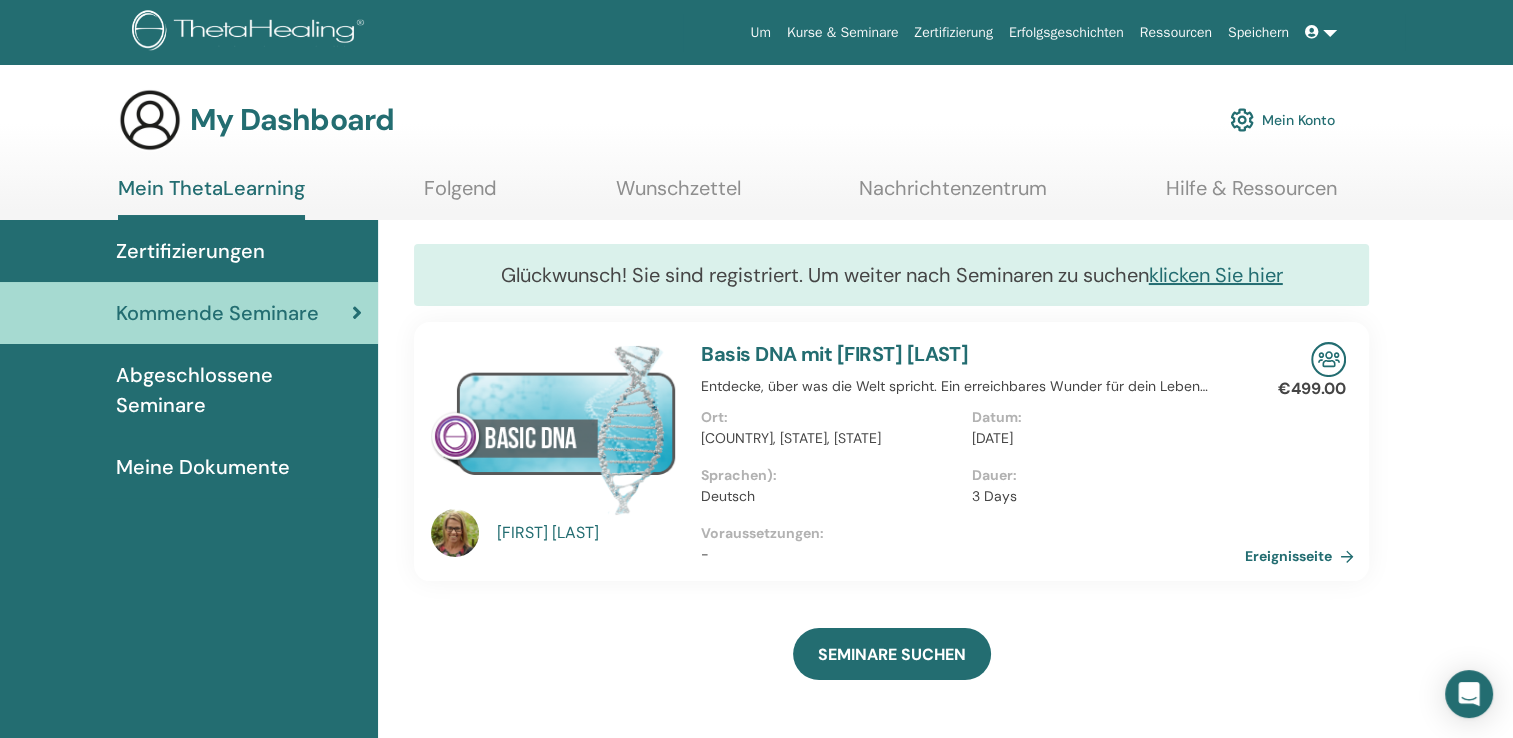 click on "Ereignisseite" at bounding box center (1303, 556) 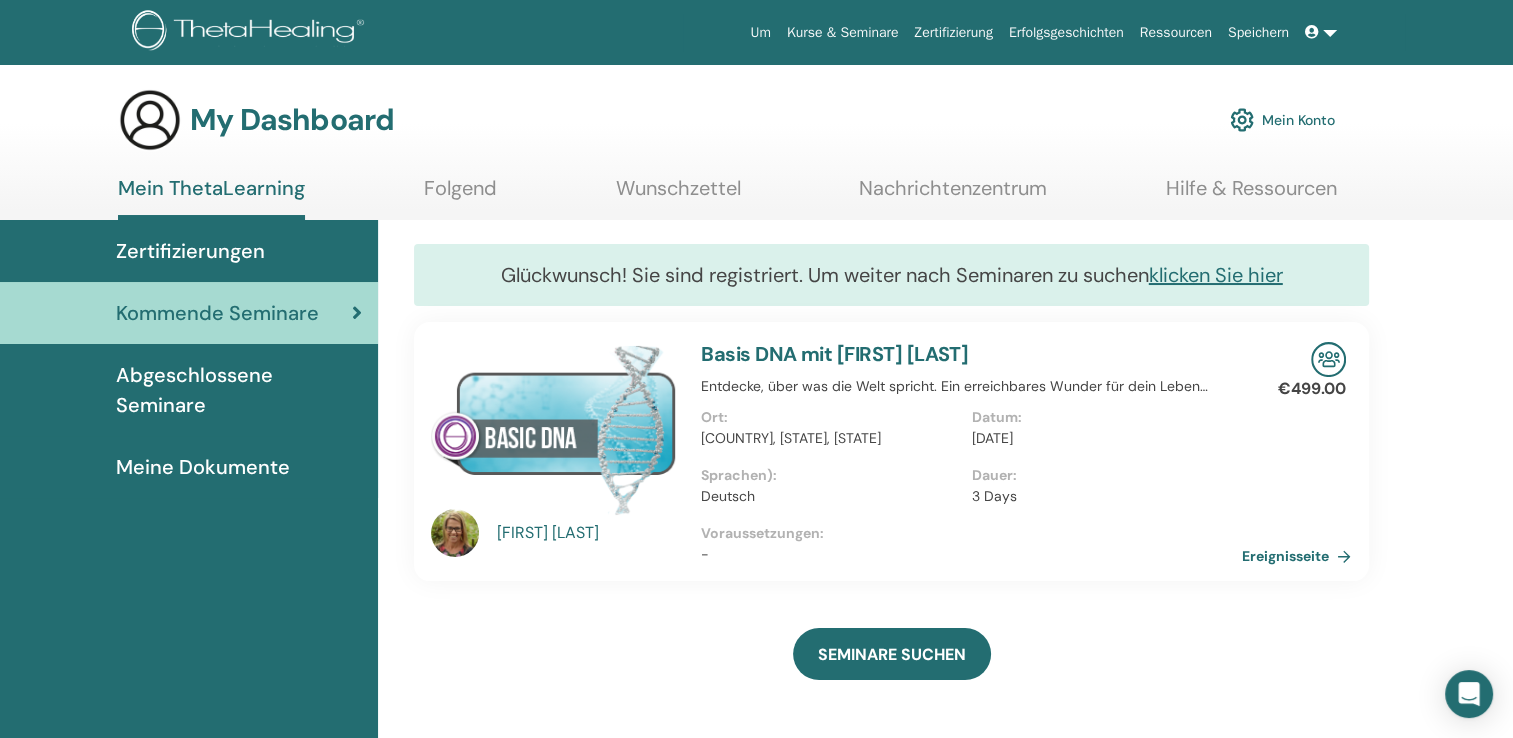 click at bounding box center (1321, 32) 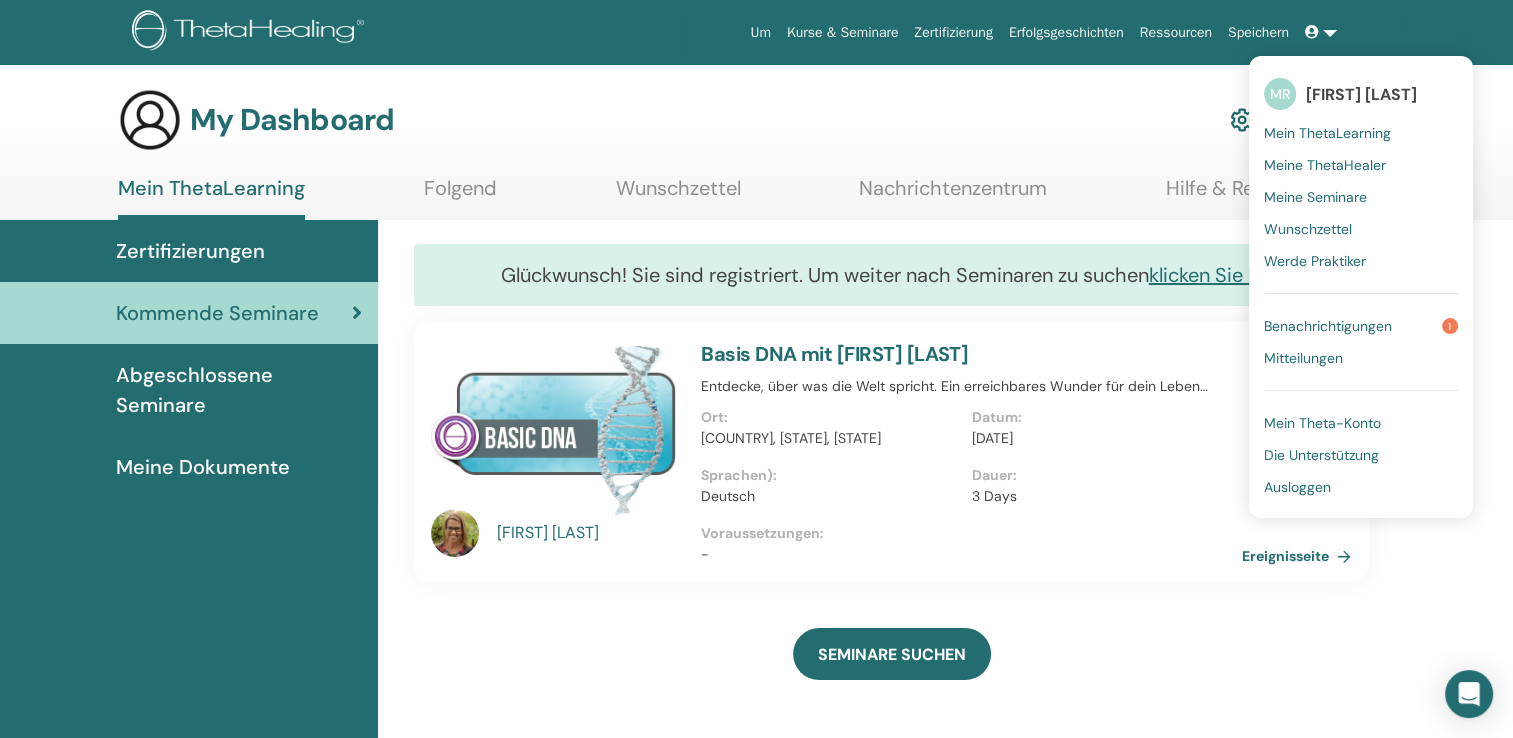 click on "Ausloggen" at bounding box center [1297, 487] 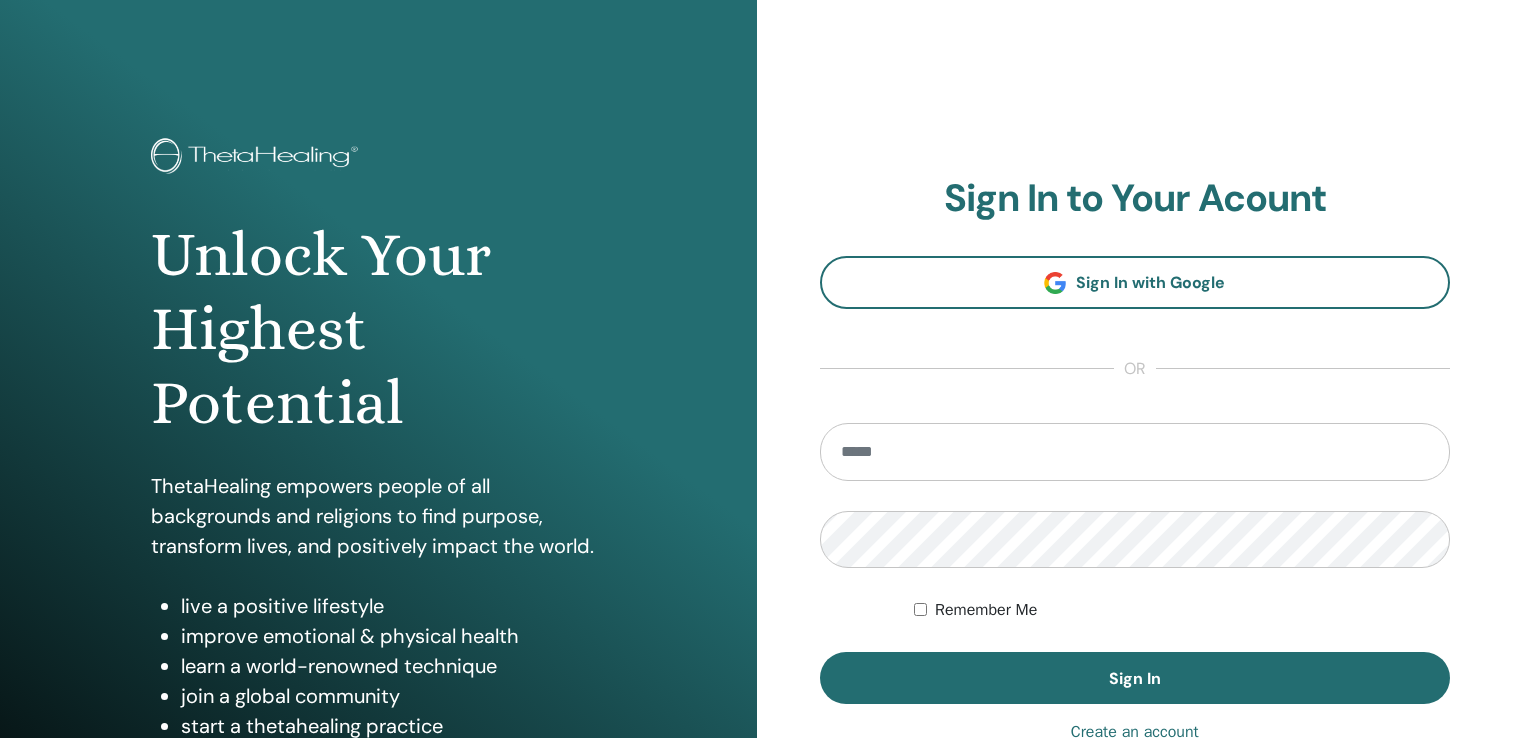 scroll, scrollTop: 0, scrollLeft: 0, axis: both 